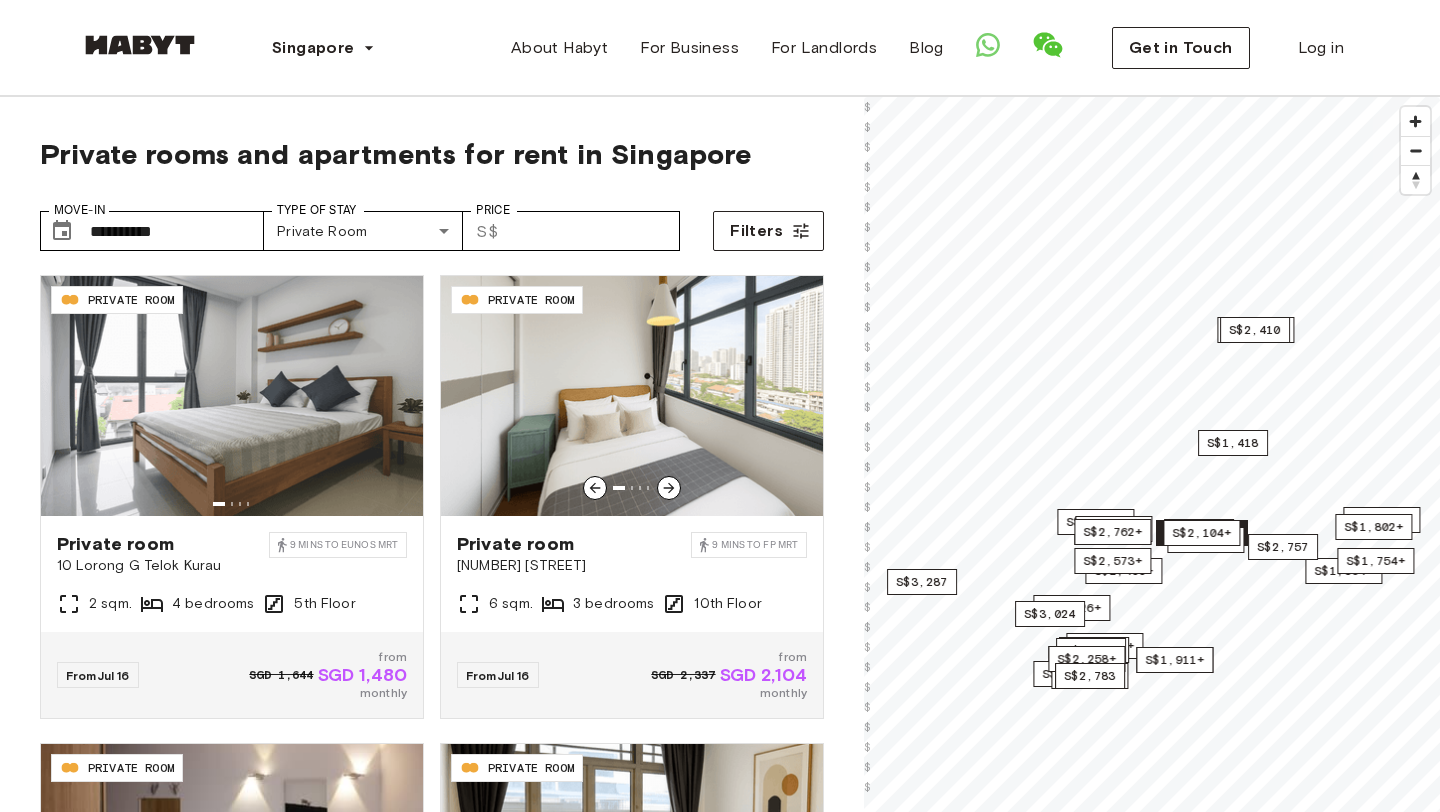 scroll, scrollTop: 0, scrollLeft: 0, axis: both 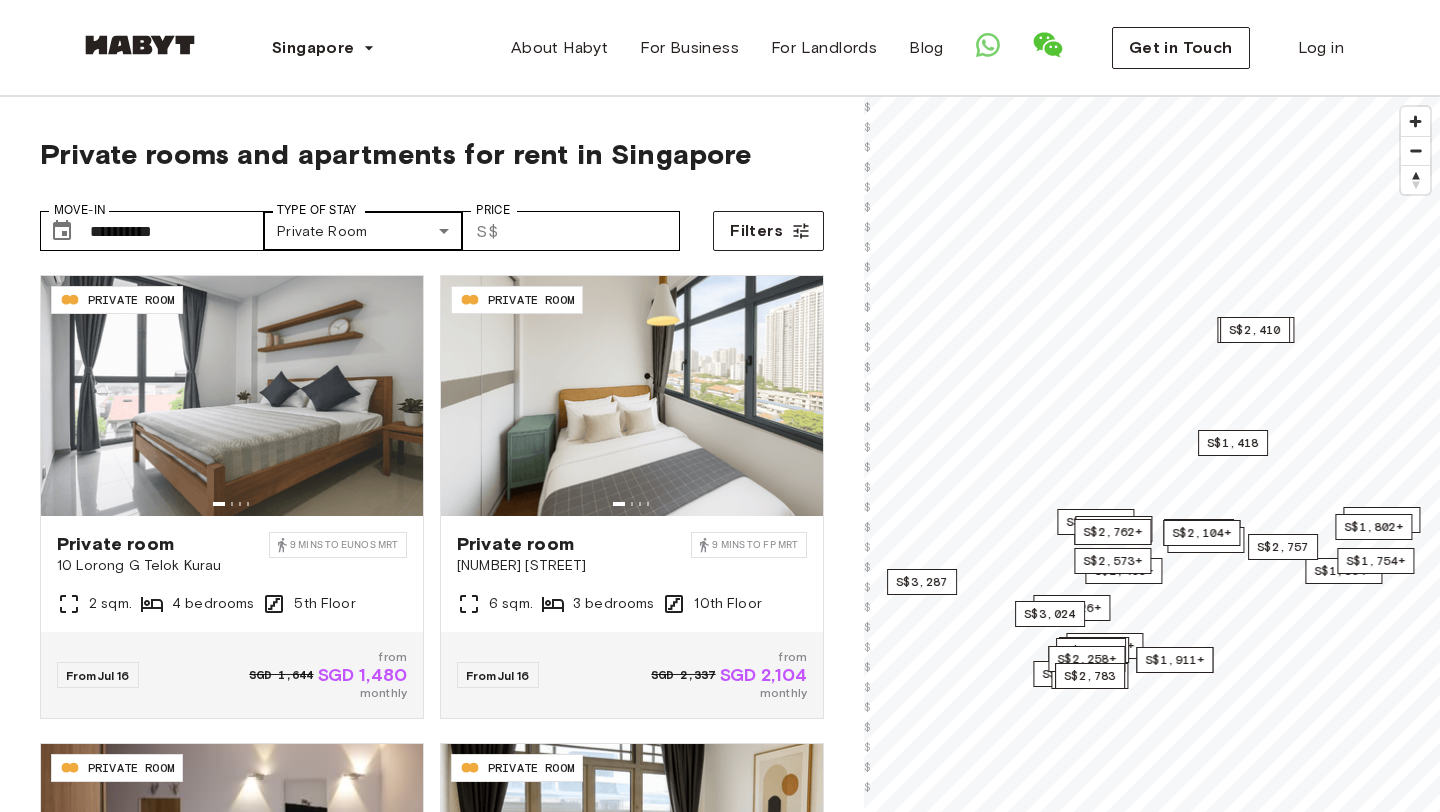 click on "[MONTH] [DAY] [NUMBER] [STREET] [NUMBER] [BEDROOMS] [FLOOR] From [MONTH] [DAY] SGD [PRICE] from SGD [PRICE] monthly [MONTH] [DAY] [NUMBER] [STREET] [NUMBER] [BEDROOMS] [FLOOR] From [MONTH] [DAY] SGD [PRICE] from SGD [PRICE] monthly [MONTH] [DAY] [NUMBER] [STREET] [NUMBER] [BEDROOMS] [FLOOR] From [MONTH] [DAY] SGD [PRICE] from SGD [PRICE] monthly [MONTH] [DAY] [NUMBER] [STREET] [NUMBER] [BEDROOMS] [FLOOR] From [MONTH] [DAY] from SGD [PRICE]" at bounding box center [720, 2455] 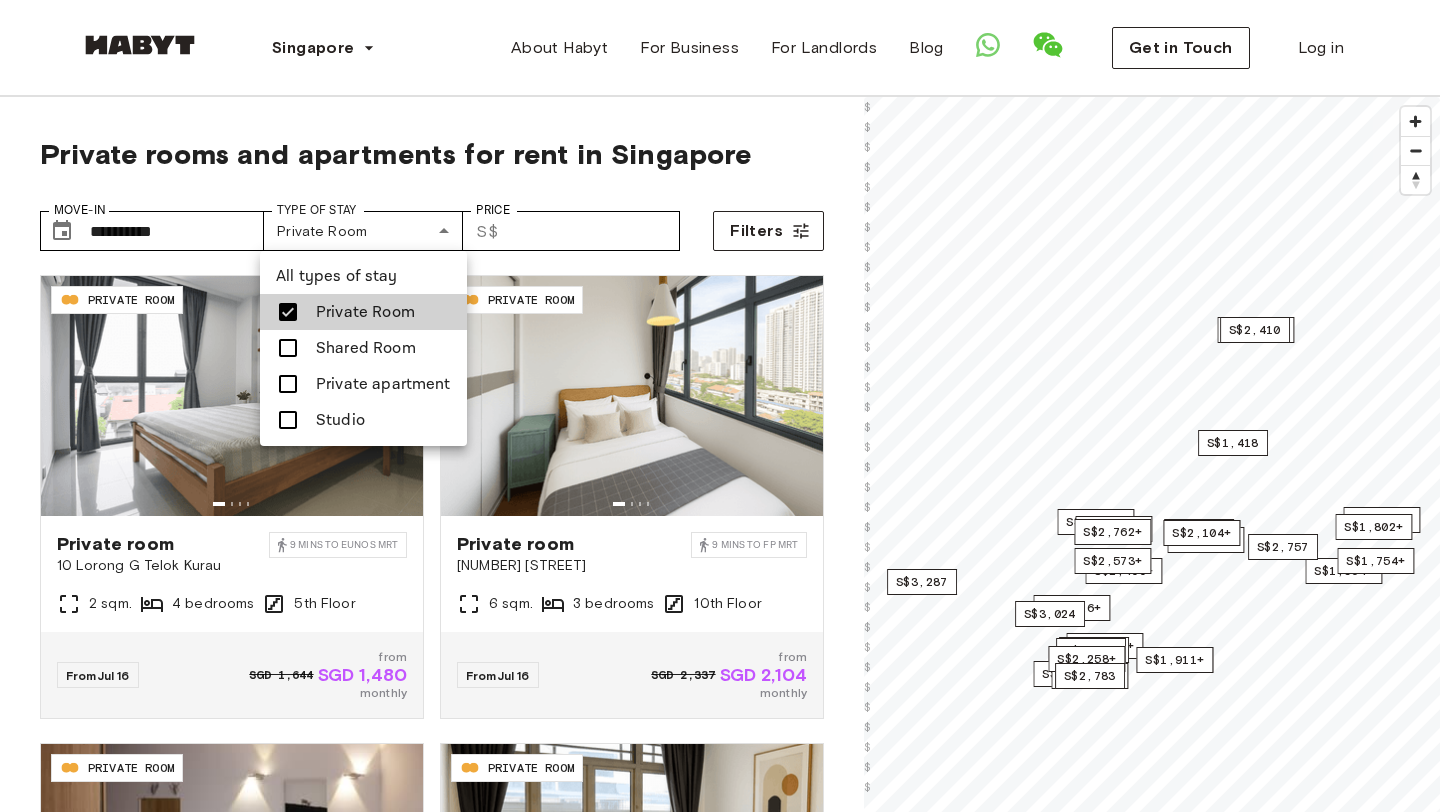 click on "Studio" at bounding box center (363, 420) 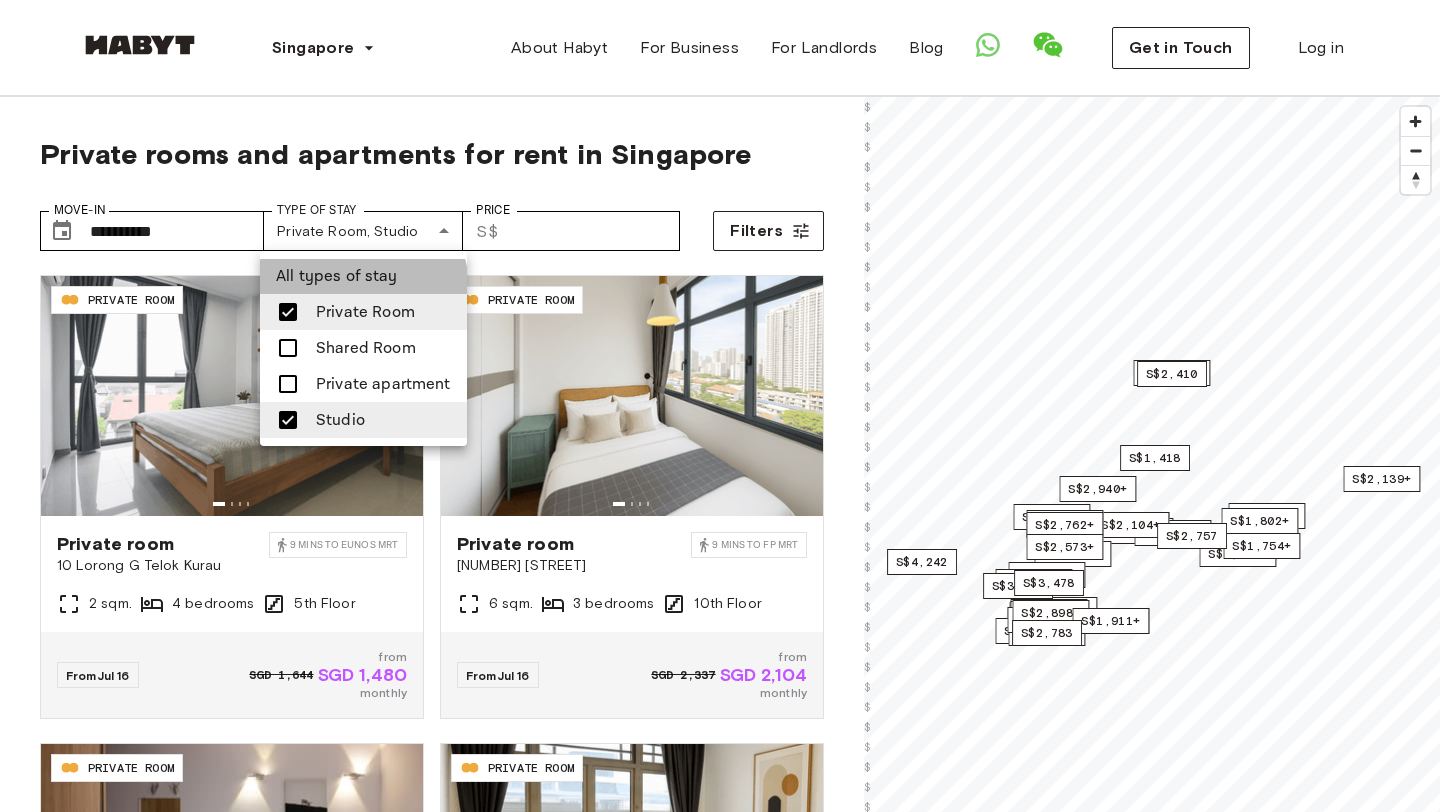 click on "All types of stay" at bounding box center [363, 276] 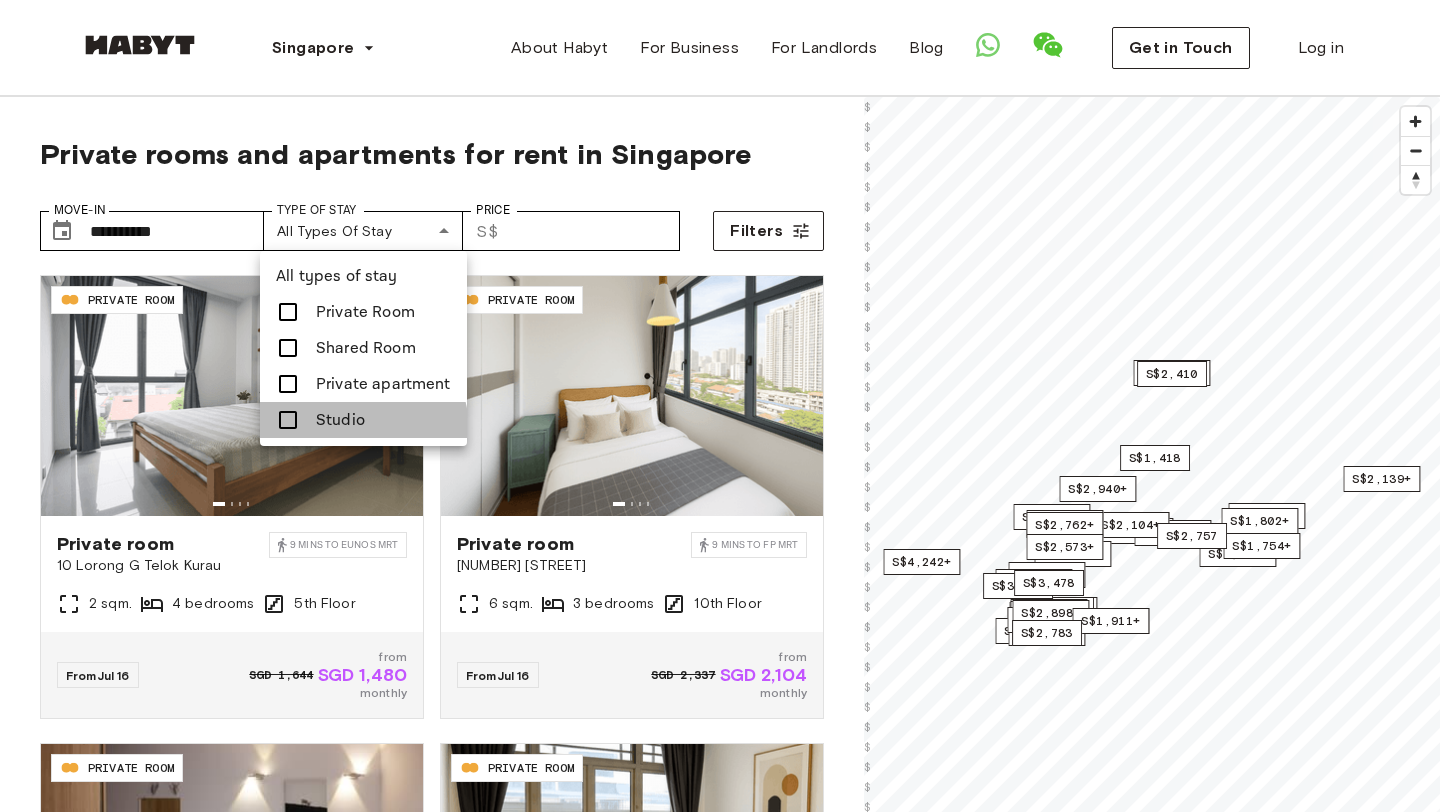 click on "Studio" at bounding box center [340, 420] 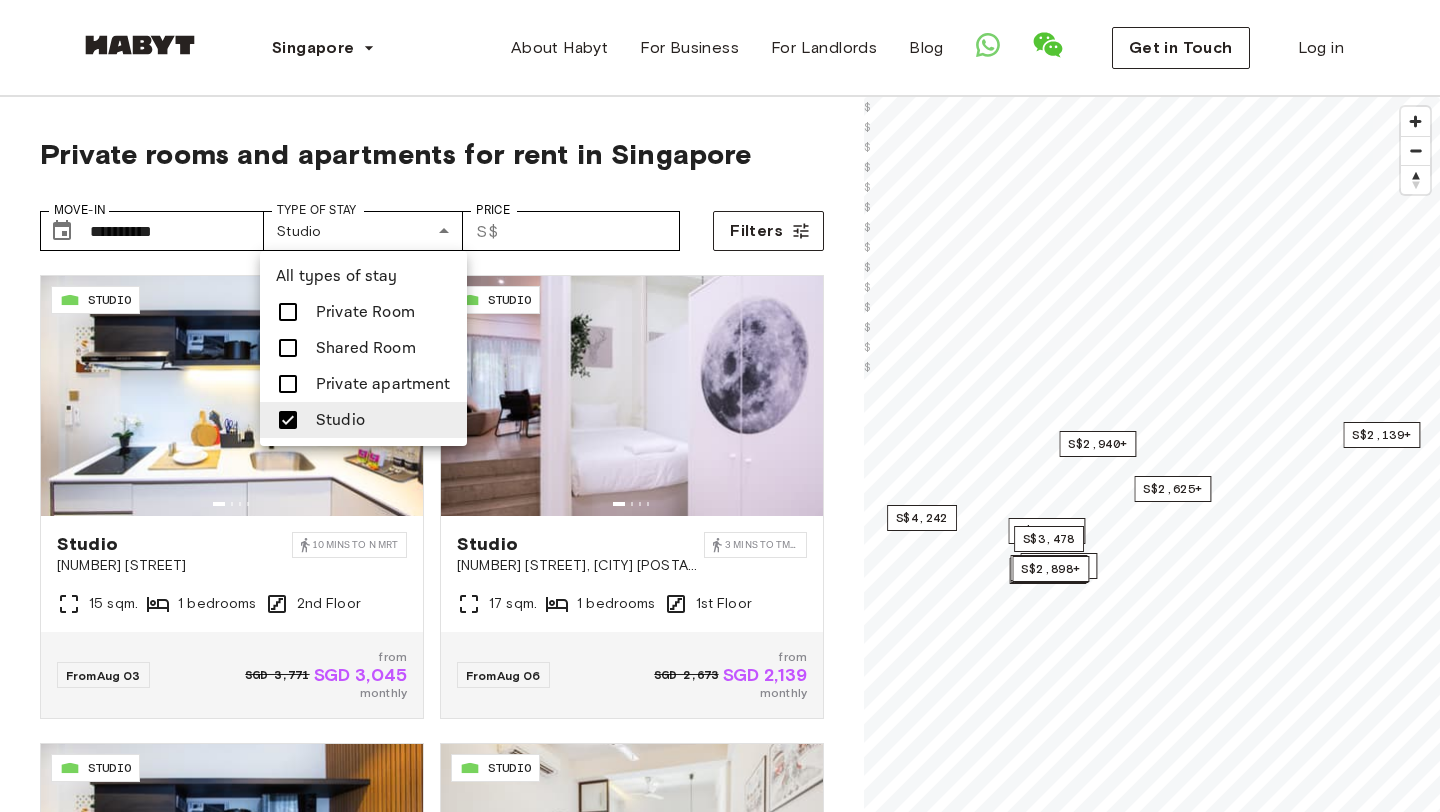 click at bounding box center (720, 406) 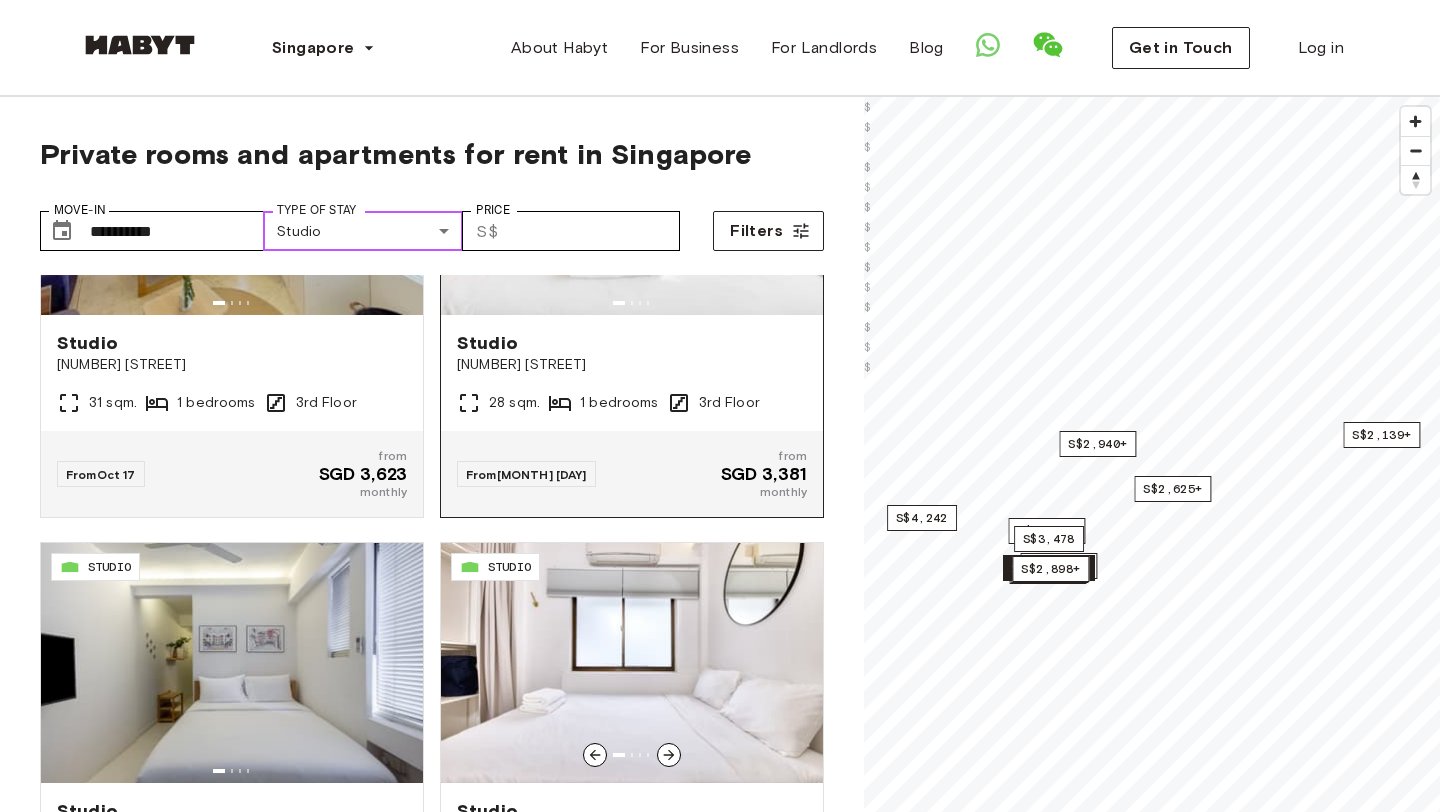 scroll, scrollTop: 3958, scrollLeft: 0, axis: vertical 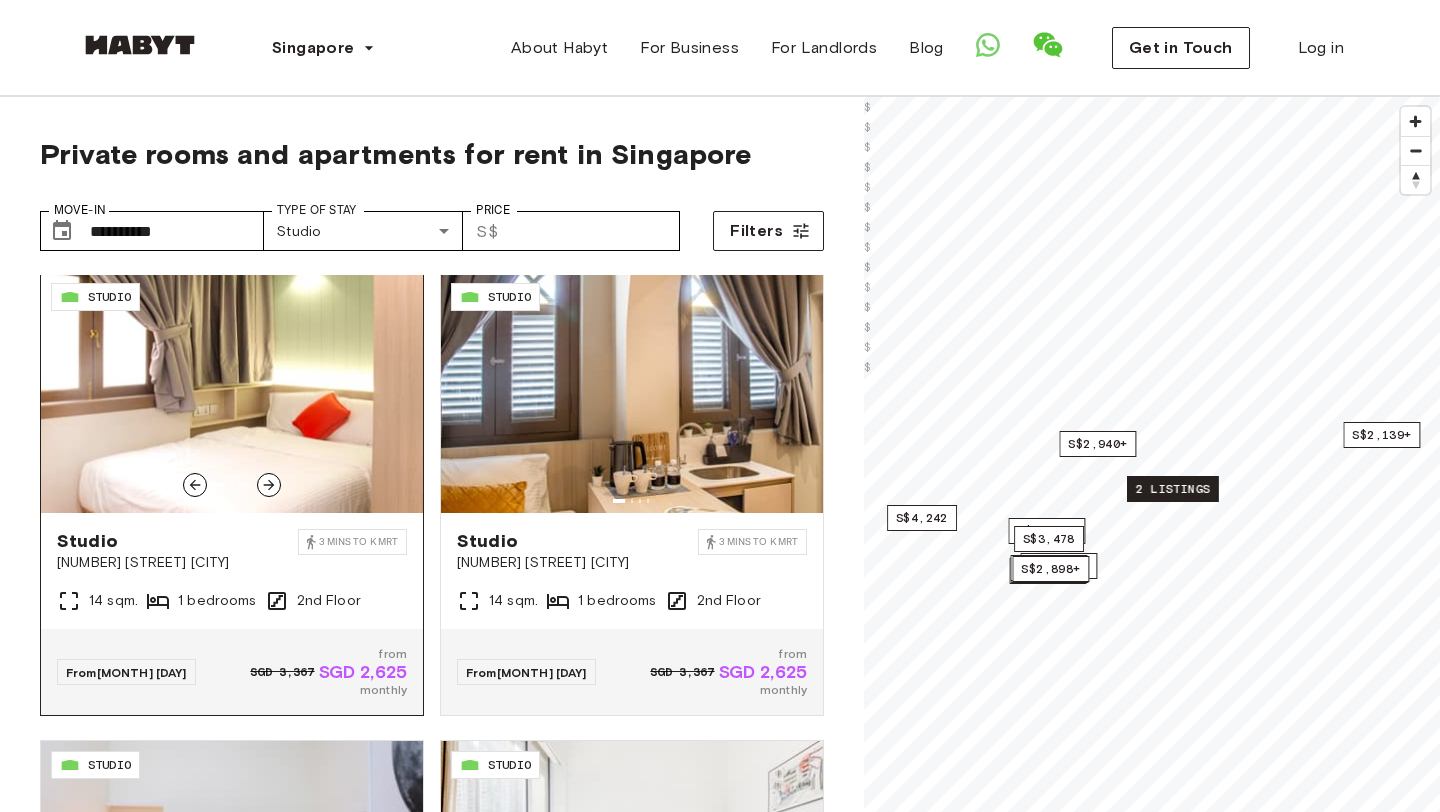 click at bounding box center [232, 485] 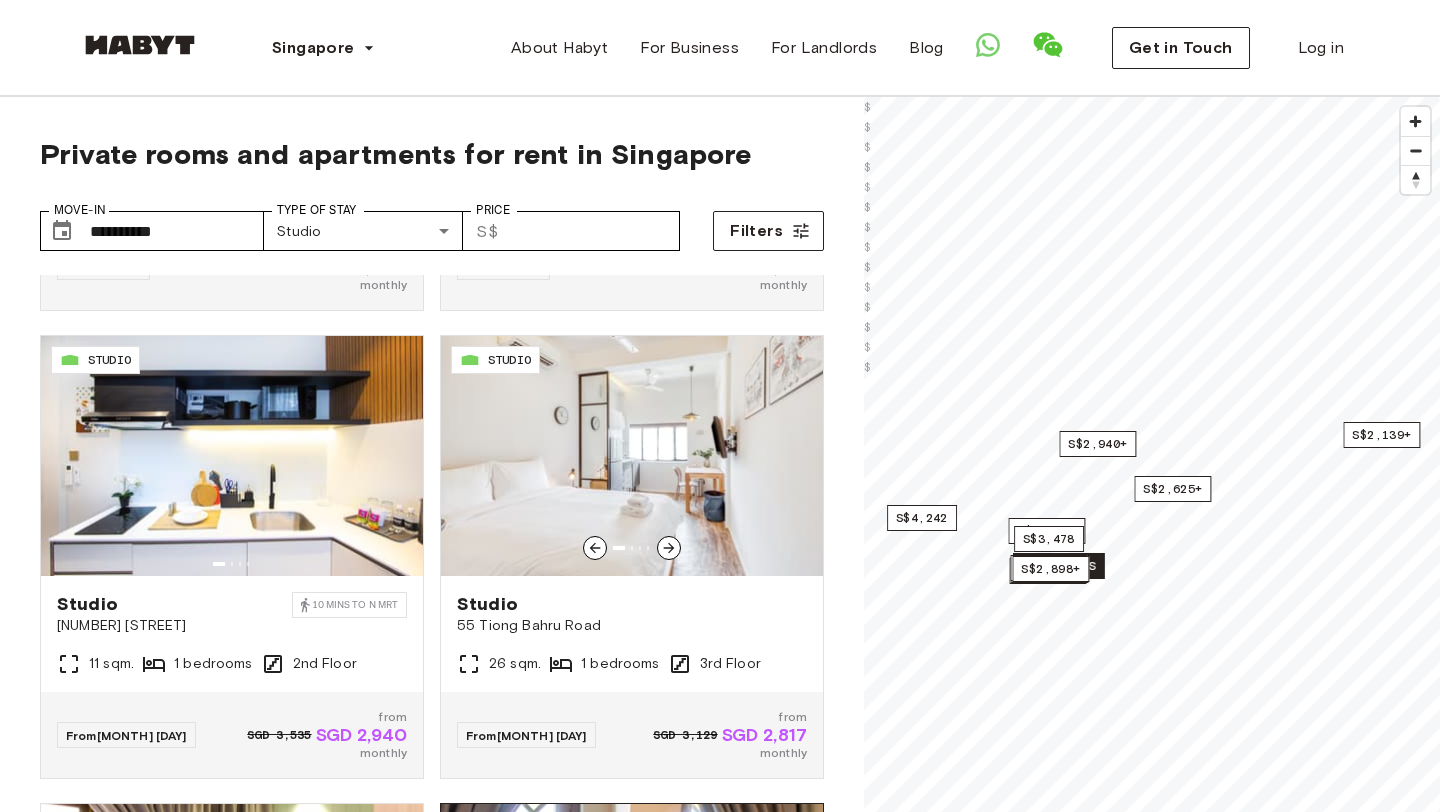 scroll, scrollTop: 0, scrollLeft: 0, axis: both 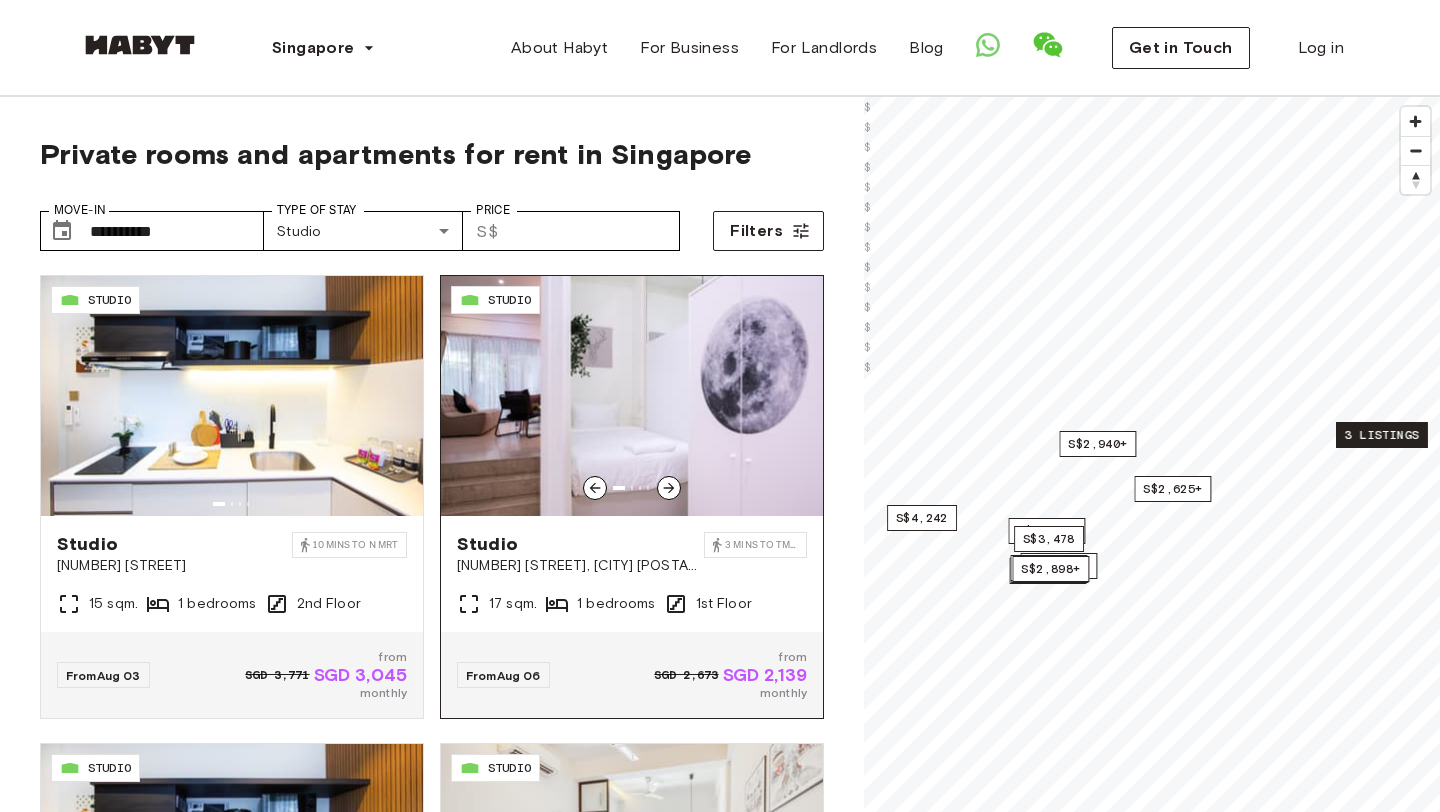click at bounding box center [632, 396] 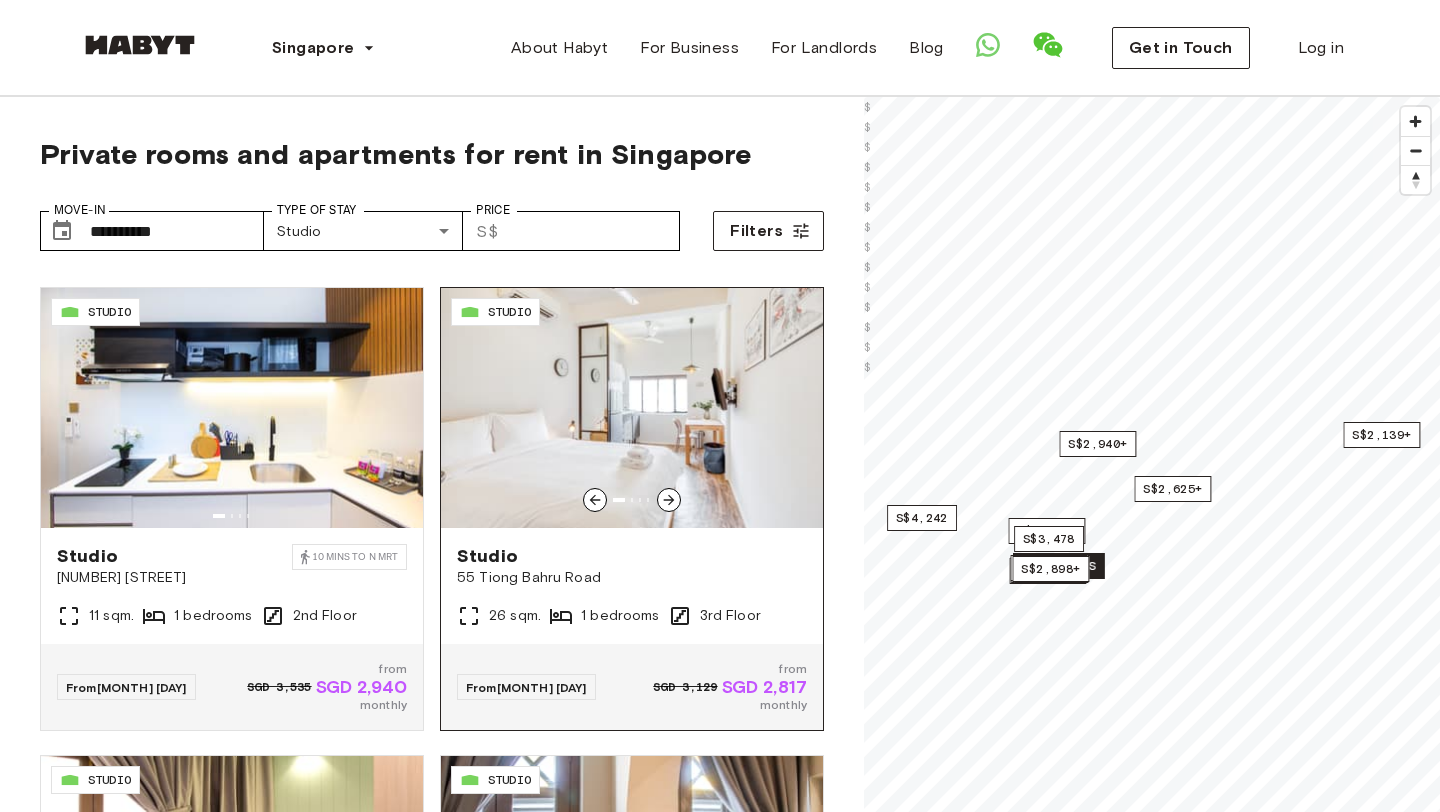 scroll, scrollTop: 453, scrollLeft: 0, axis: vertical 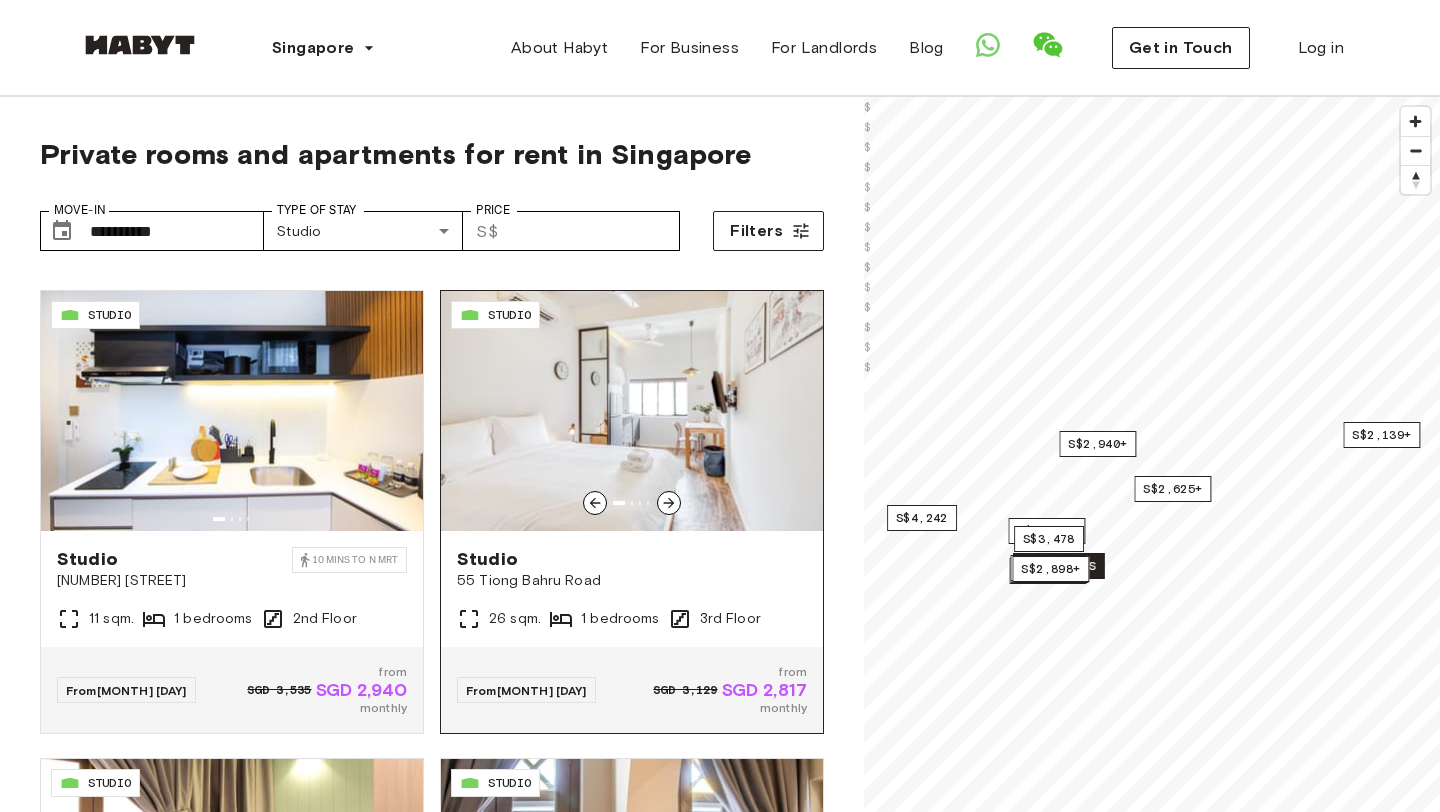 click at bounding box center (632, 411) 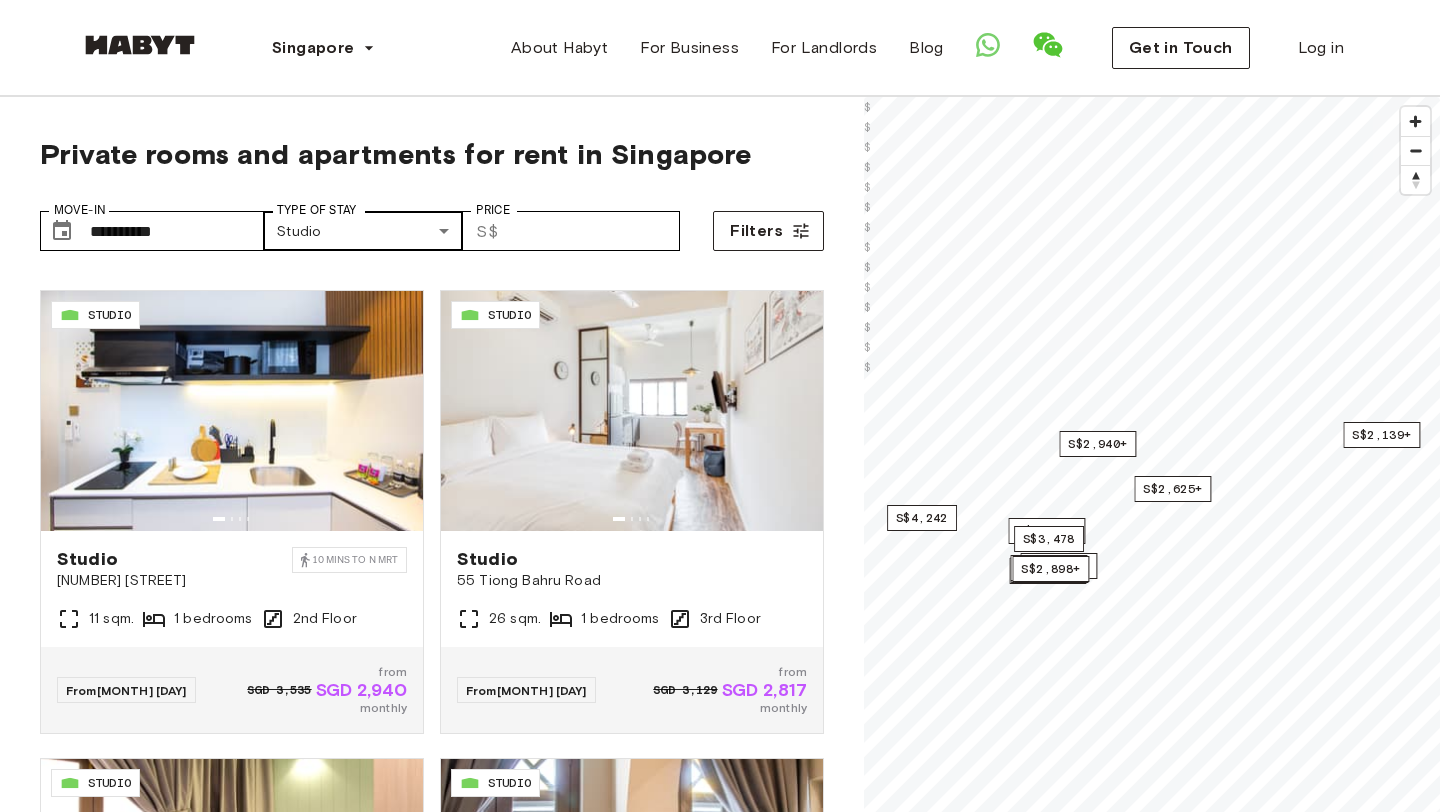 click on "Type of Stay" at bounding box center [317, 210] 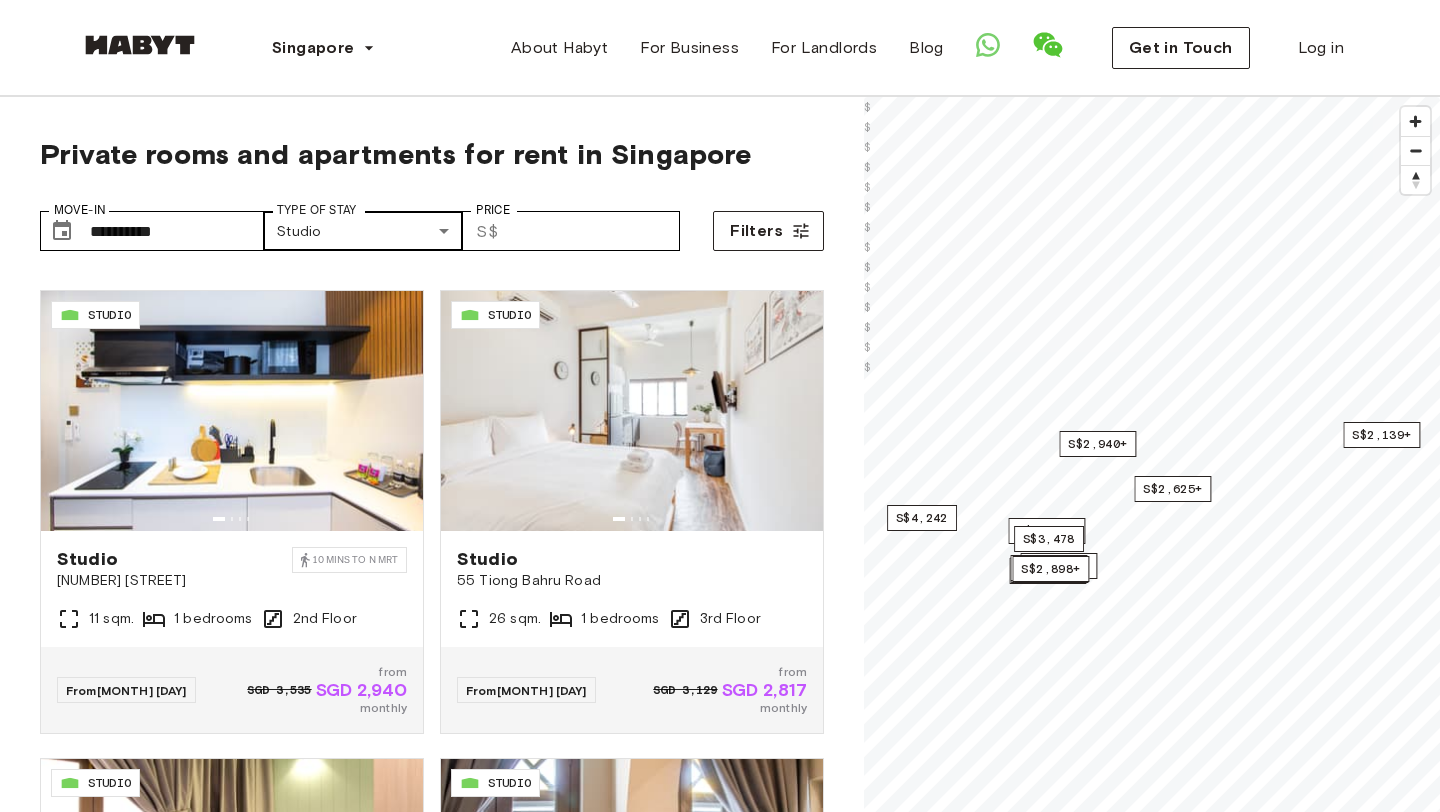 click on "Type of Stay" at bounding box center [317, 210] 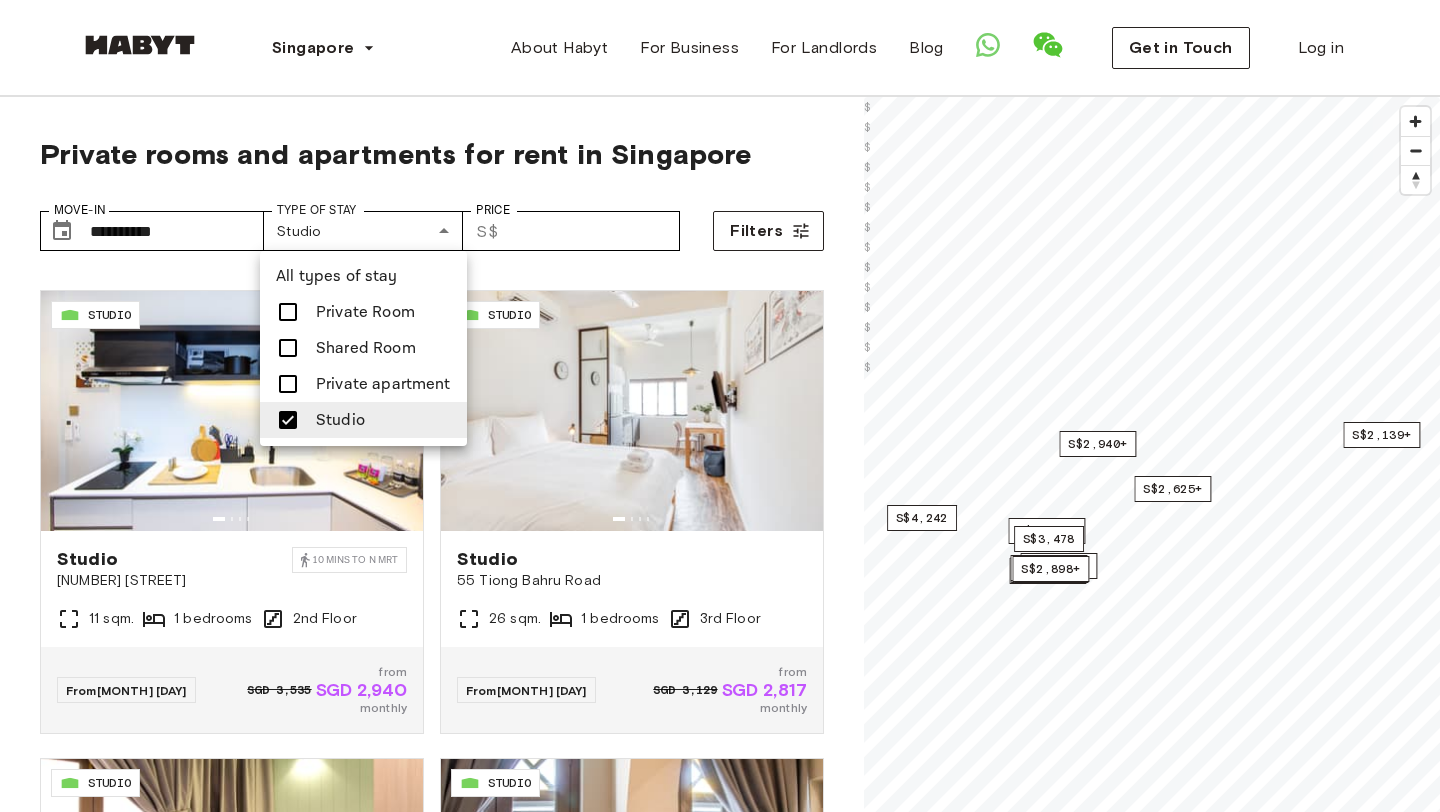 click at bounding box center (288, 420) 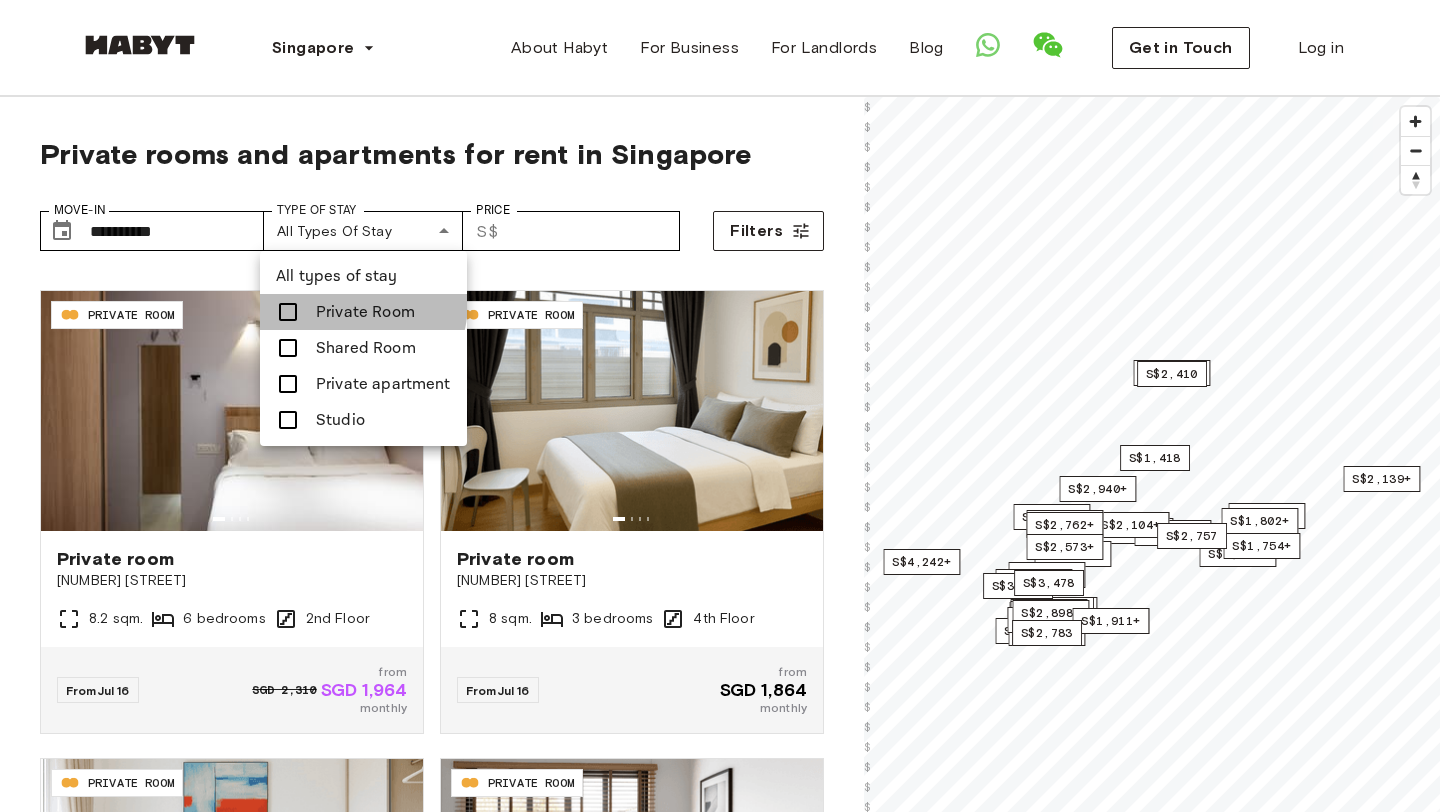 click on "Private Room" at bounding box center [365, 312] 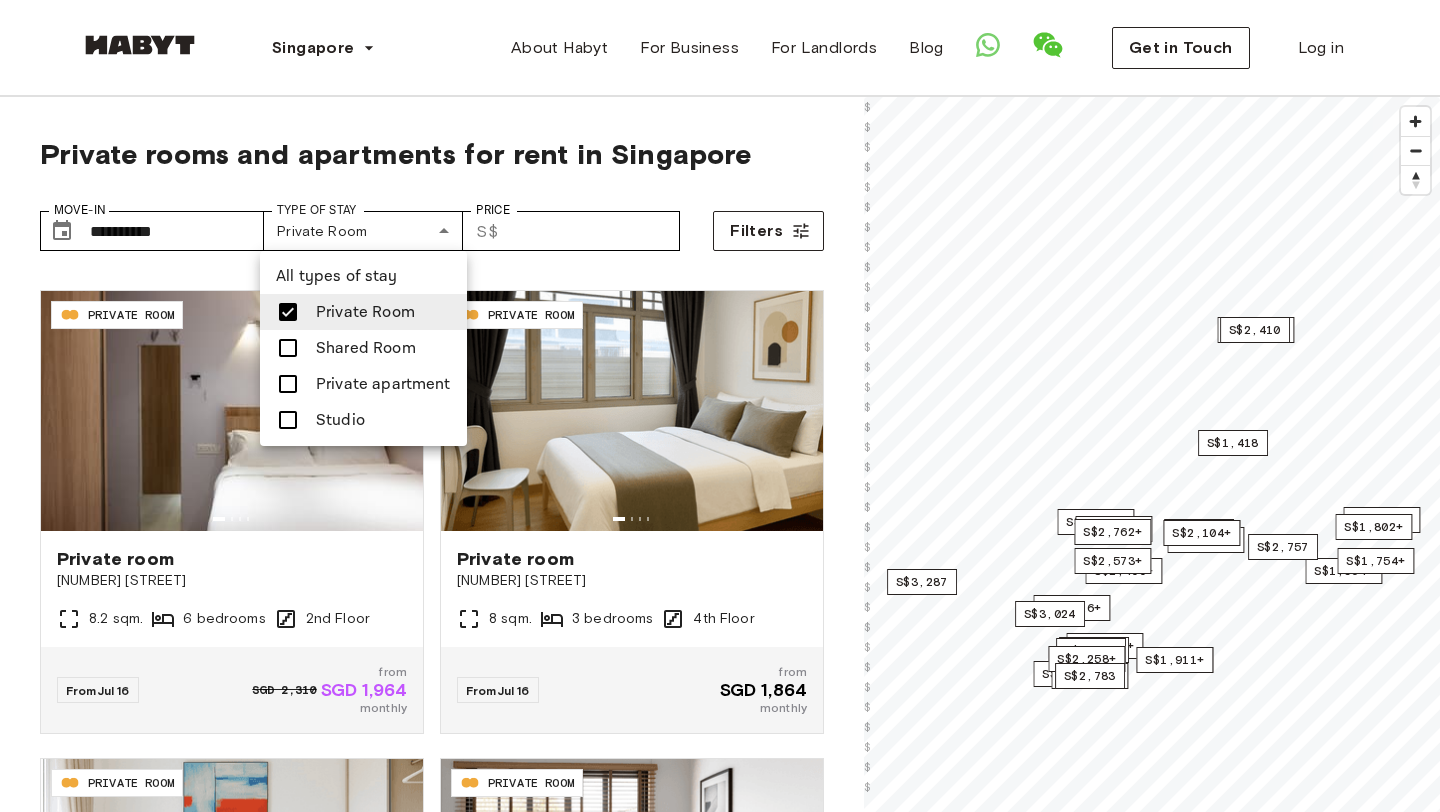 click on "Private apartment" at bounding box center [383, 384] 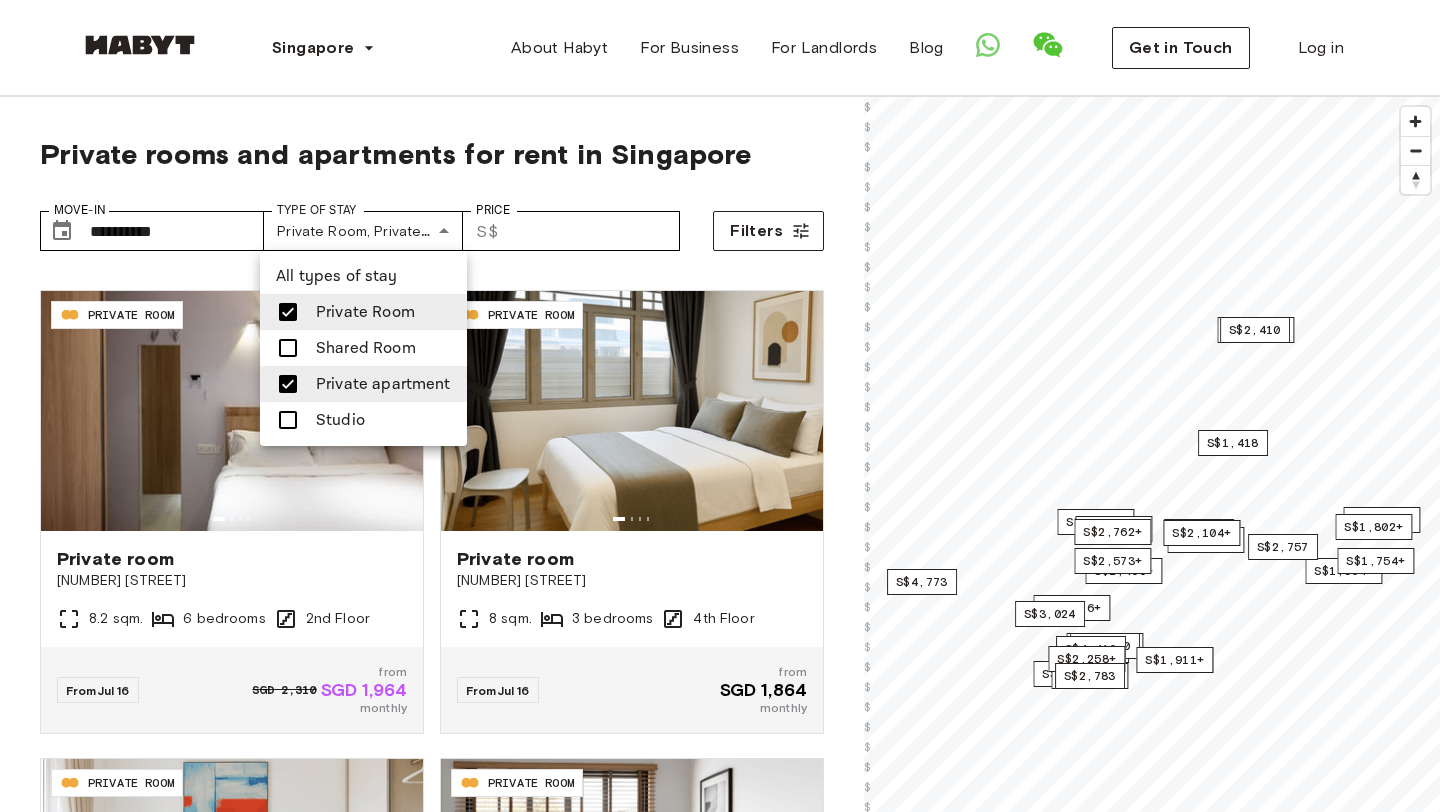 click at bounding box center [720, 406] 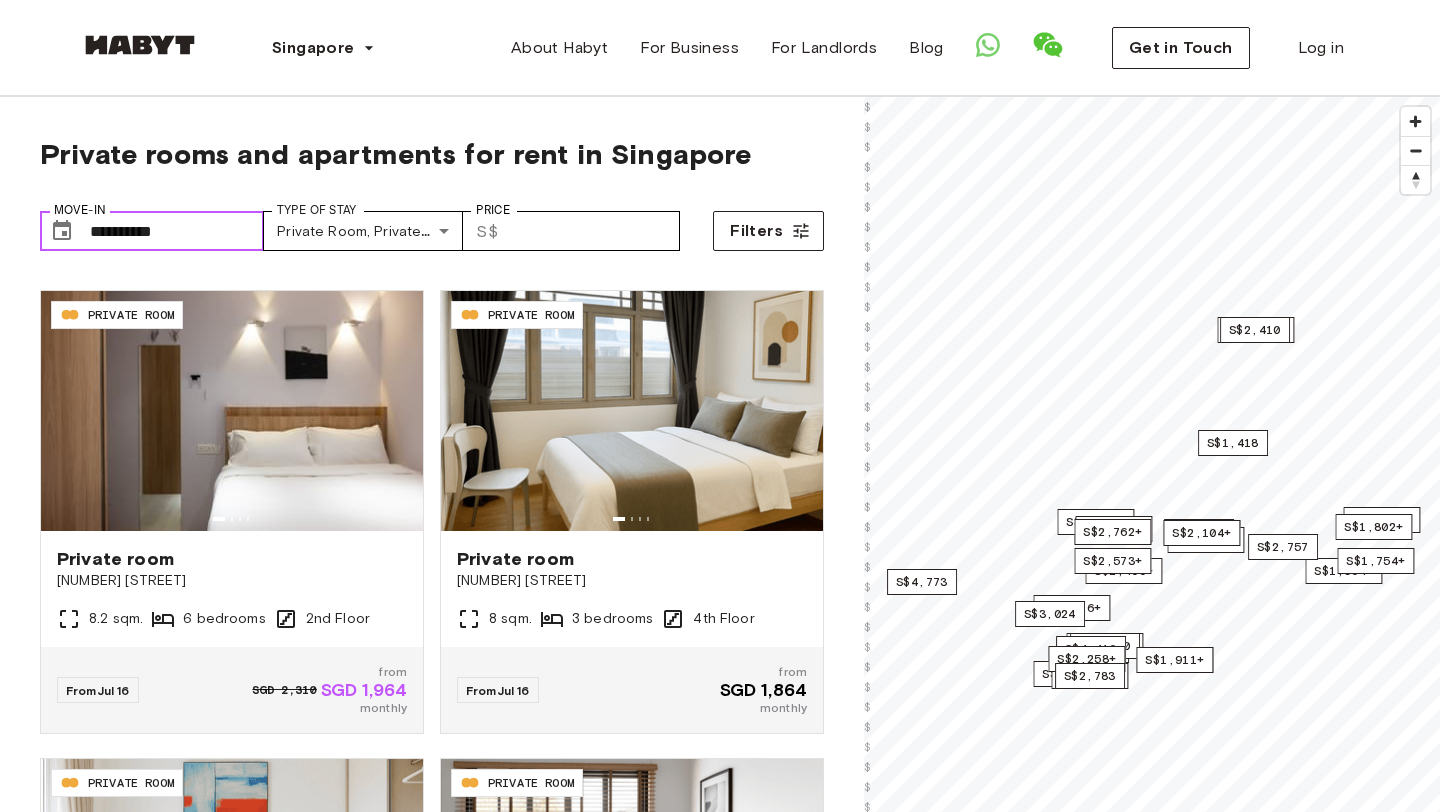click on "**********" at bounding box center [177, 231] 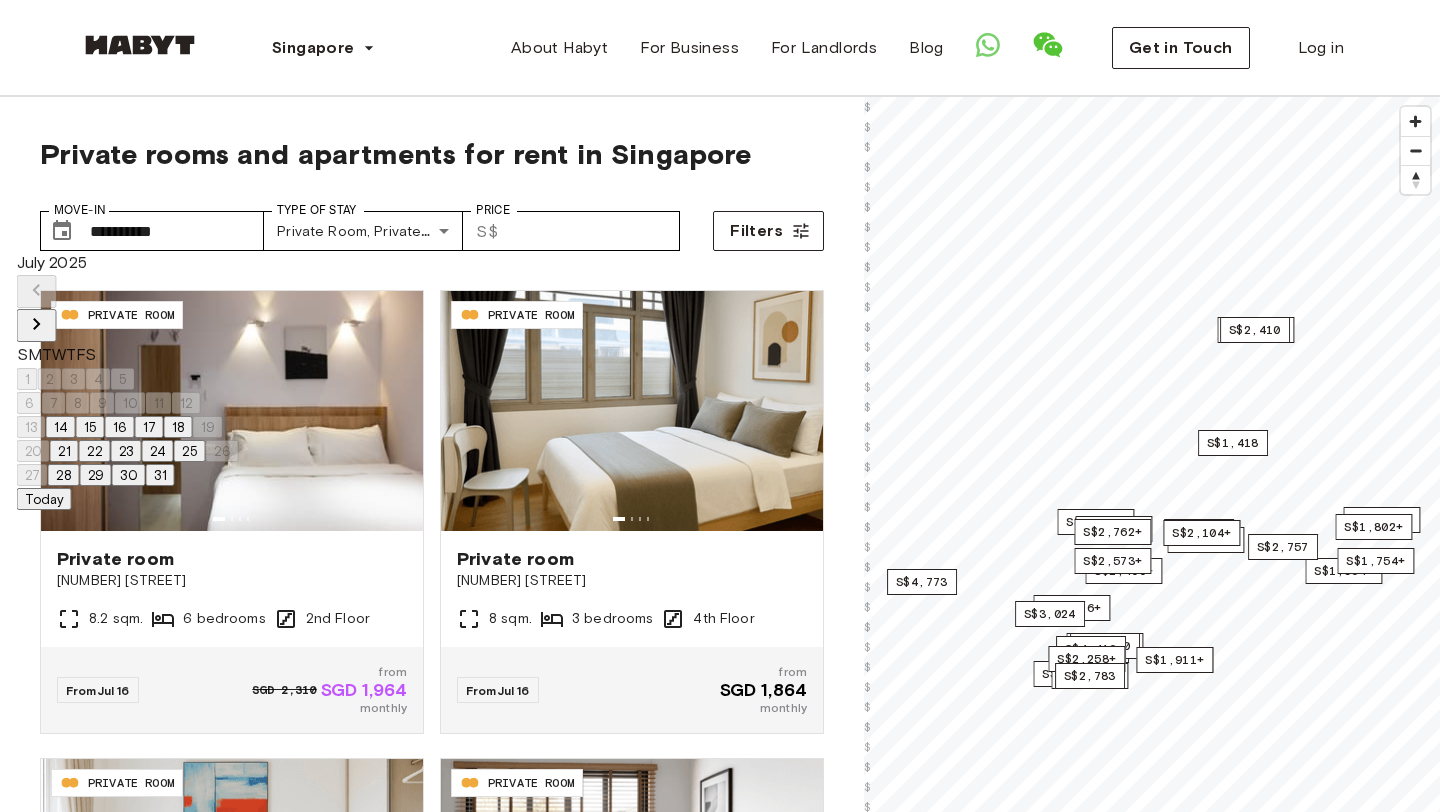 click 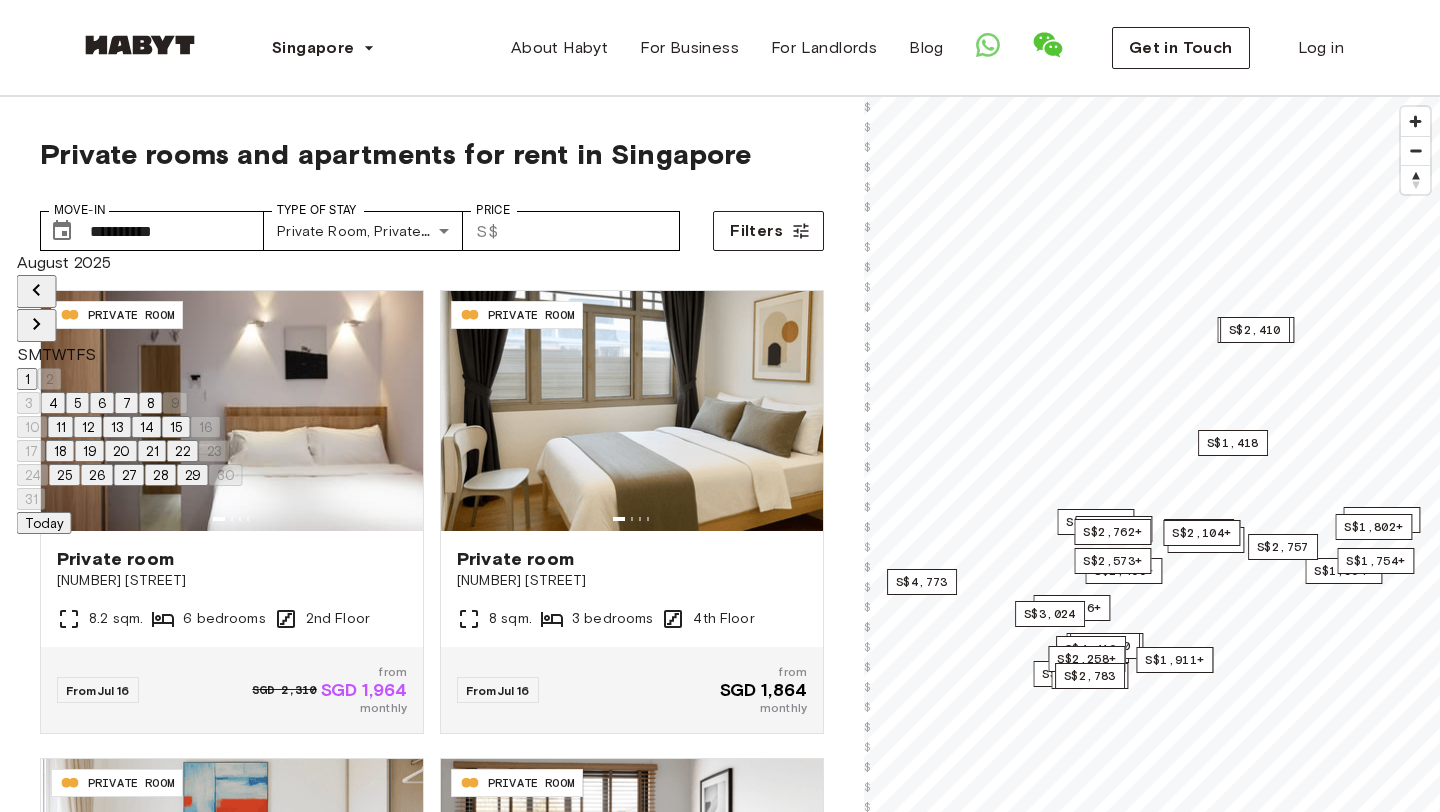 click on "13" at bounding box center (117, 427) 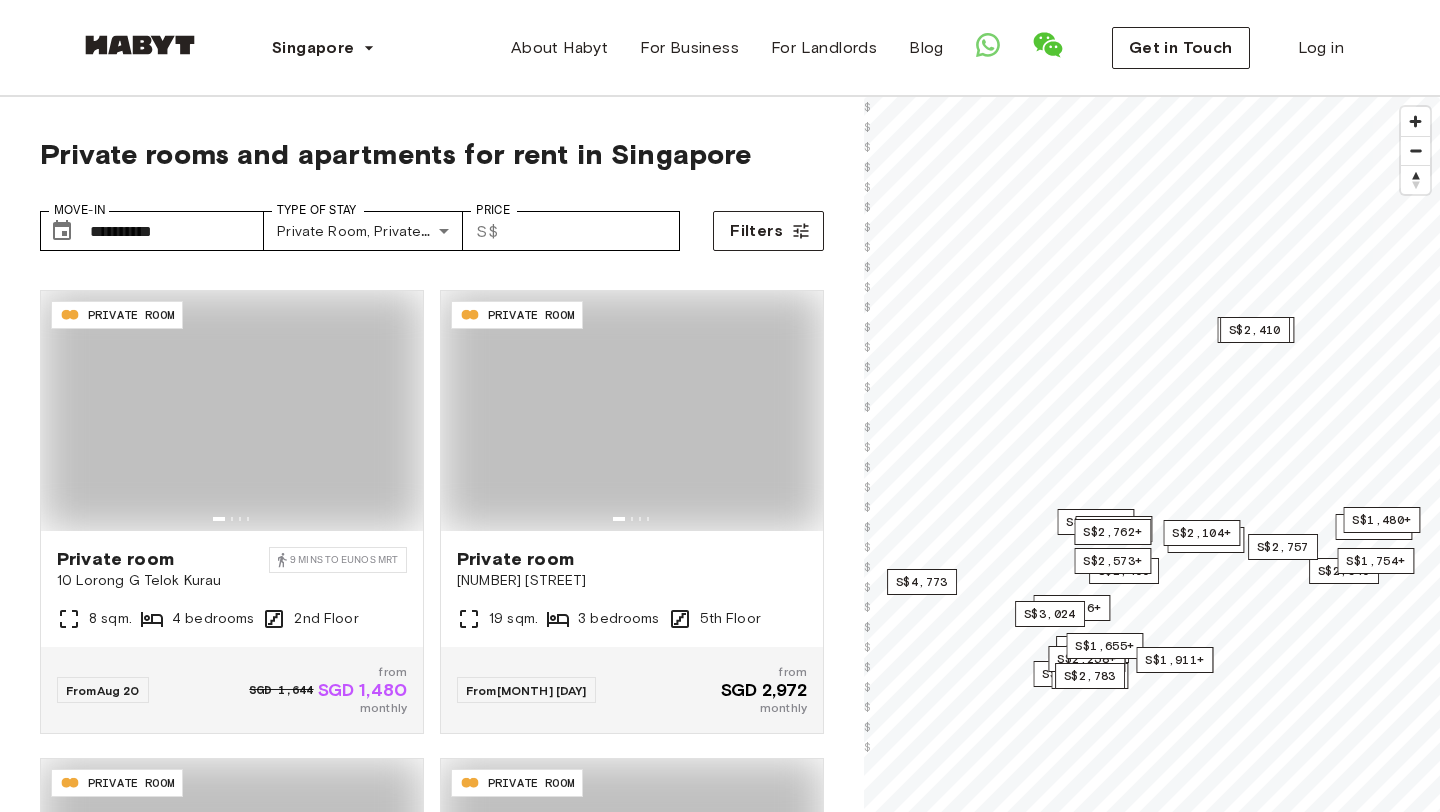 type on "**********" 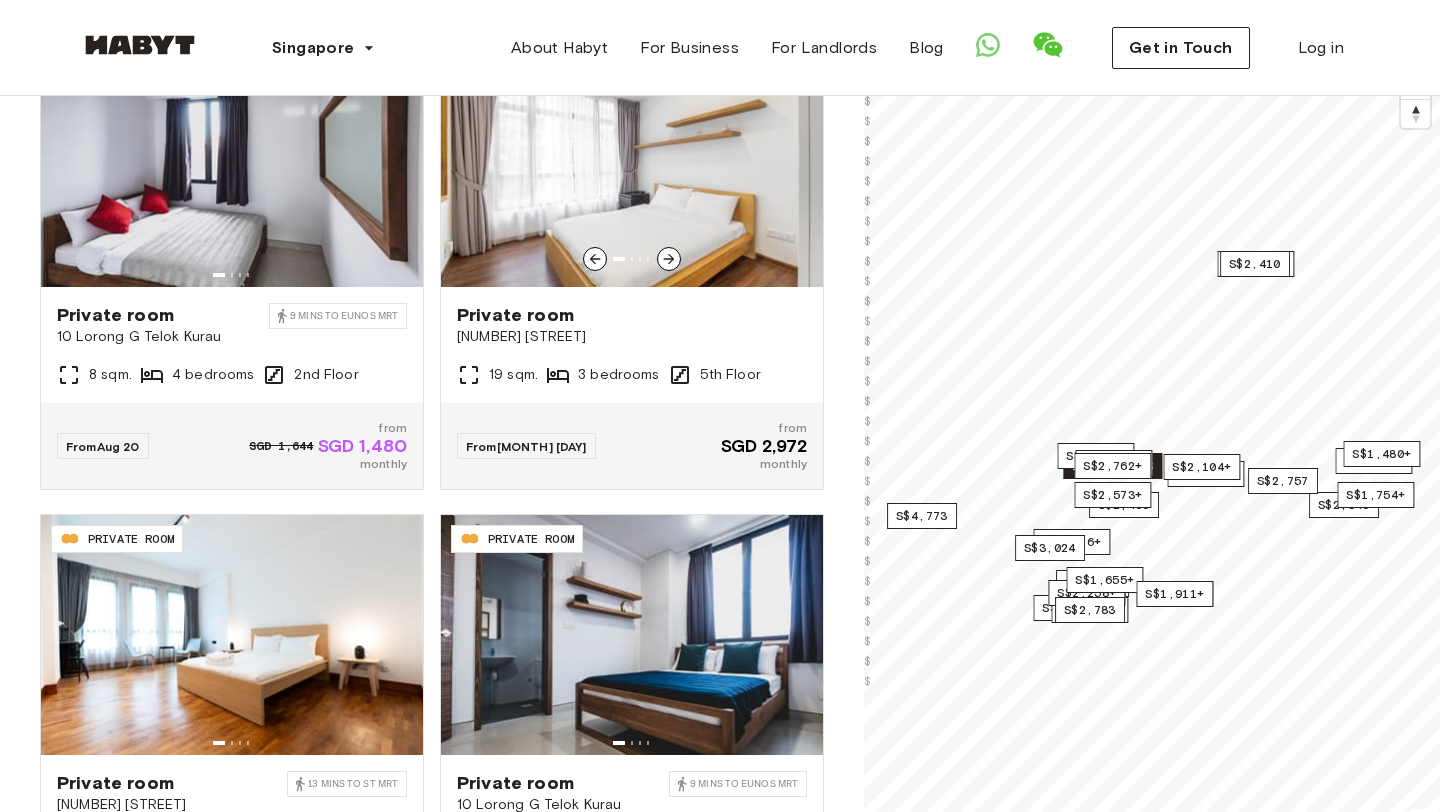 scroll, scrollTop: 246, scrollLeft: 0, axis: vertical 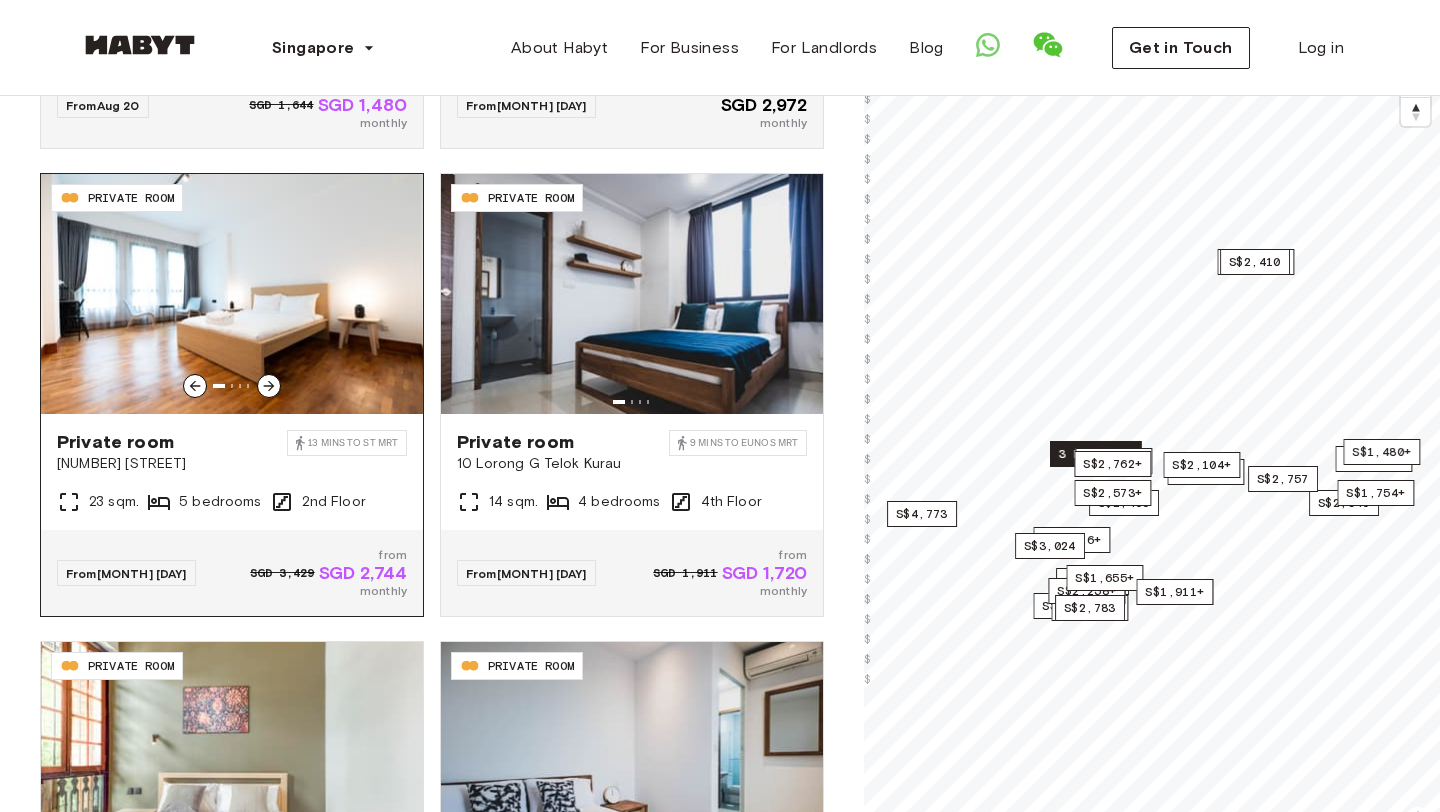 click 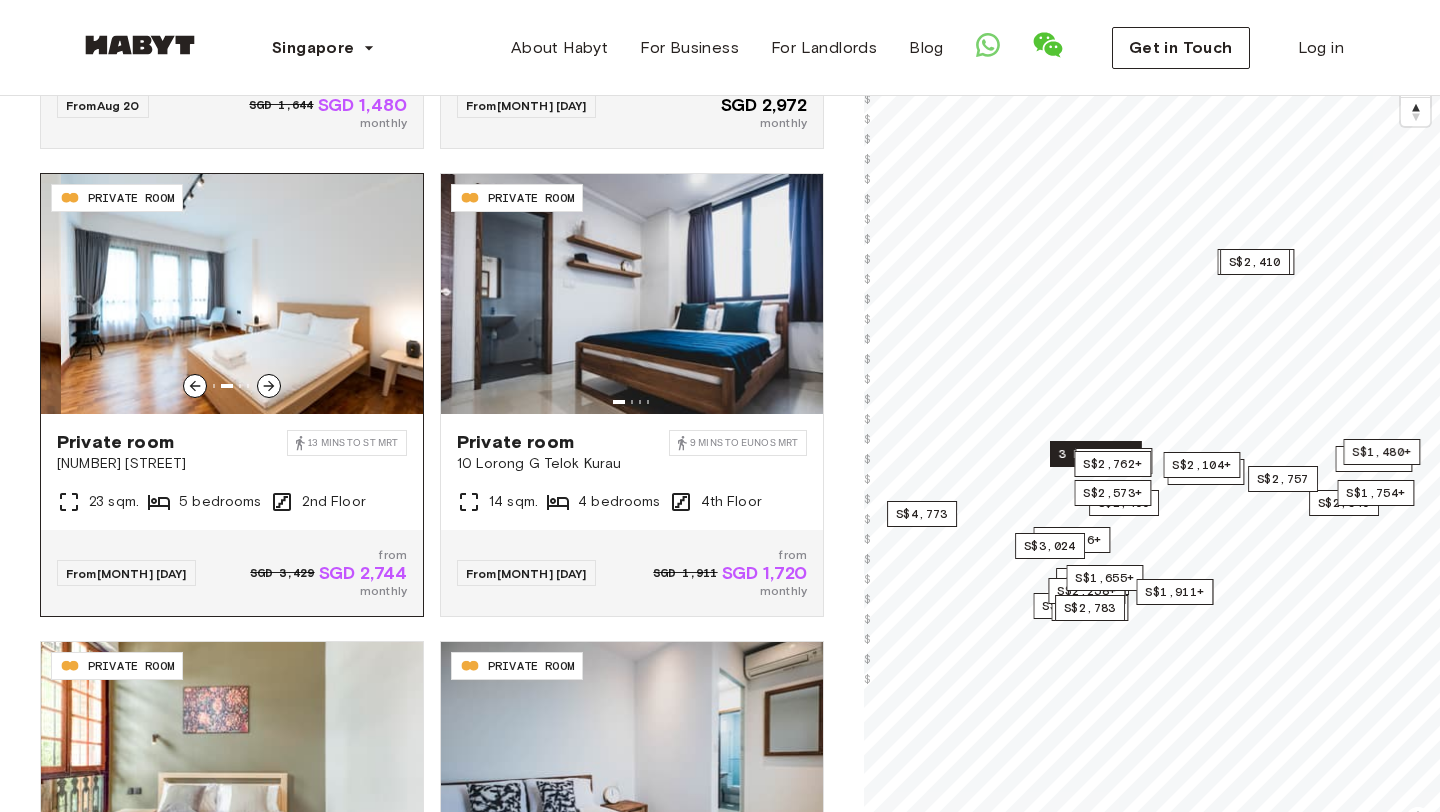 click 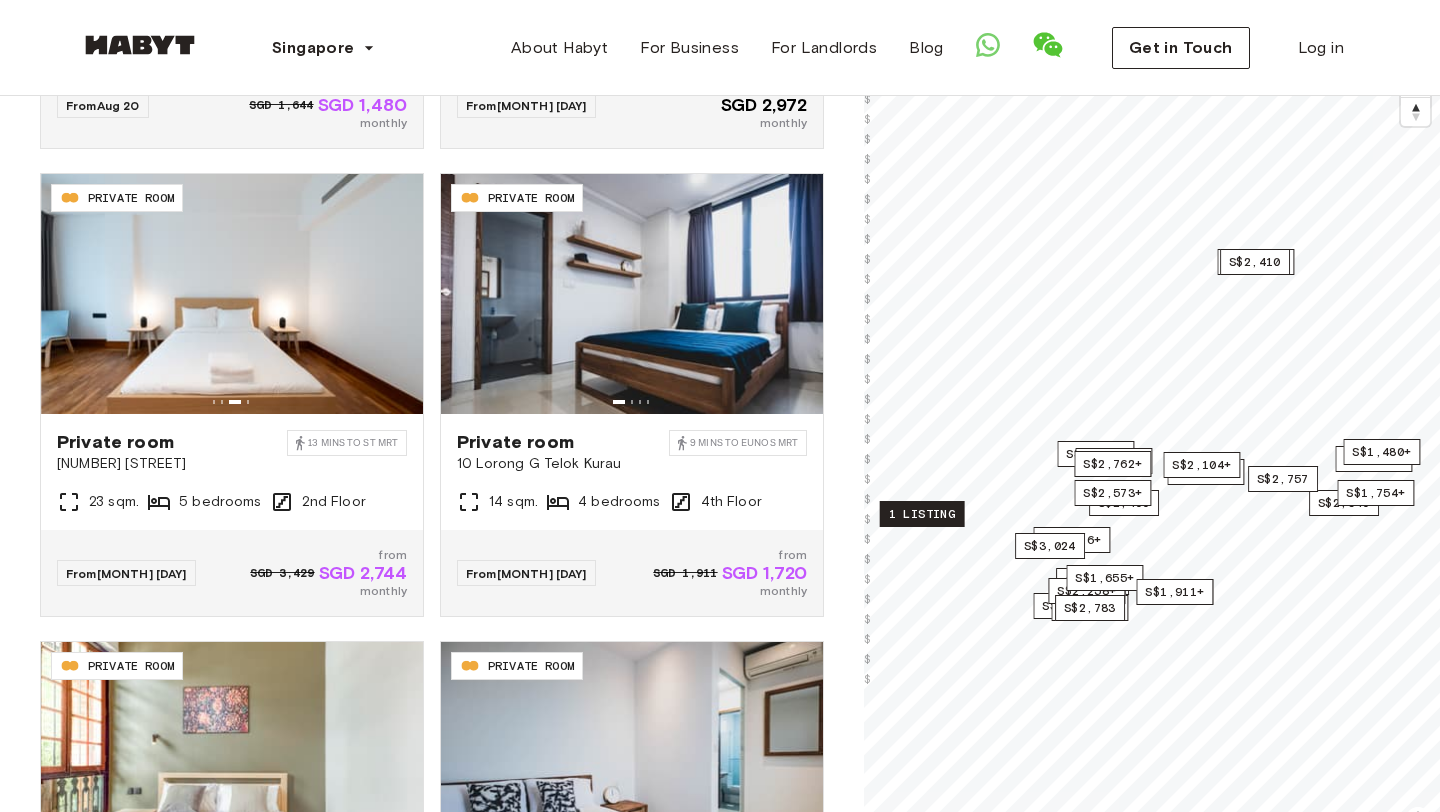 click on "1 listing" at bounding box center (922, 514) 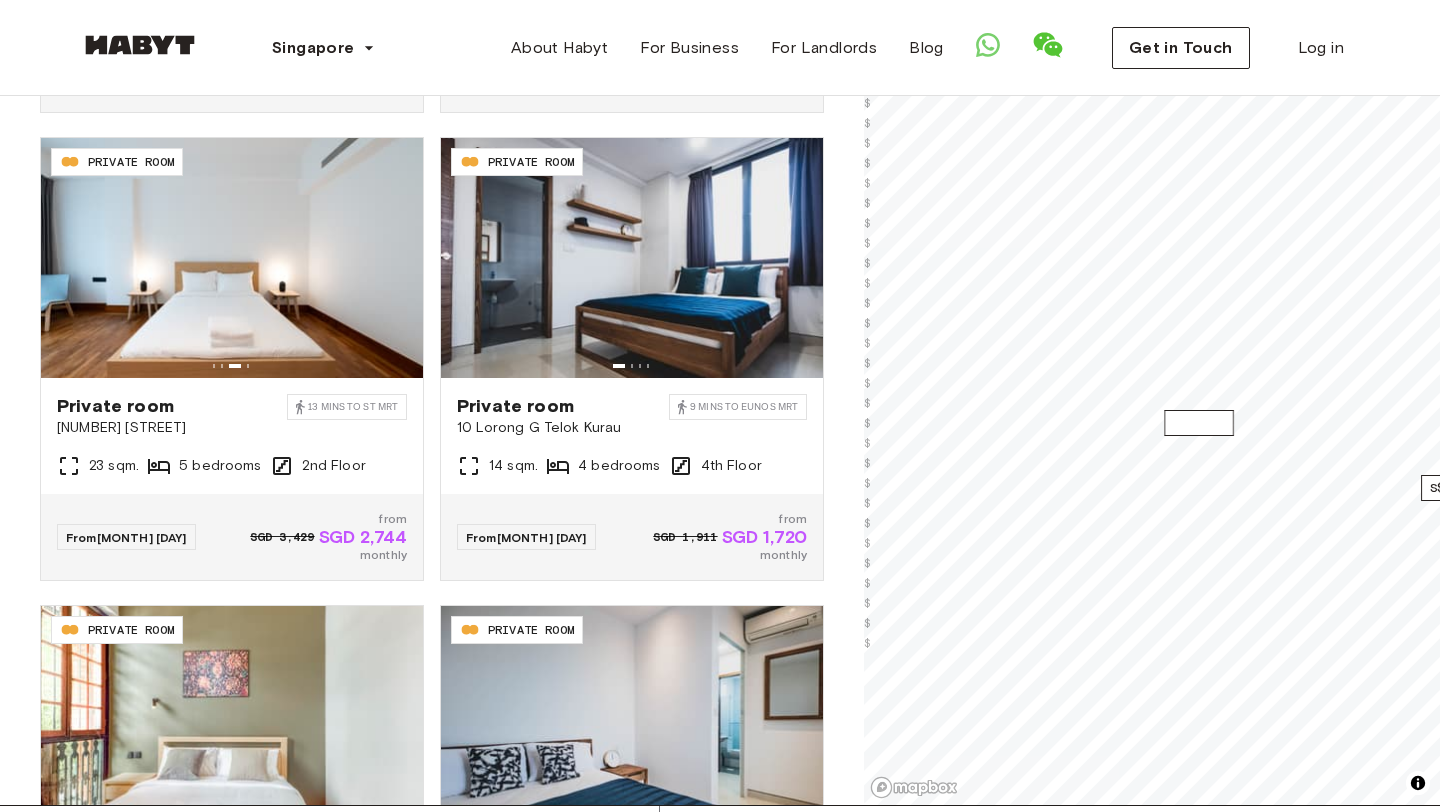 scroll, scrollTop: 279, scrollLeft: 0, axis: vertical 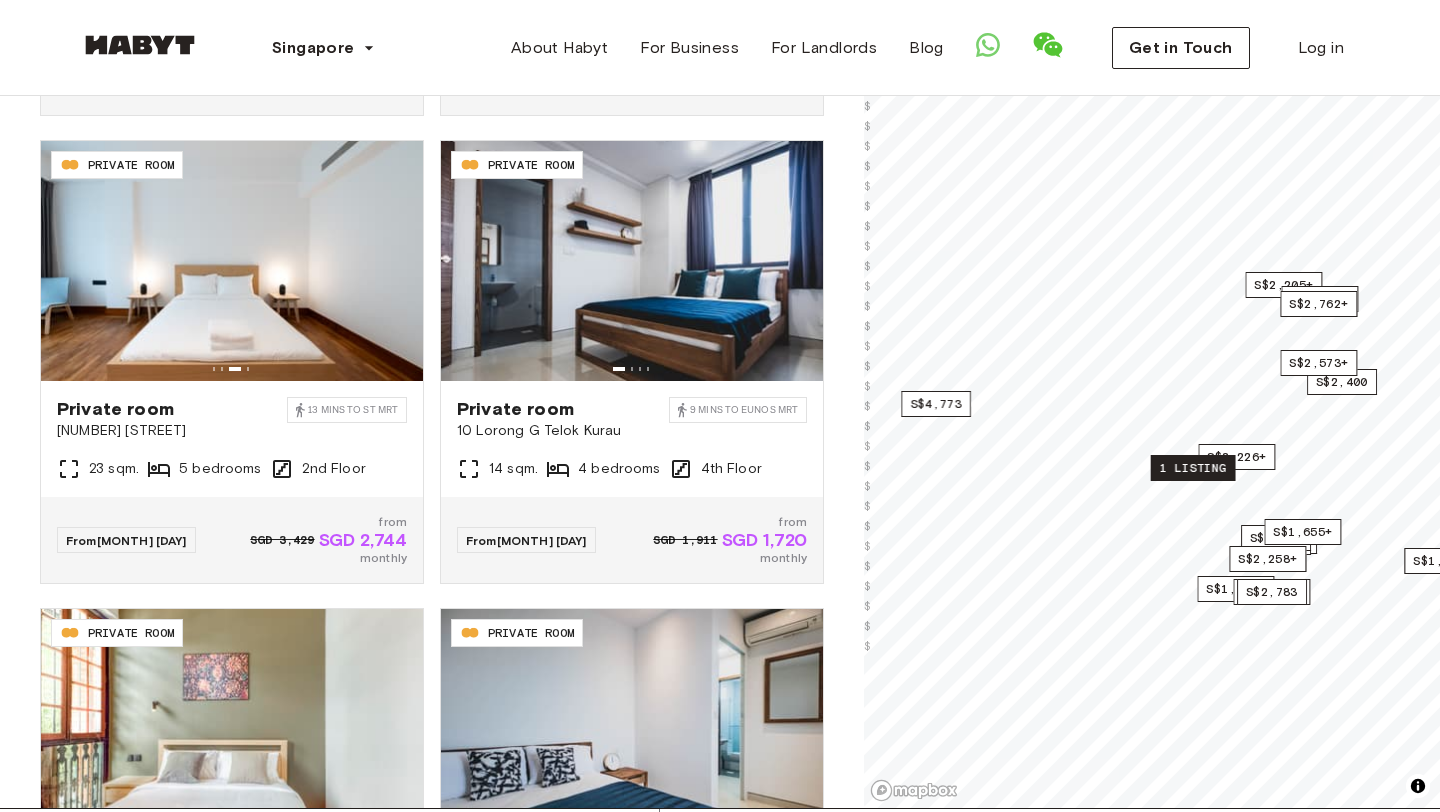 click on "1 listing" at bounding box center (1193, 468) 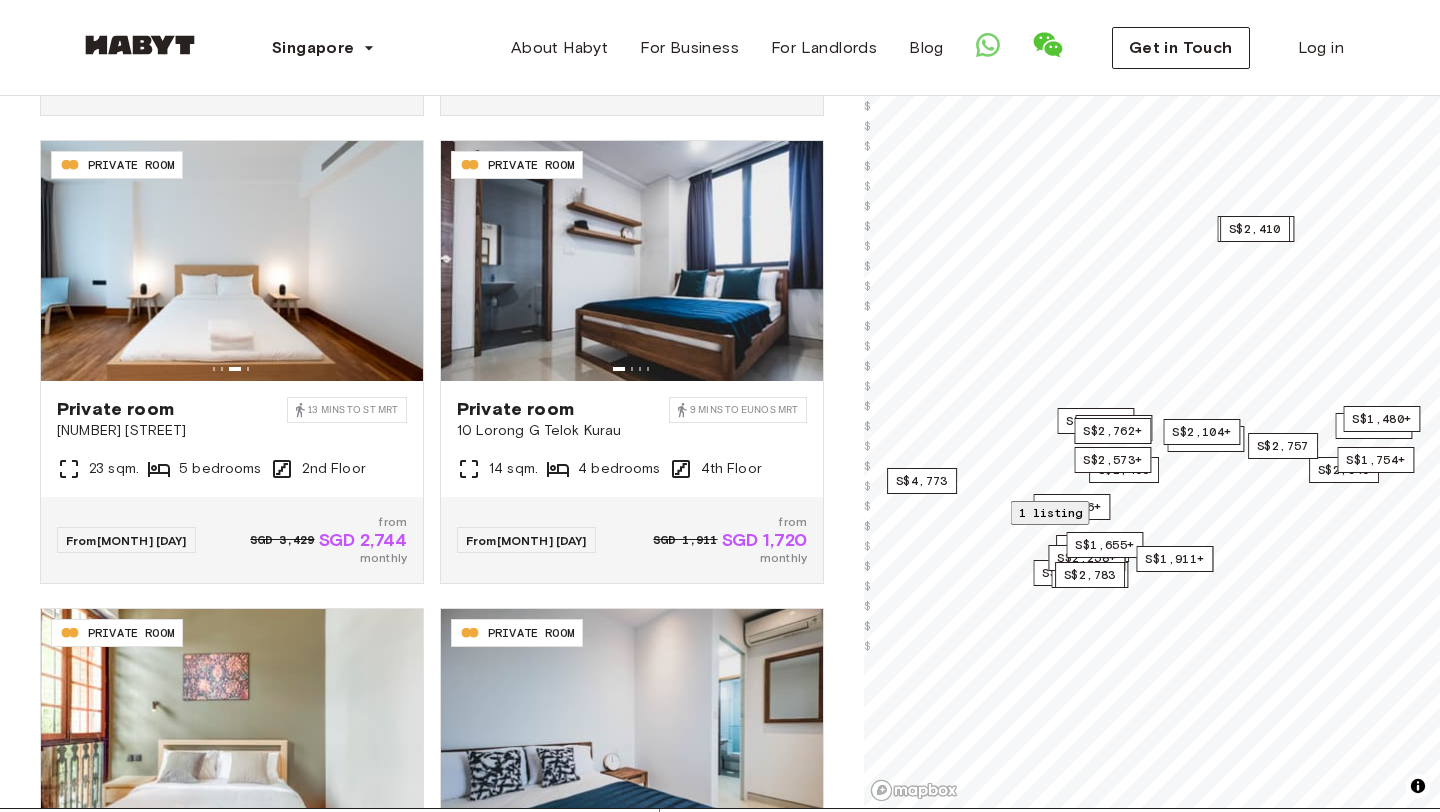 click on "95 Prince Charles Crescent" at bounding box center (942, 868) 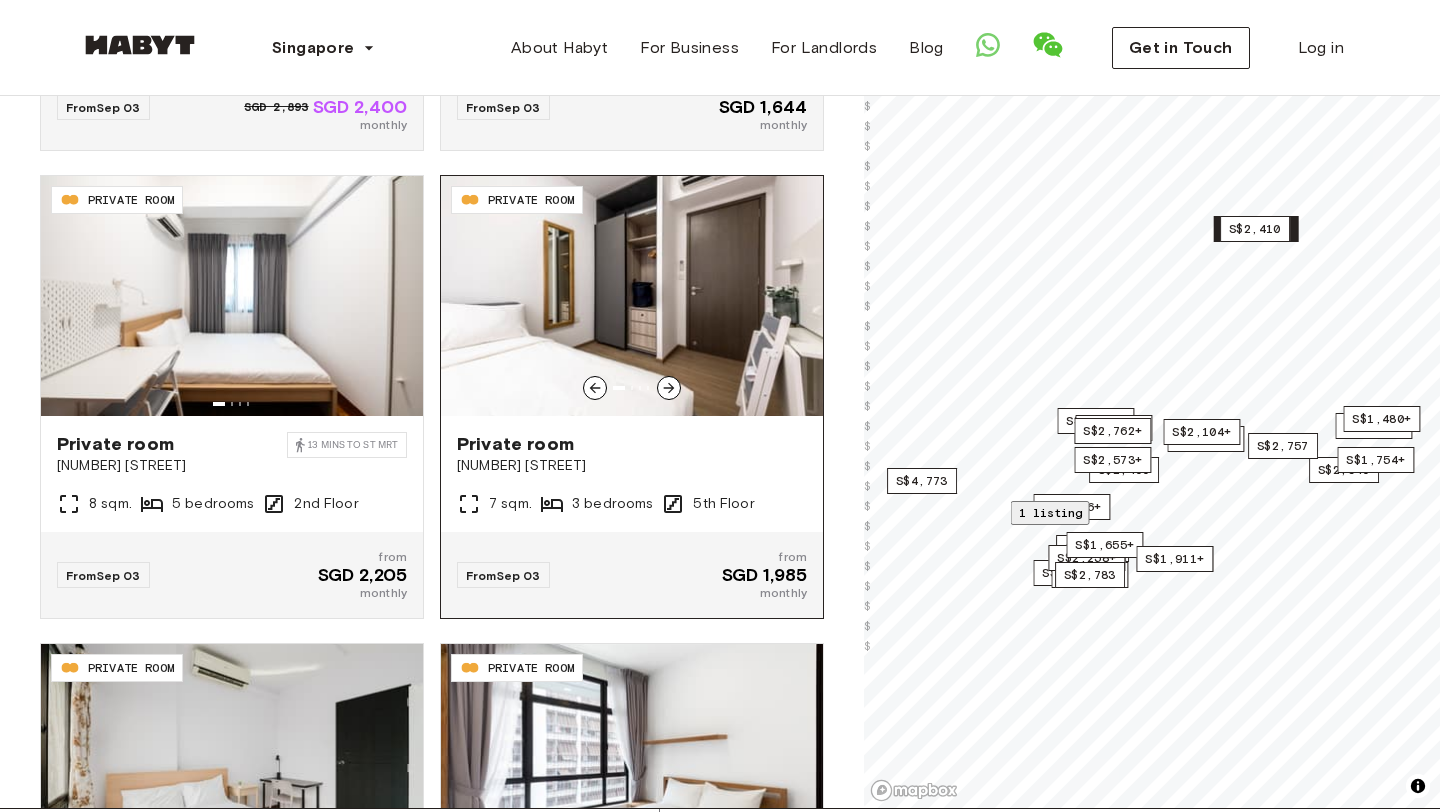 scroll, scrollTop: 1668, scrollLeft: 0, axis: vertical 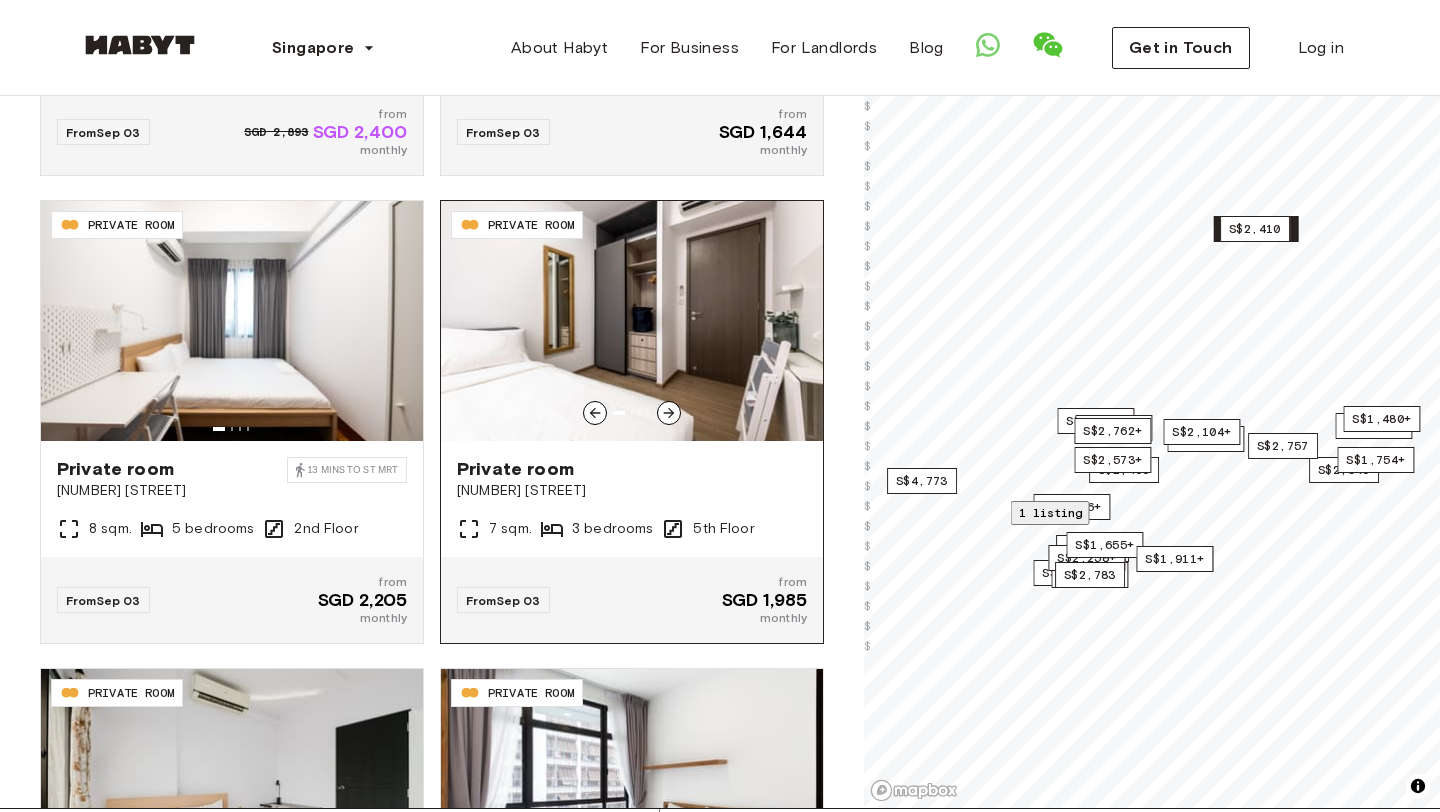click 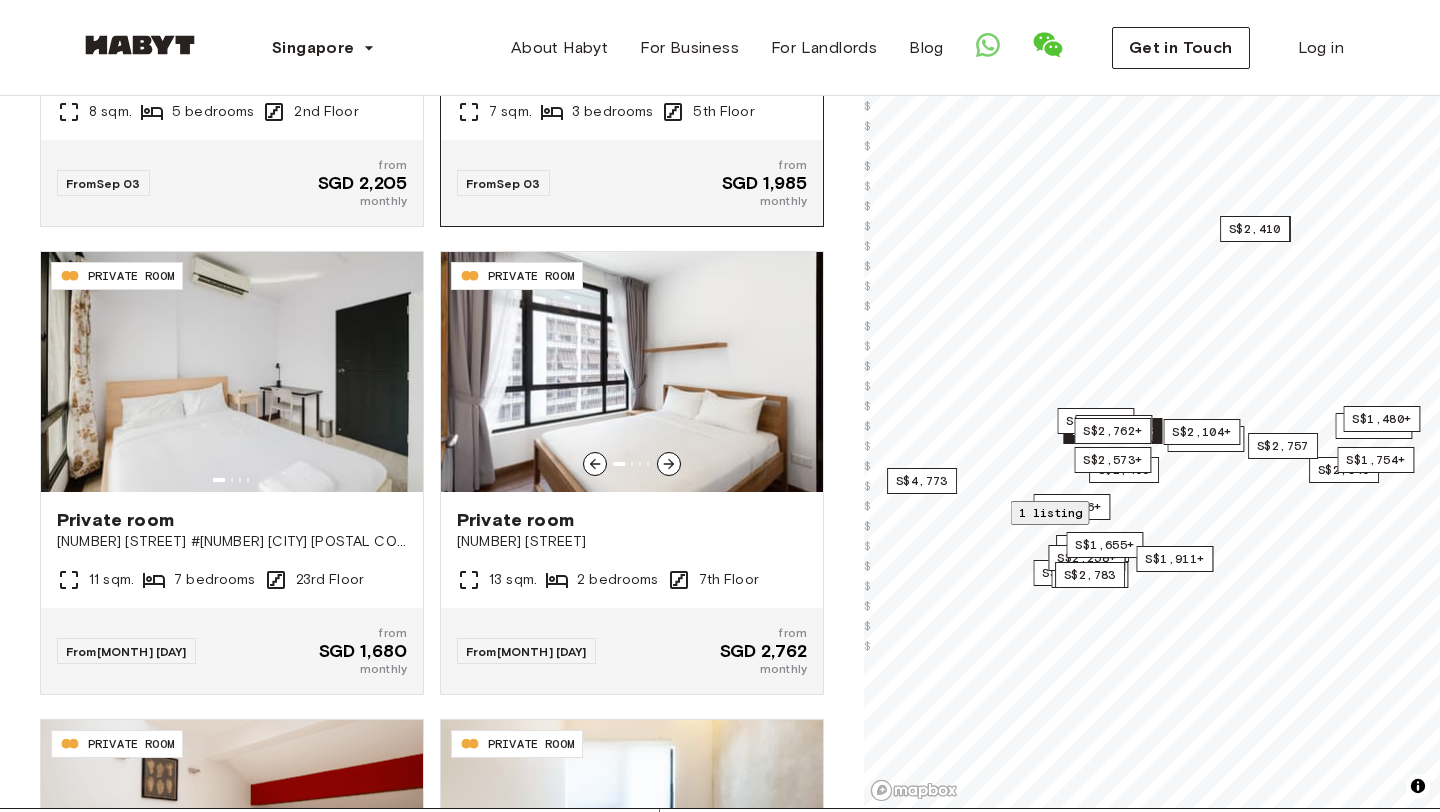 scroll, scrollTop: 2088, scrollLeft: 0, axis: vertical 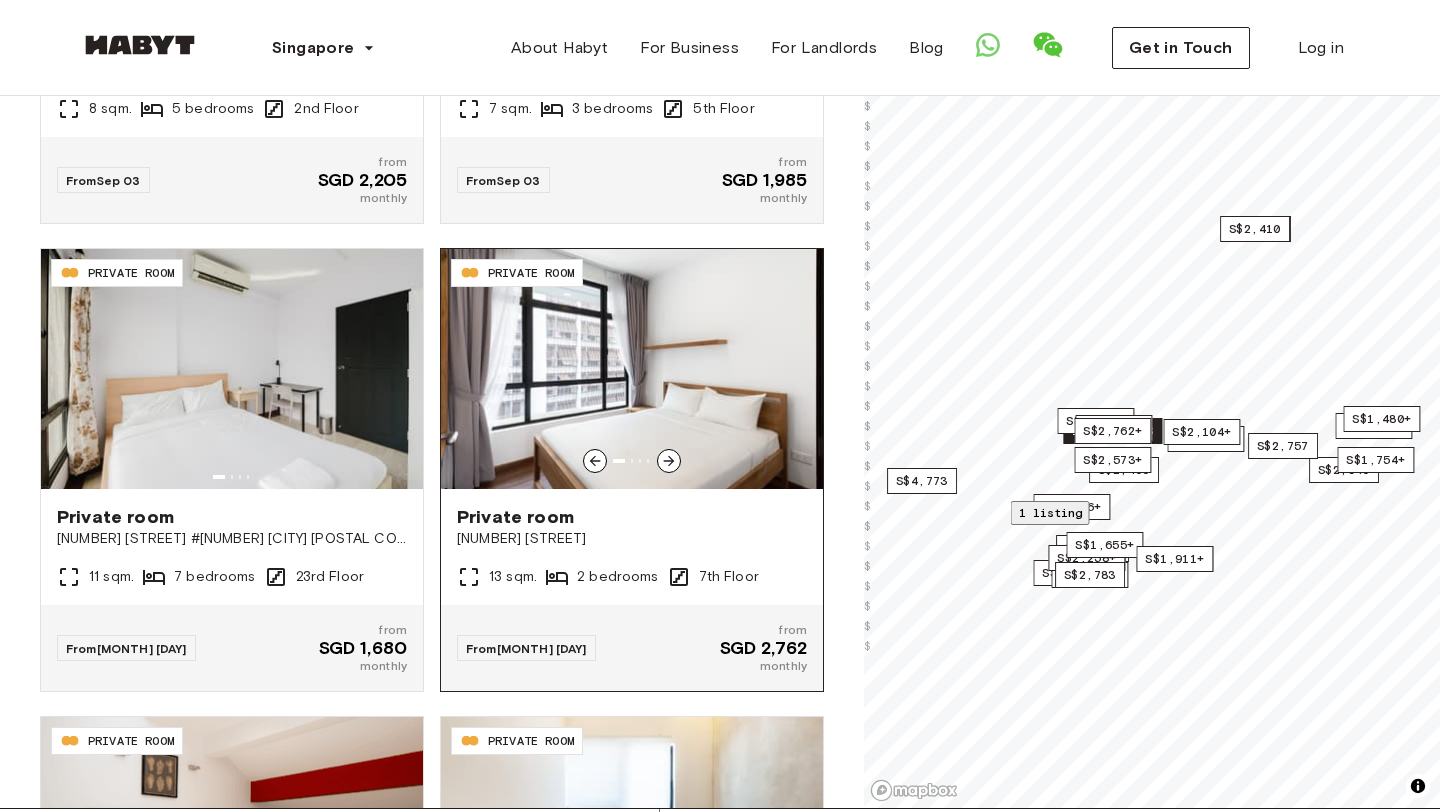 click 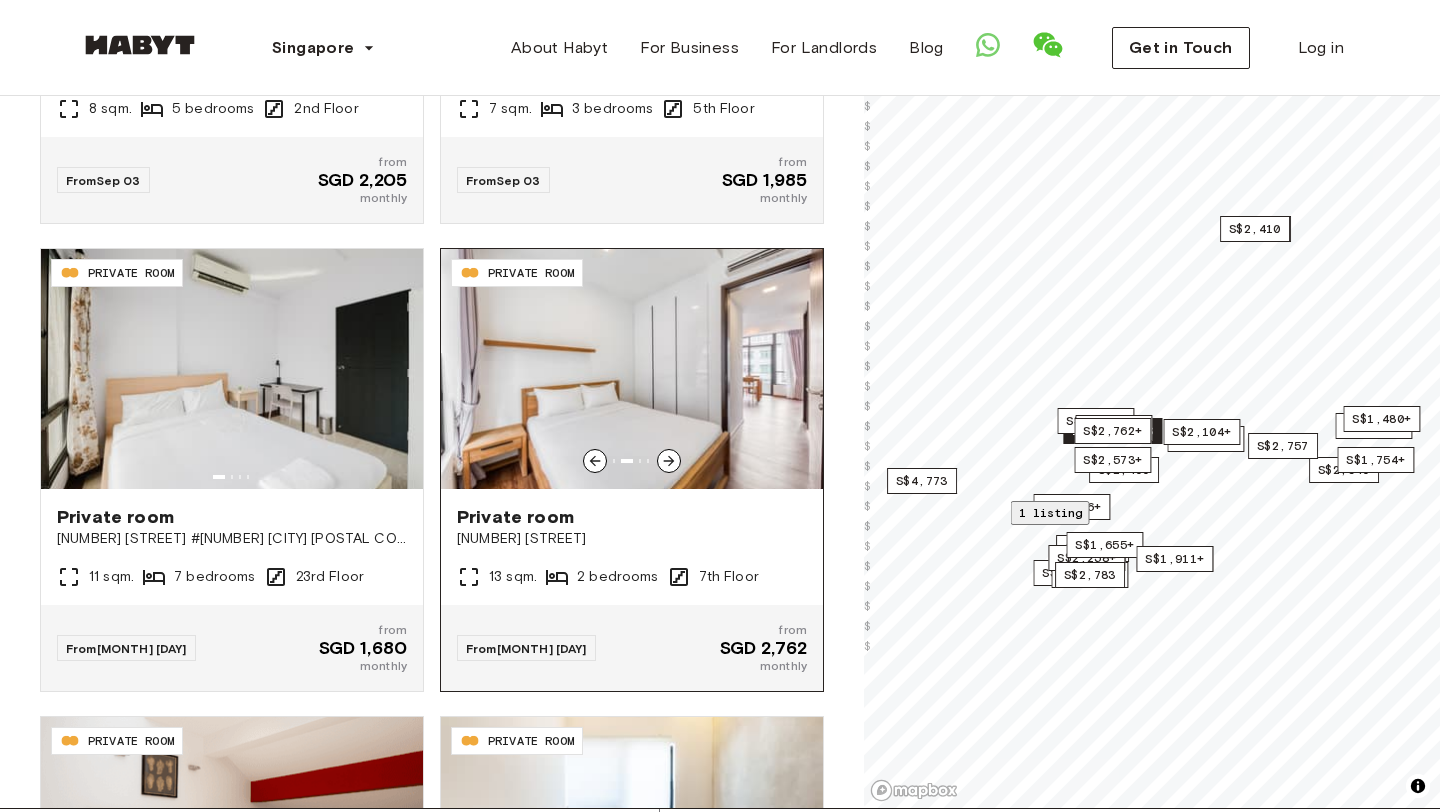 click 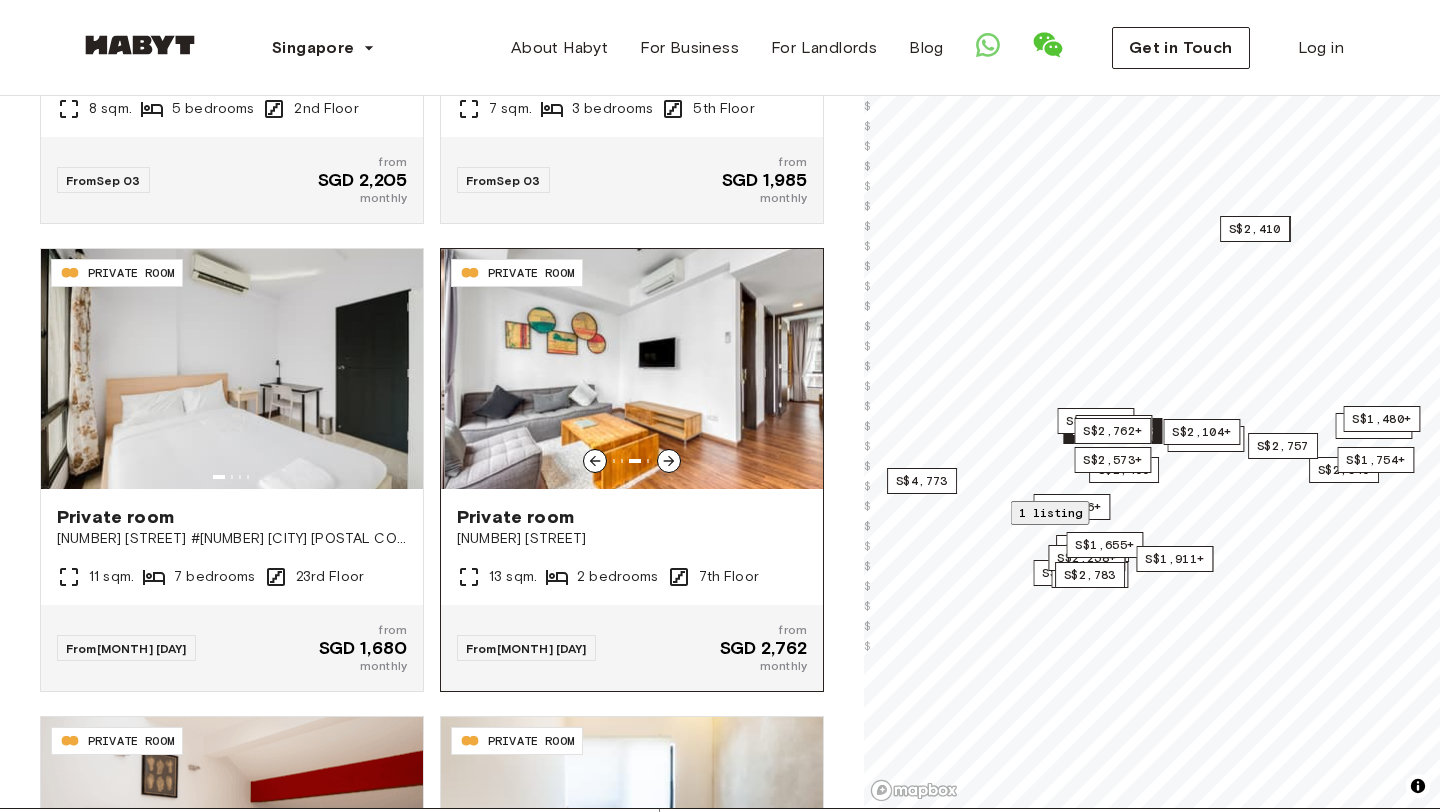 click 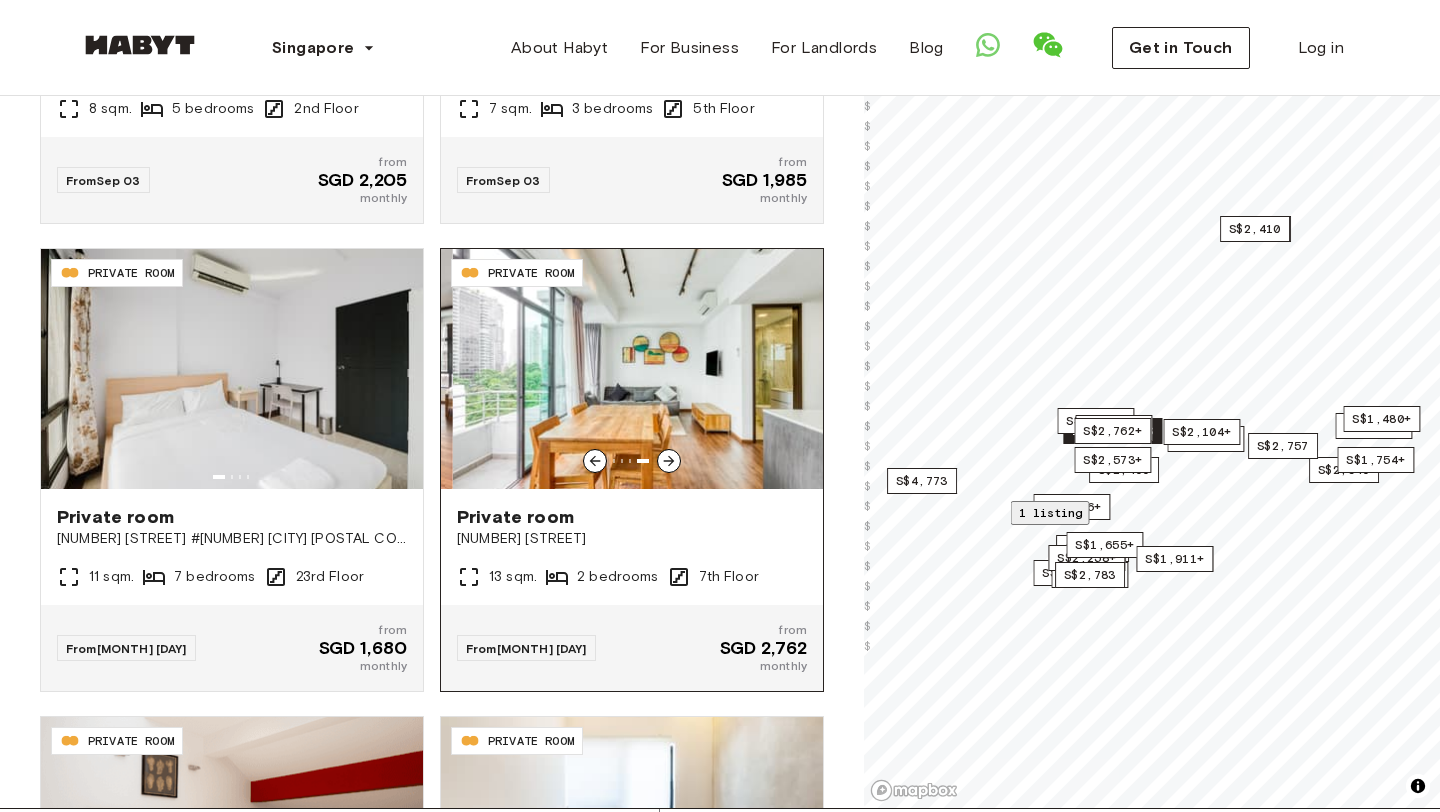 click at bounding box center (644, 369) 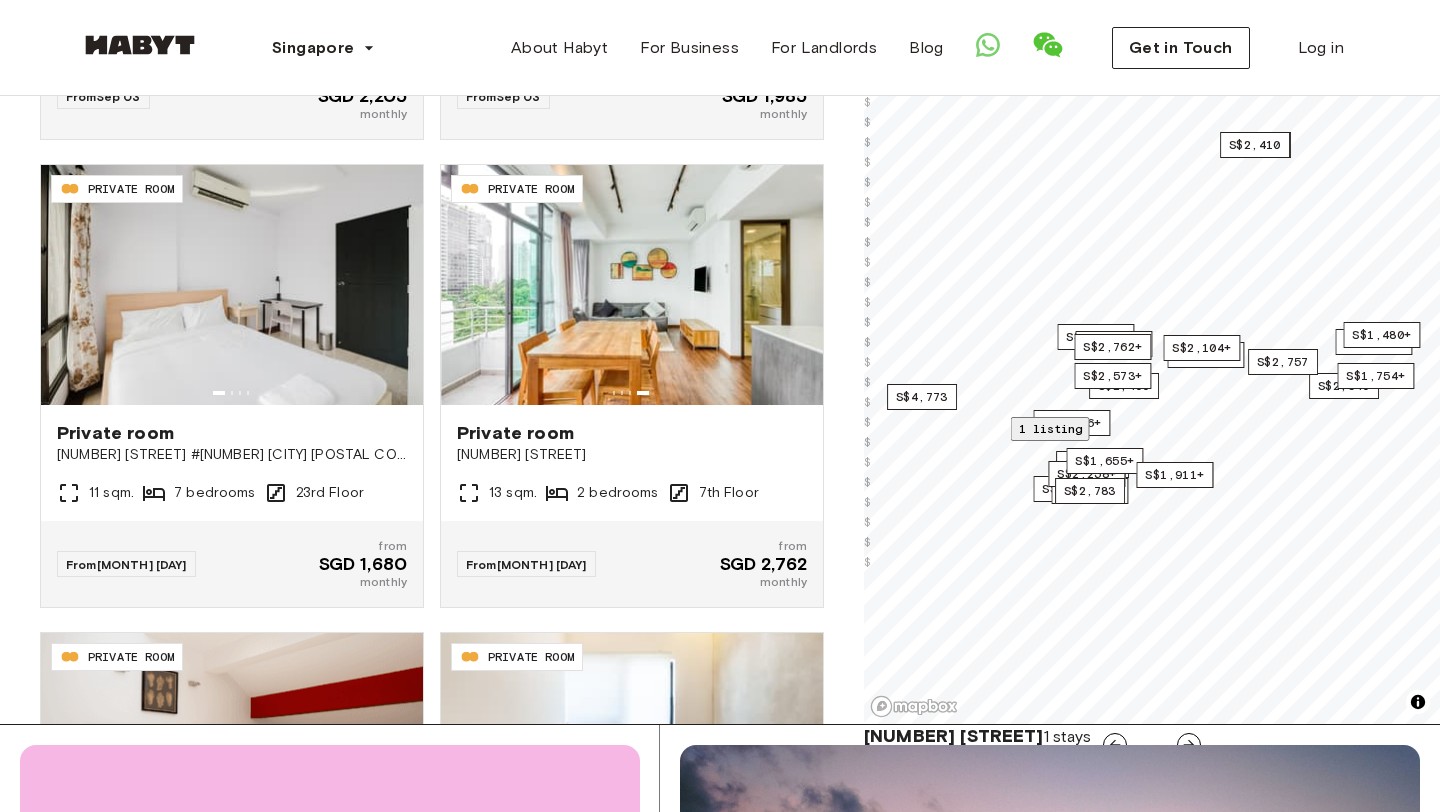 scroll, scrollTop: 413, scrollLeft: 0, axis: vertical 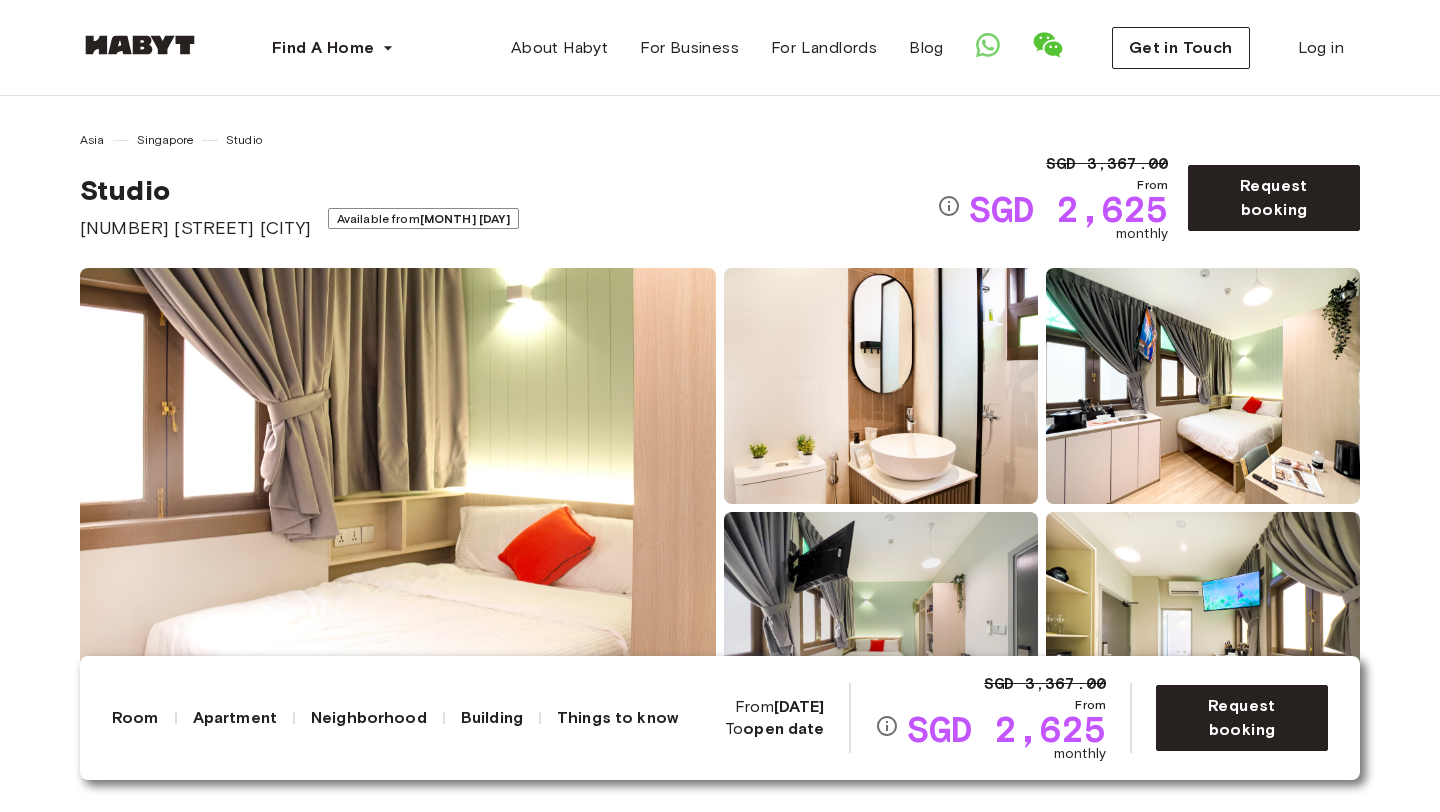 click at bounding box center [398, 508] 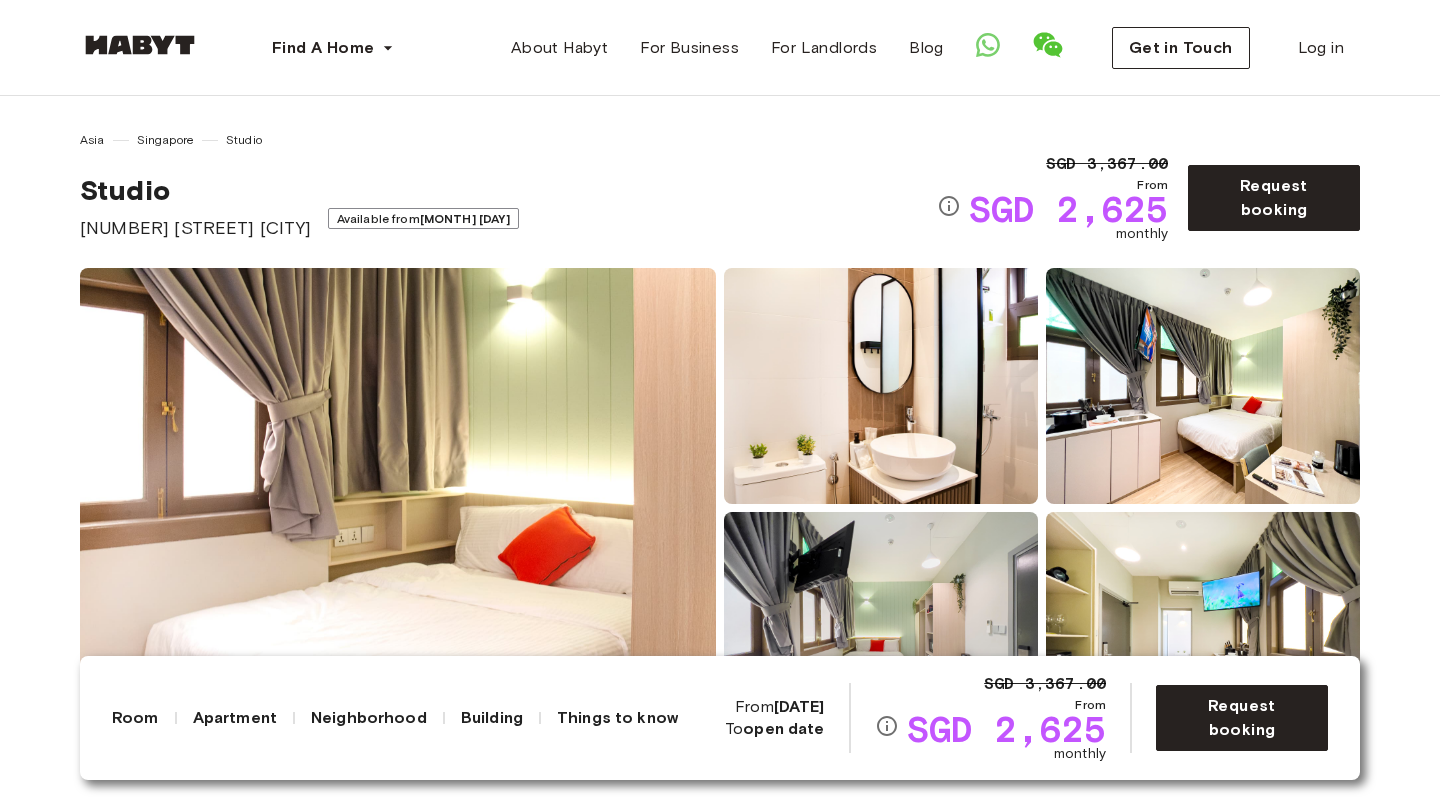 click at bounding box center [881, 386] 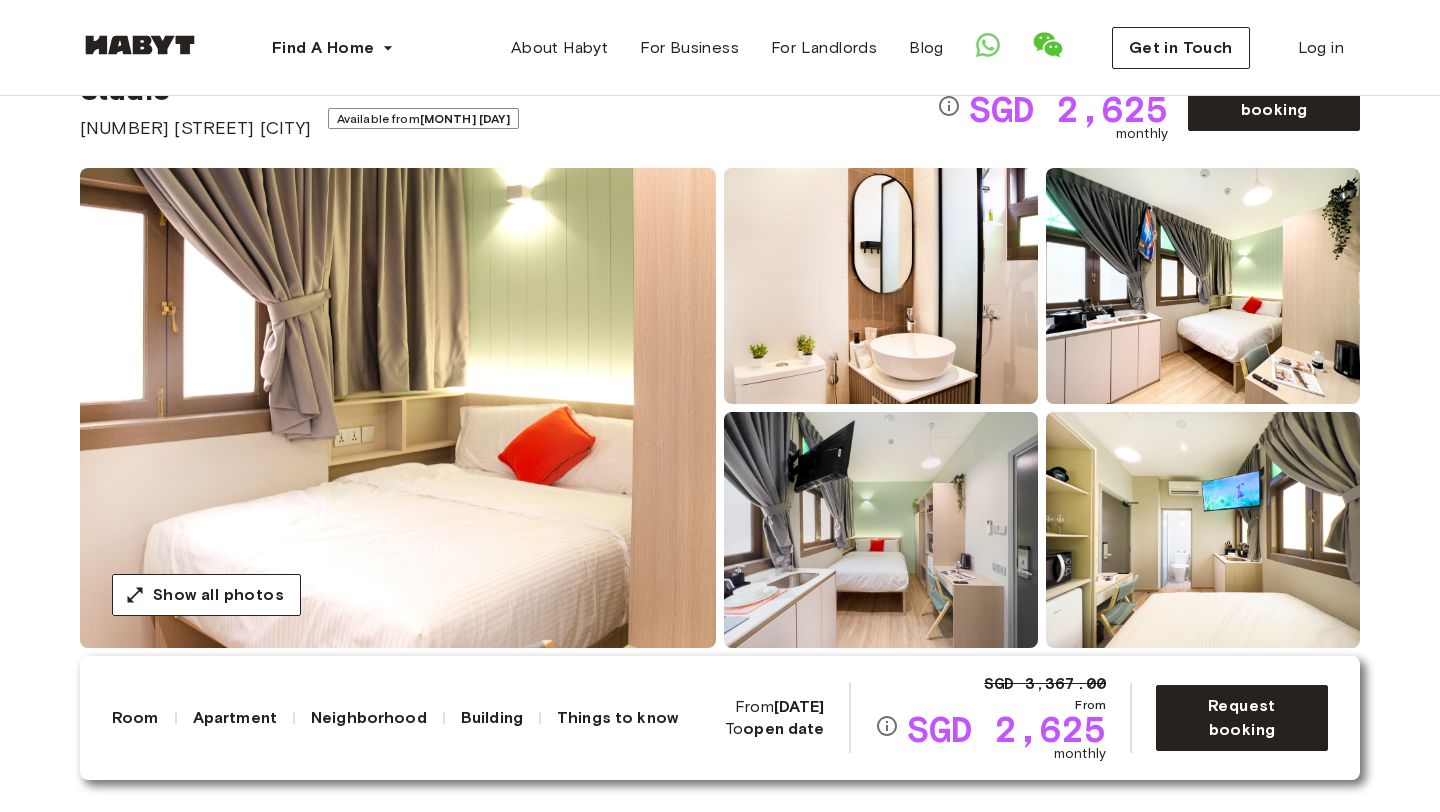 scroll, scrollTop: 155, scrollLeft: 0, axis: vertical 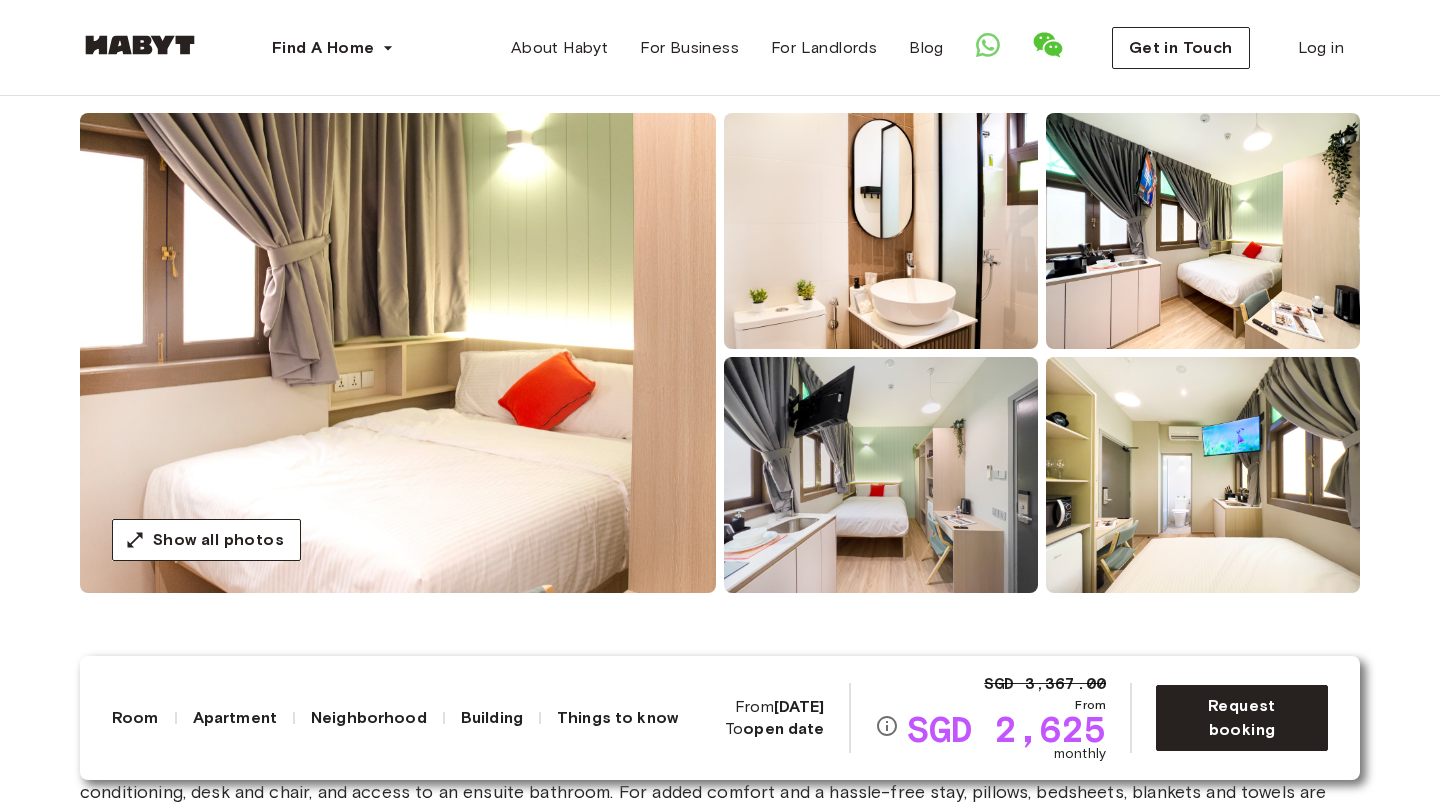 click at bounding box center [881, 475] 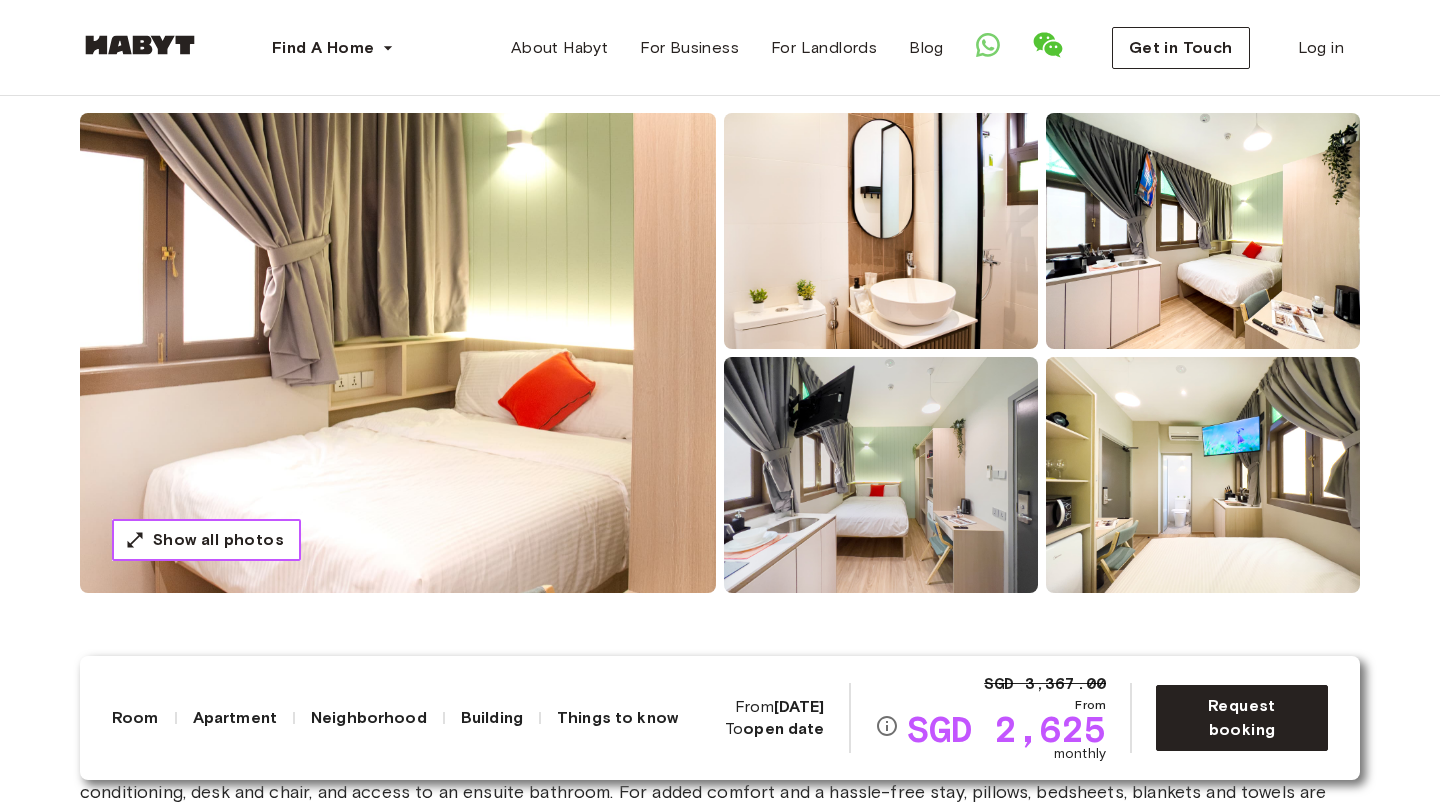 click on "Show all photos" at bounding box center (218, 540) 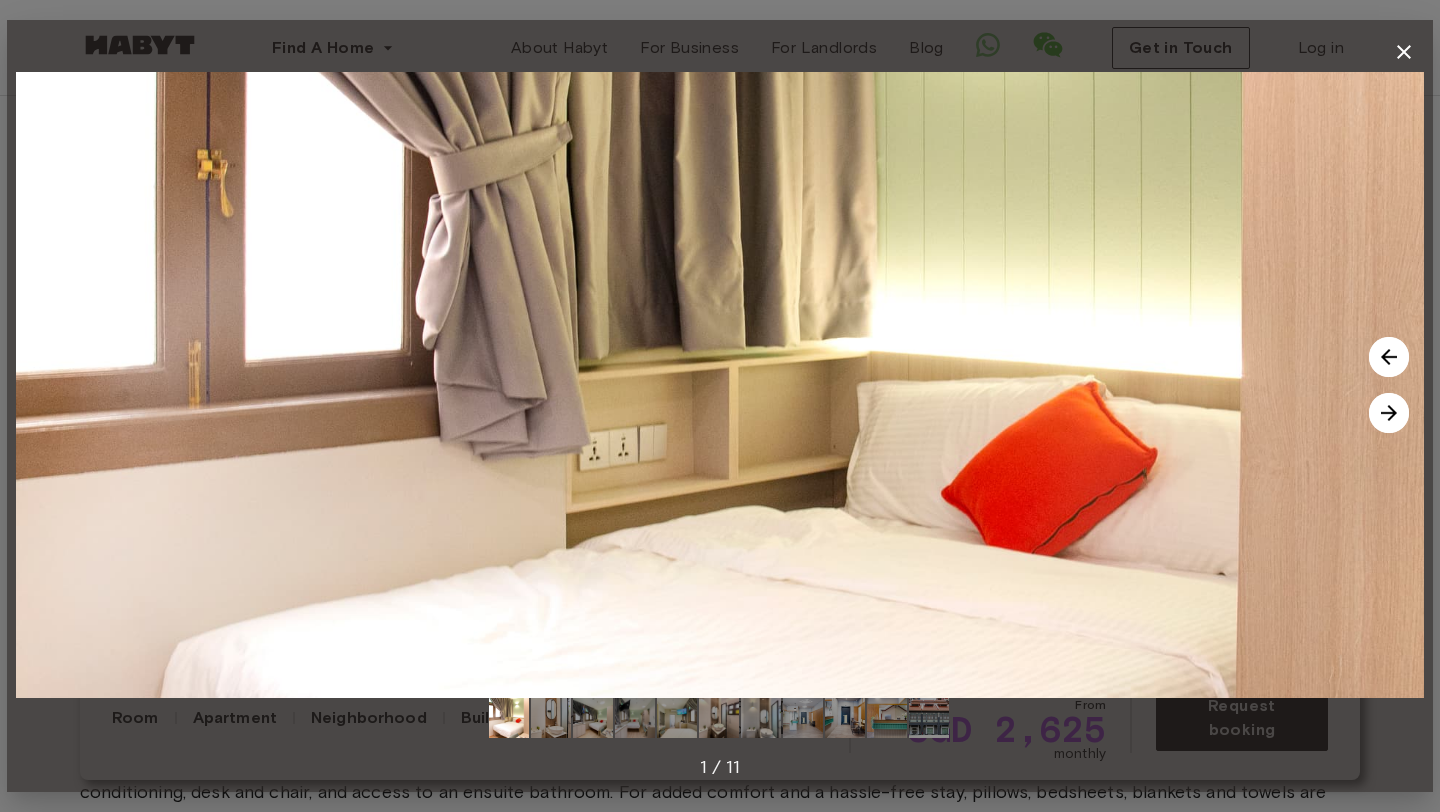 click at bounding box center (1389, 413) 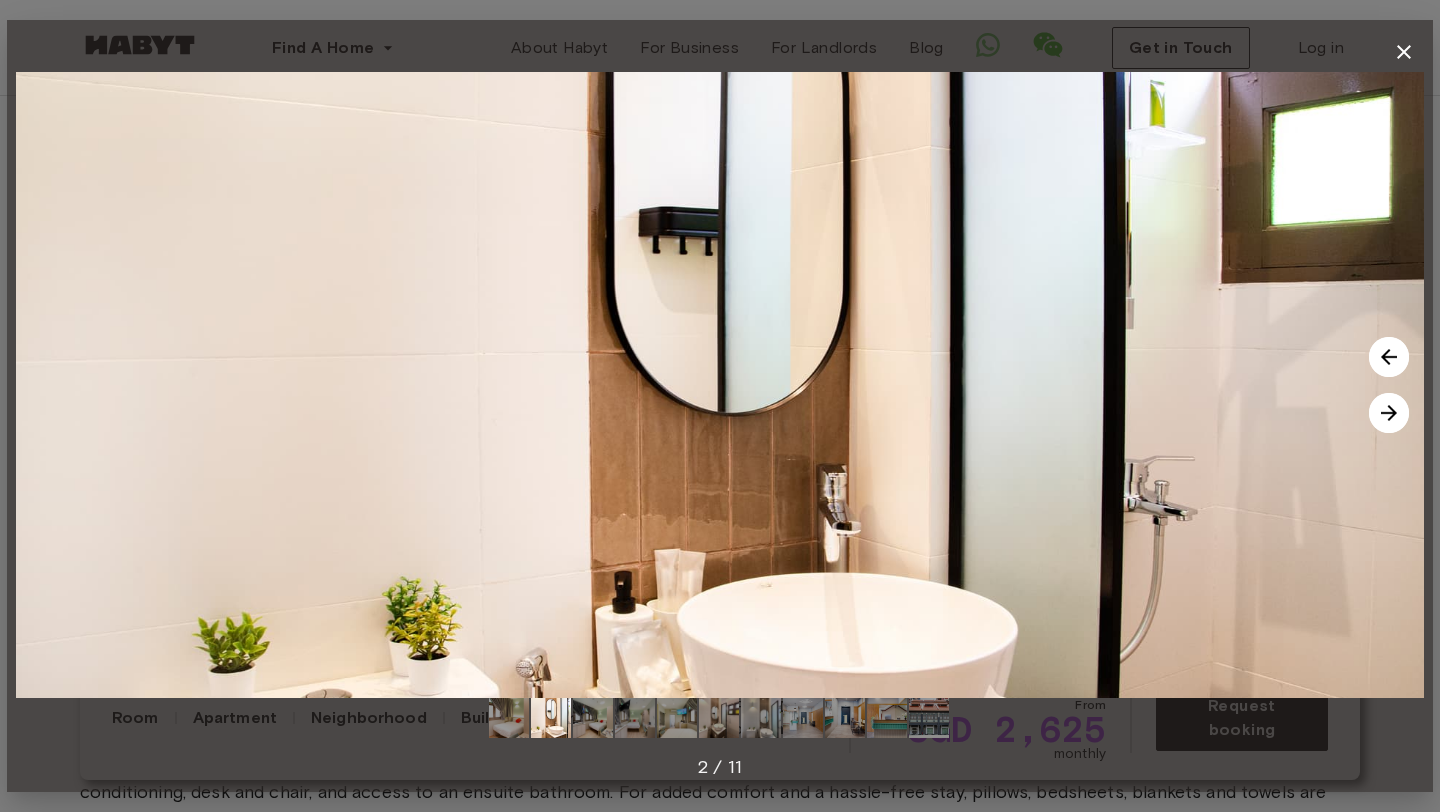 click at bounding box center [1389, 413] 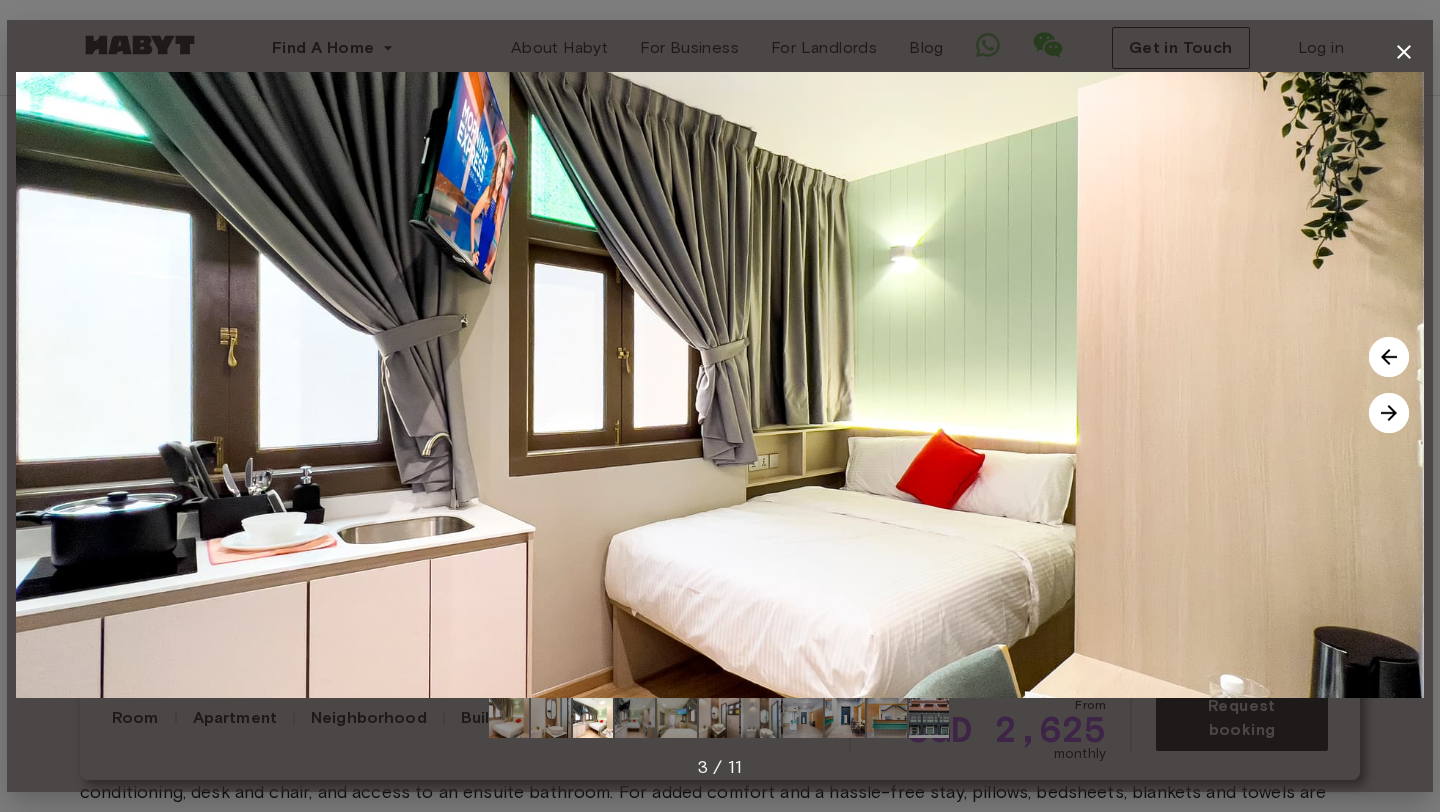 click at bounding box center [1389, 413] 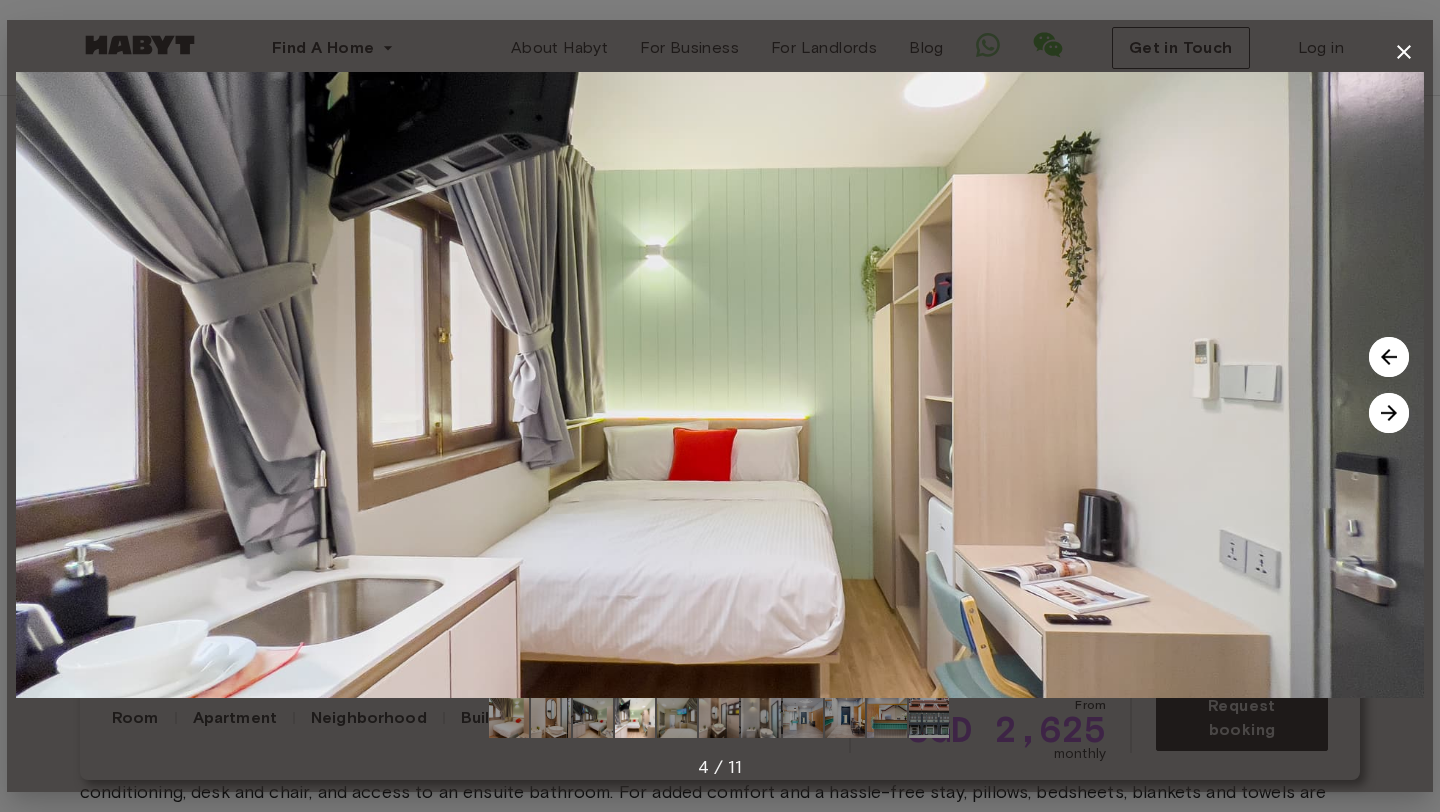 click at bounding box center [1389, 413] 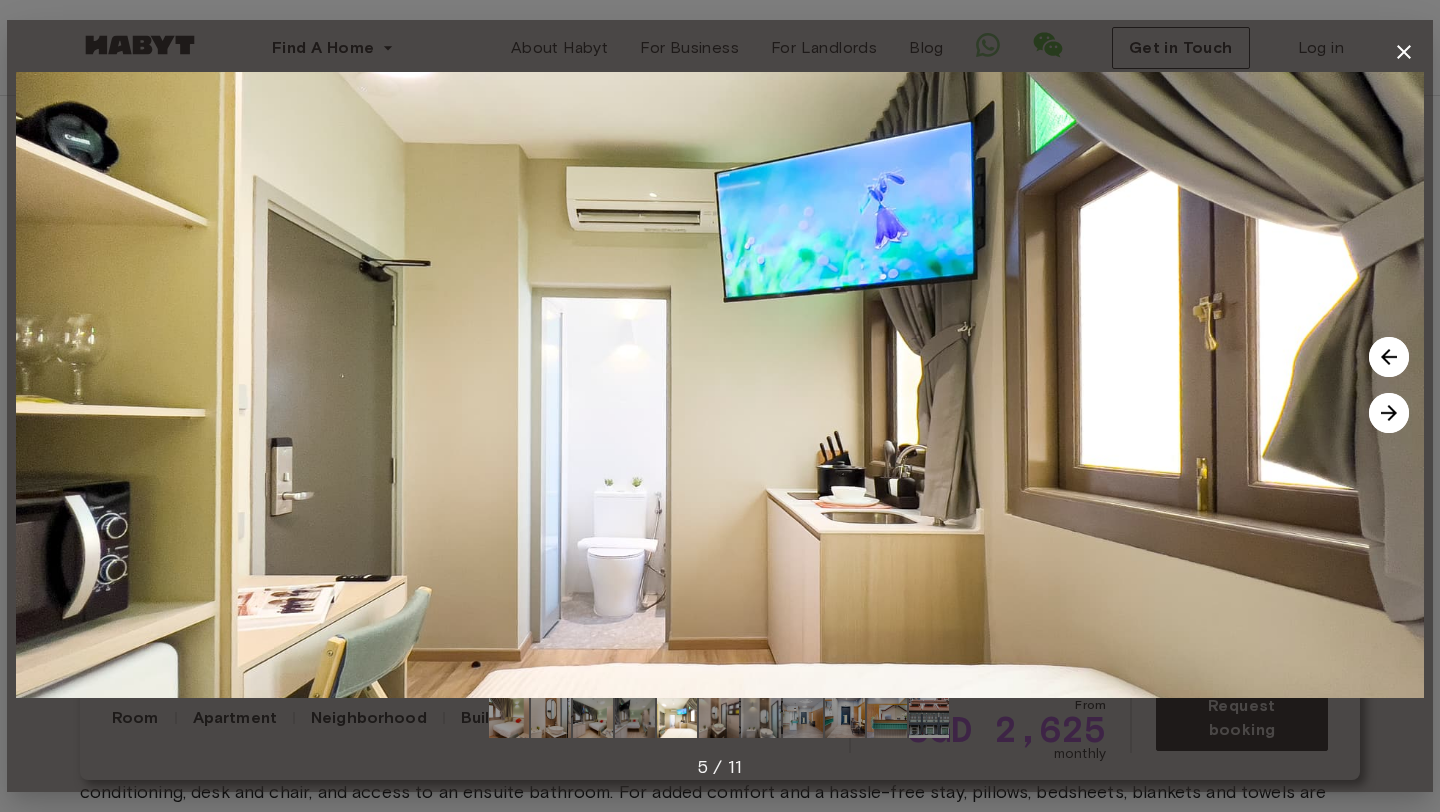 click at bounding box center (1389, 413) 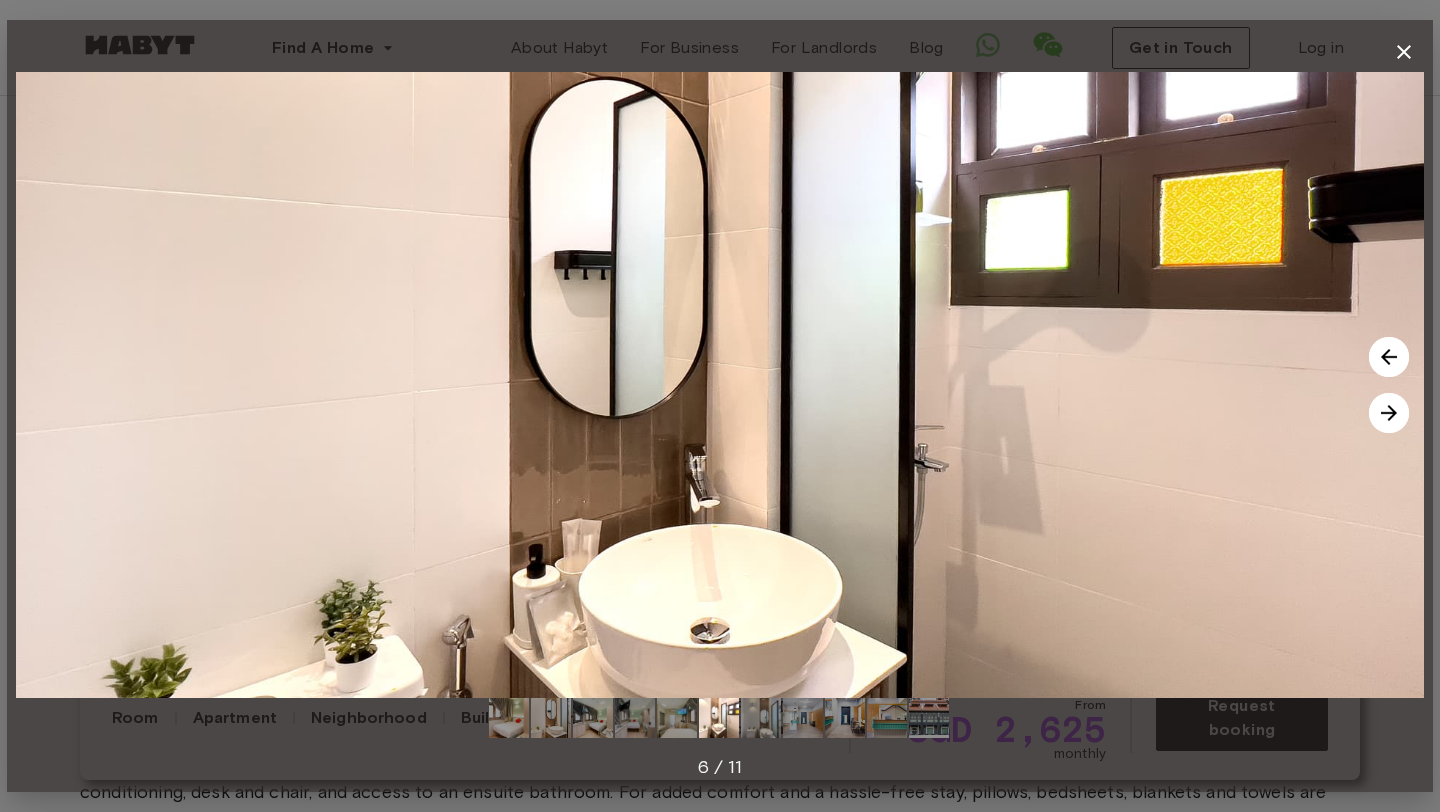 click at bounding box center (1389, 413) 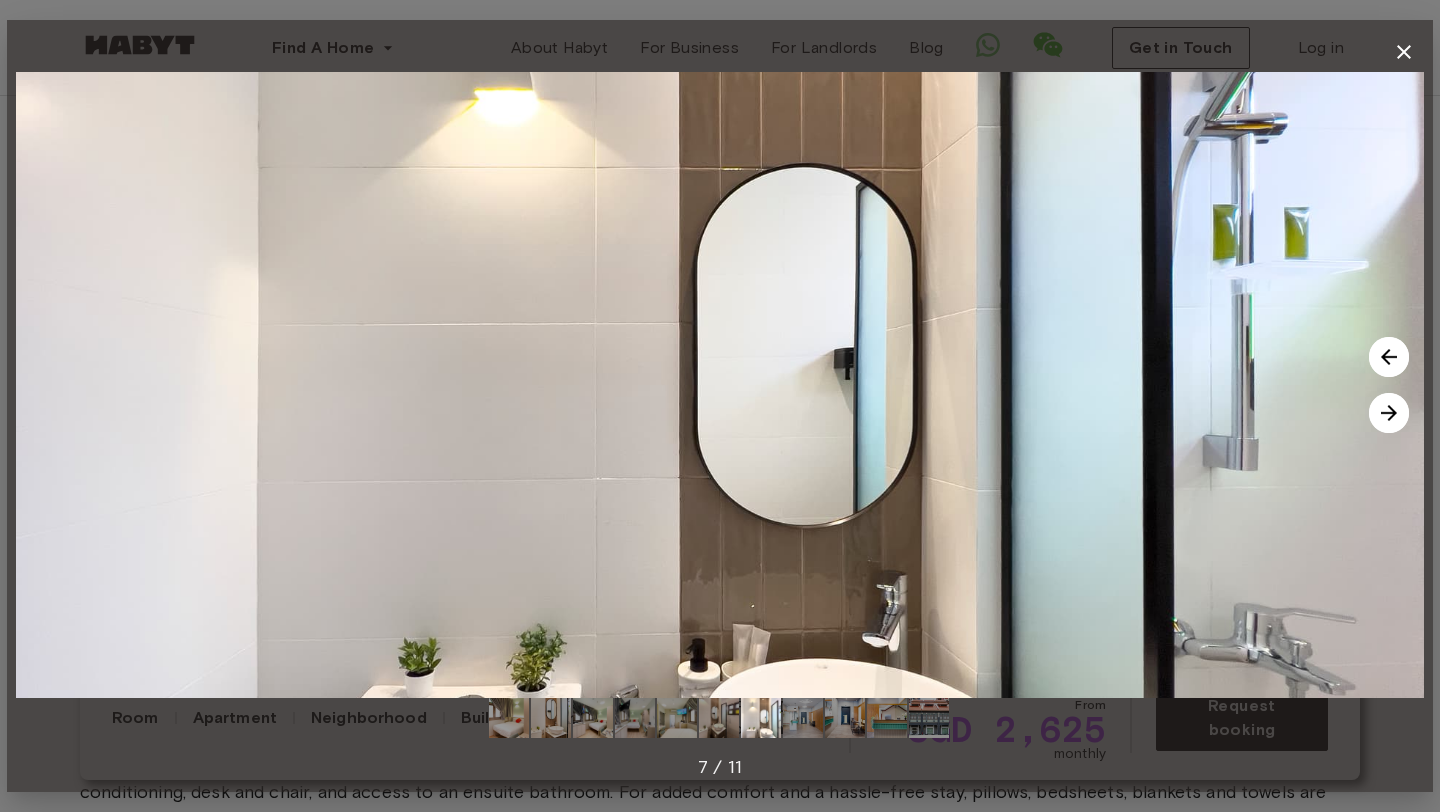 click at bounding box center [1389, 413] 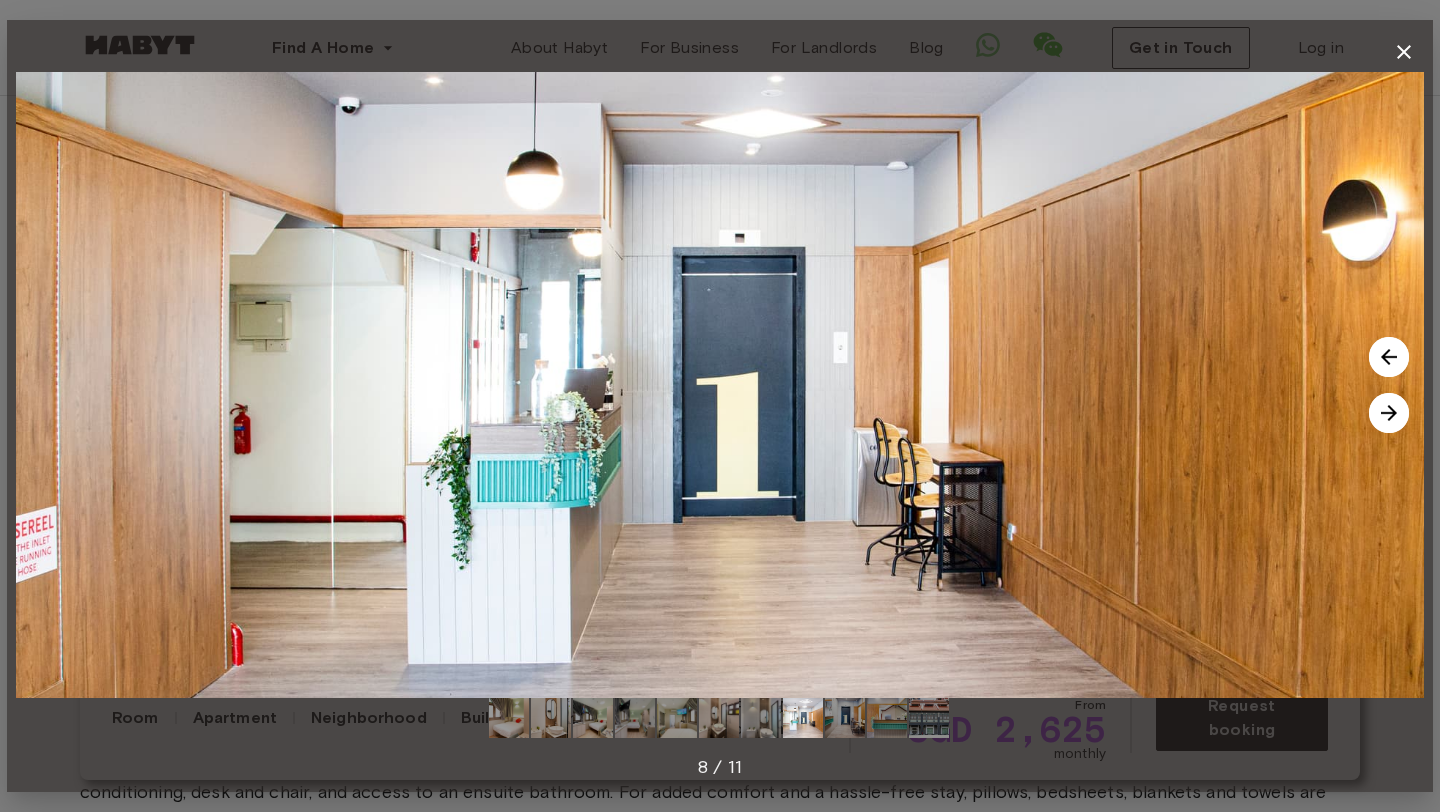 click at bounding box center [1389, 413] 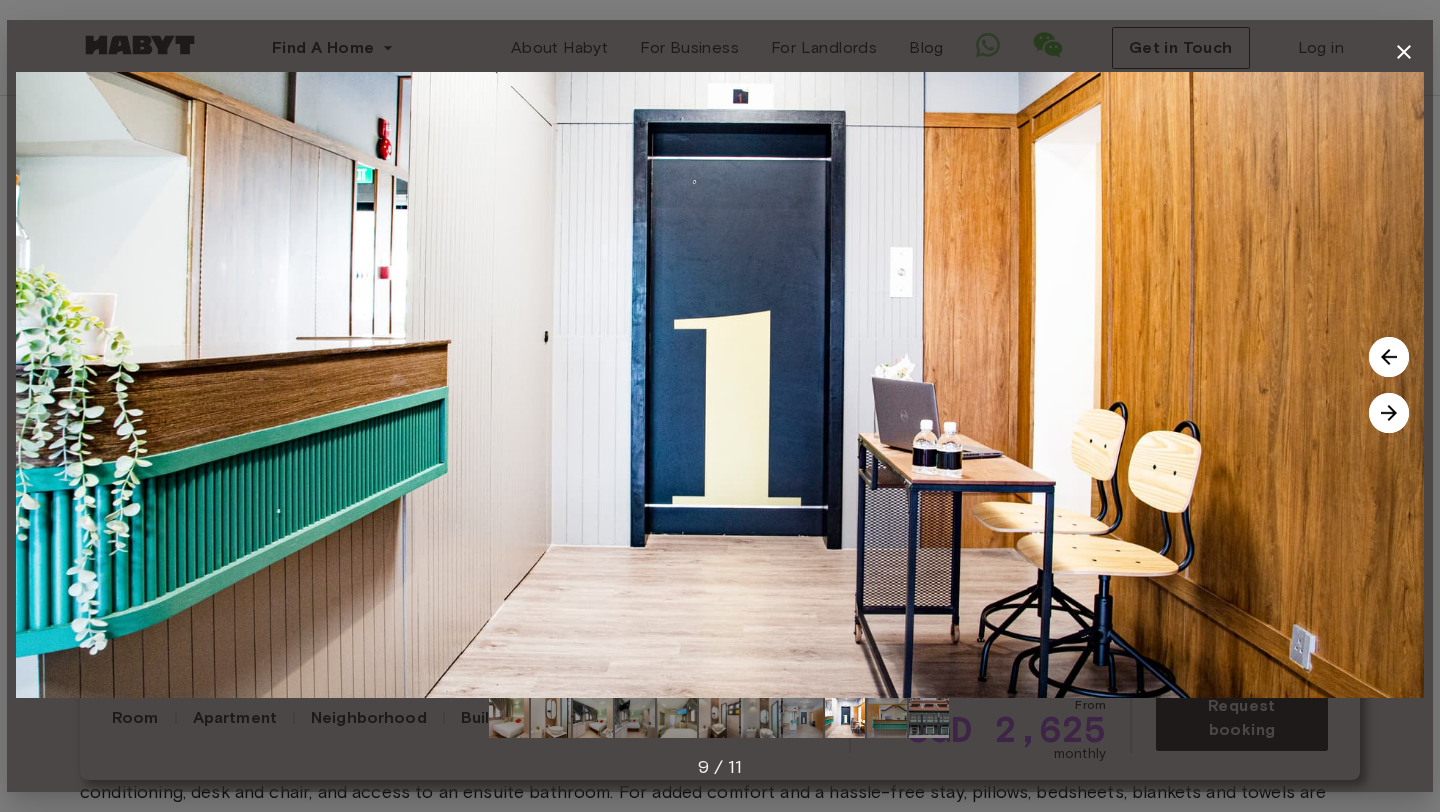 click at bounding box center (1389, 413) 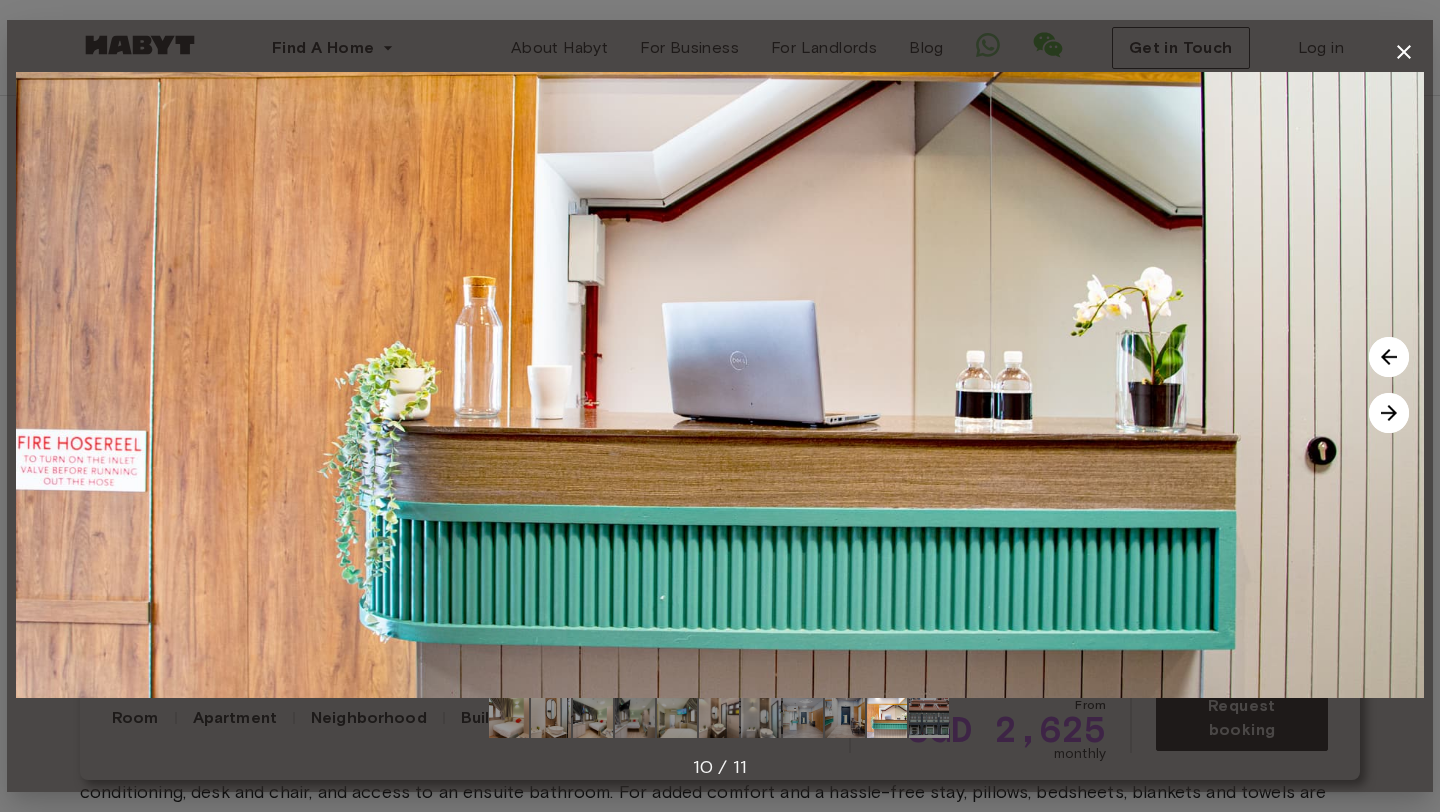 click at bounding box center [1389, 413] 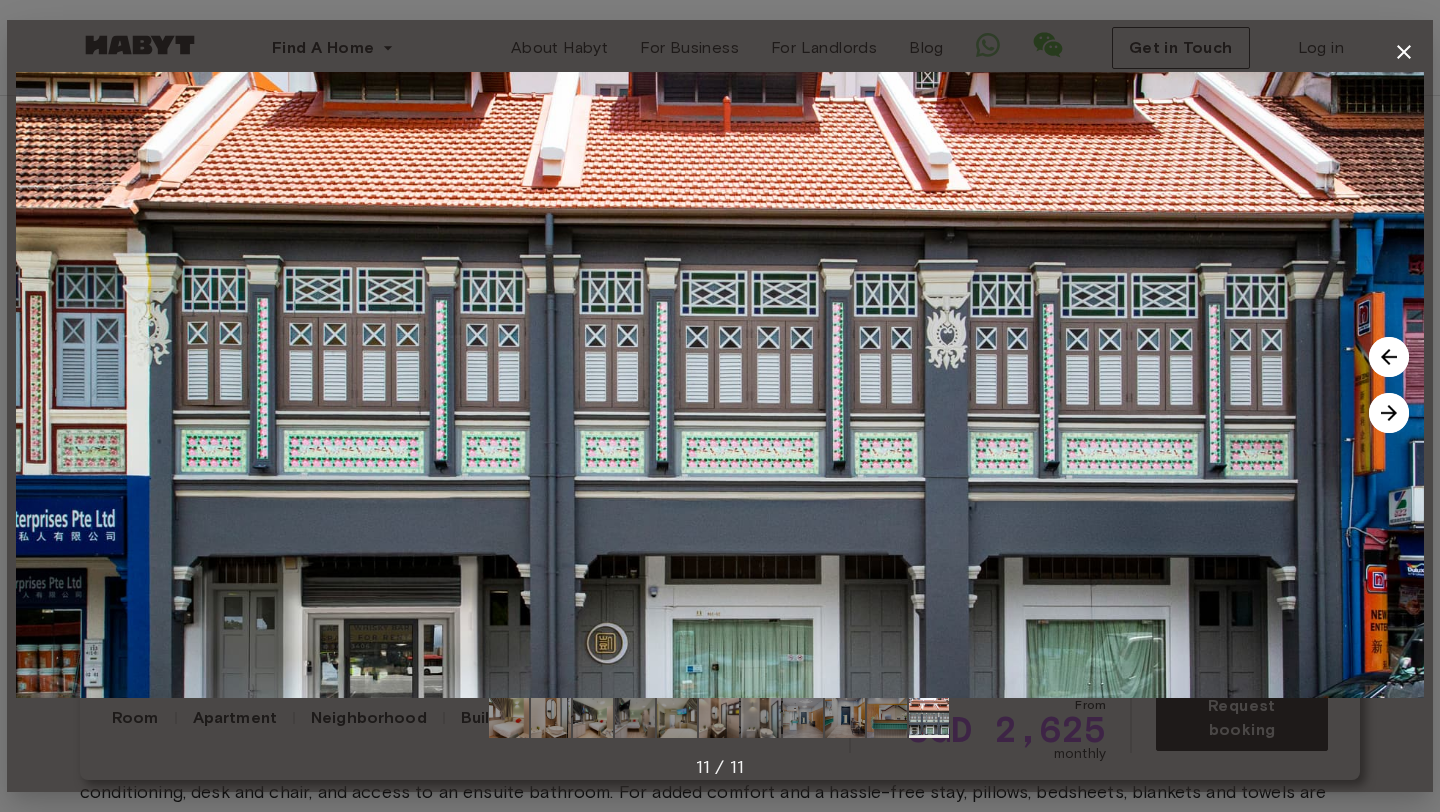click at bounding box center (1389, 413) 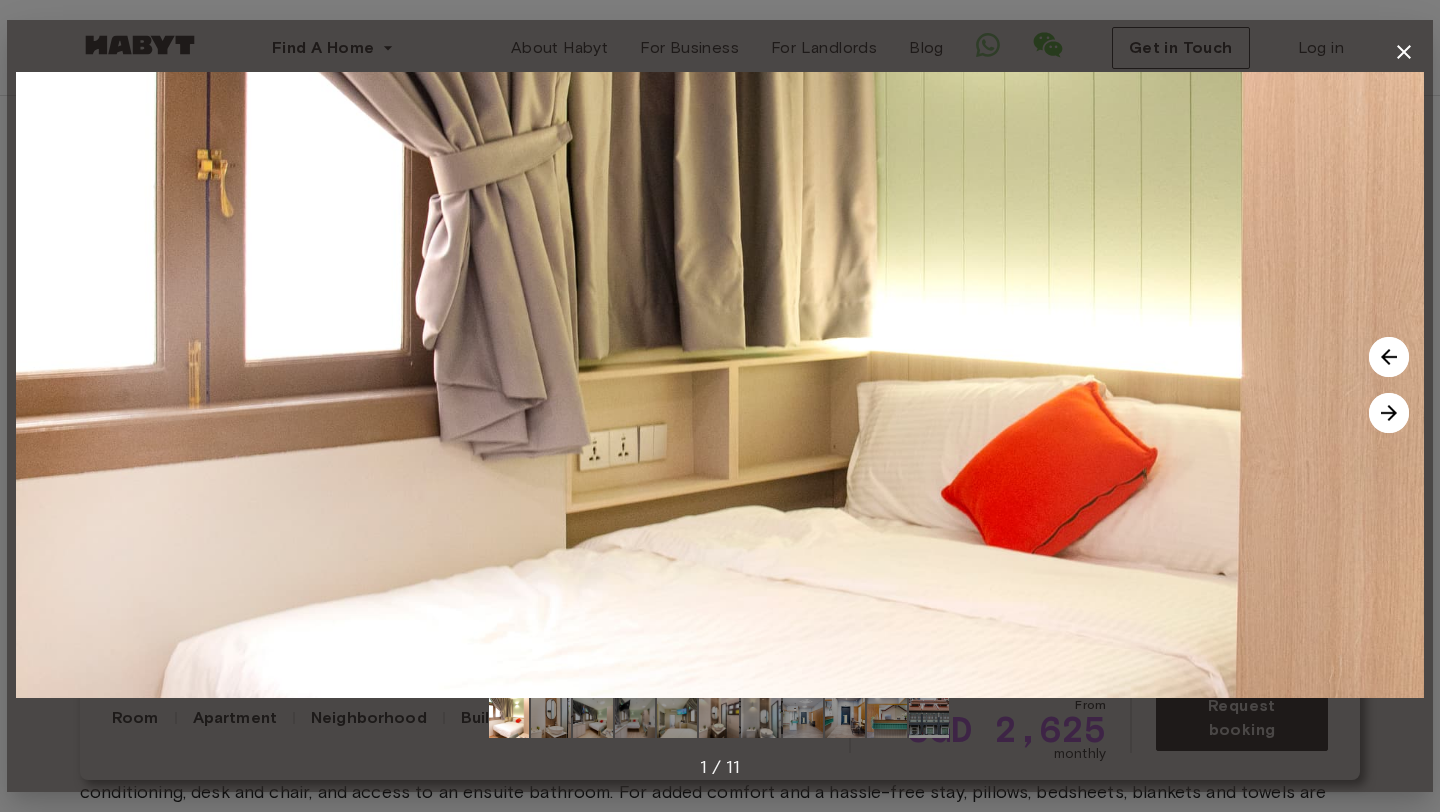 click at bounding box center (1389, 413) 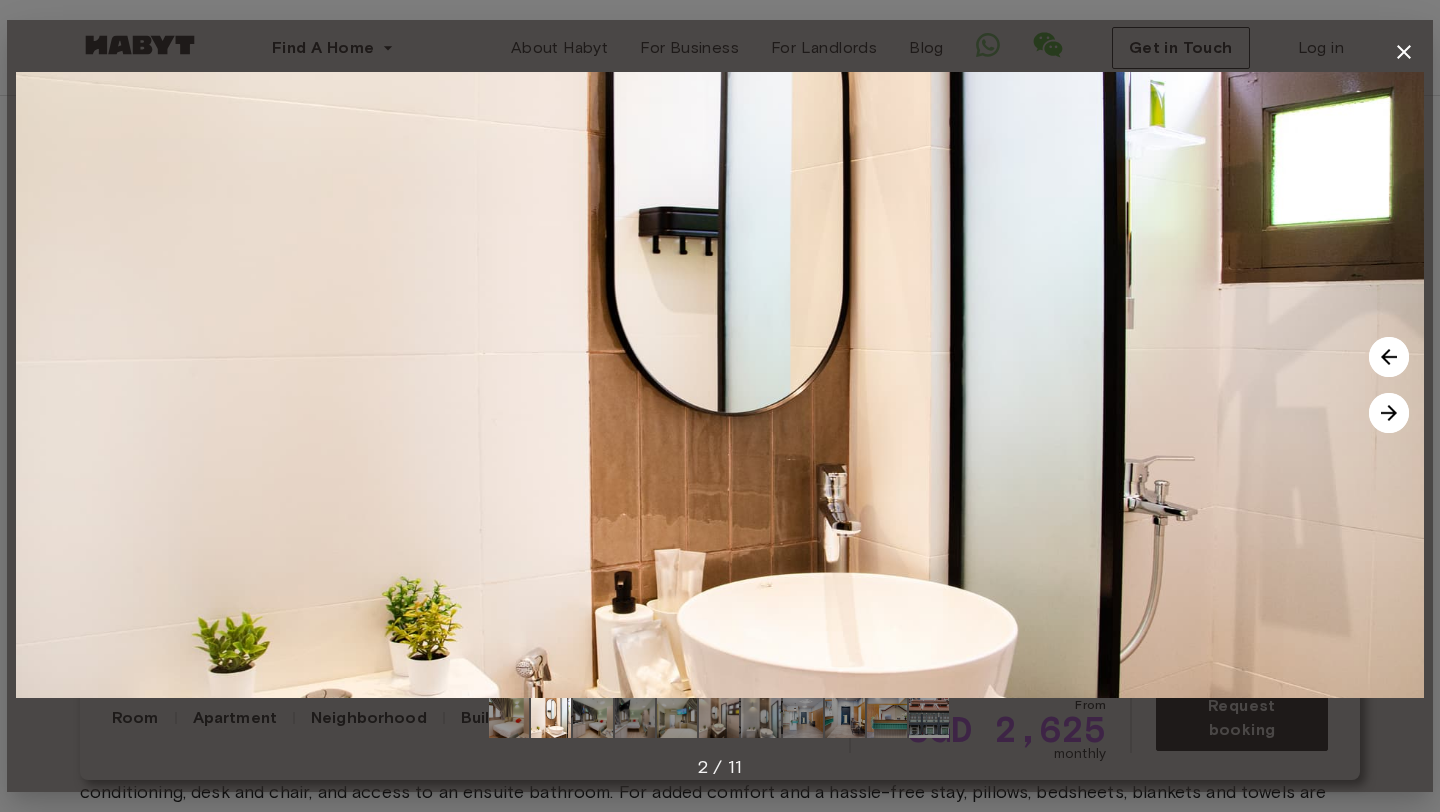 click at bounding box center (1389, 413) 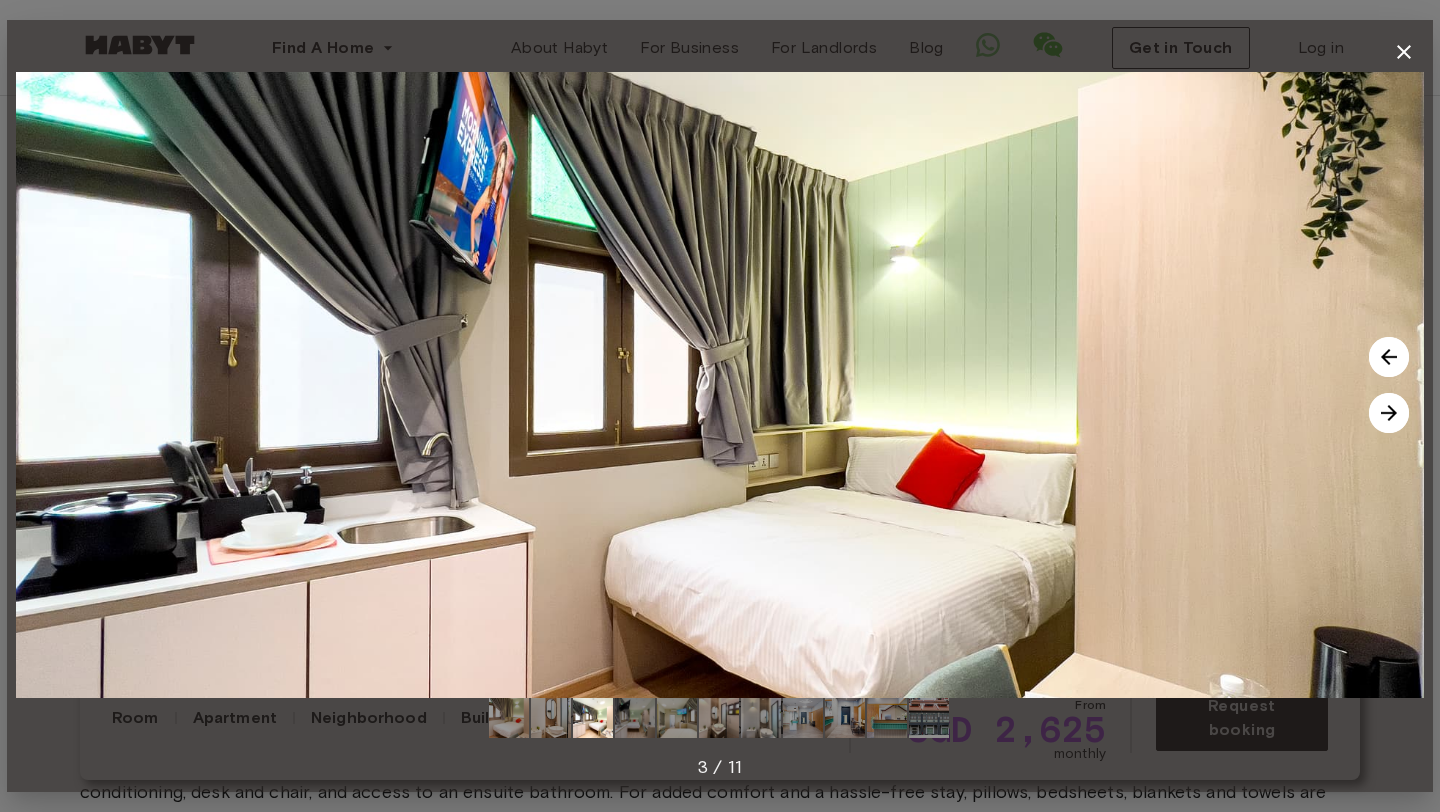 click at bounding box center (1389, 413) 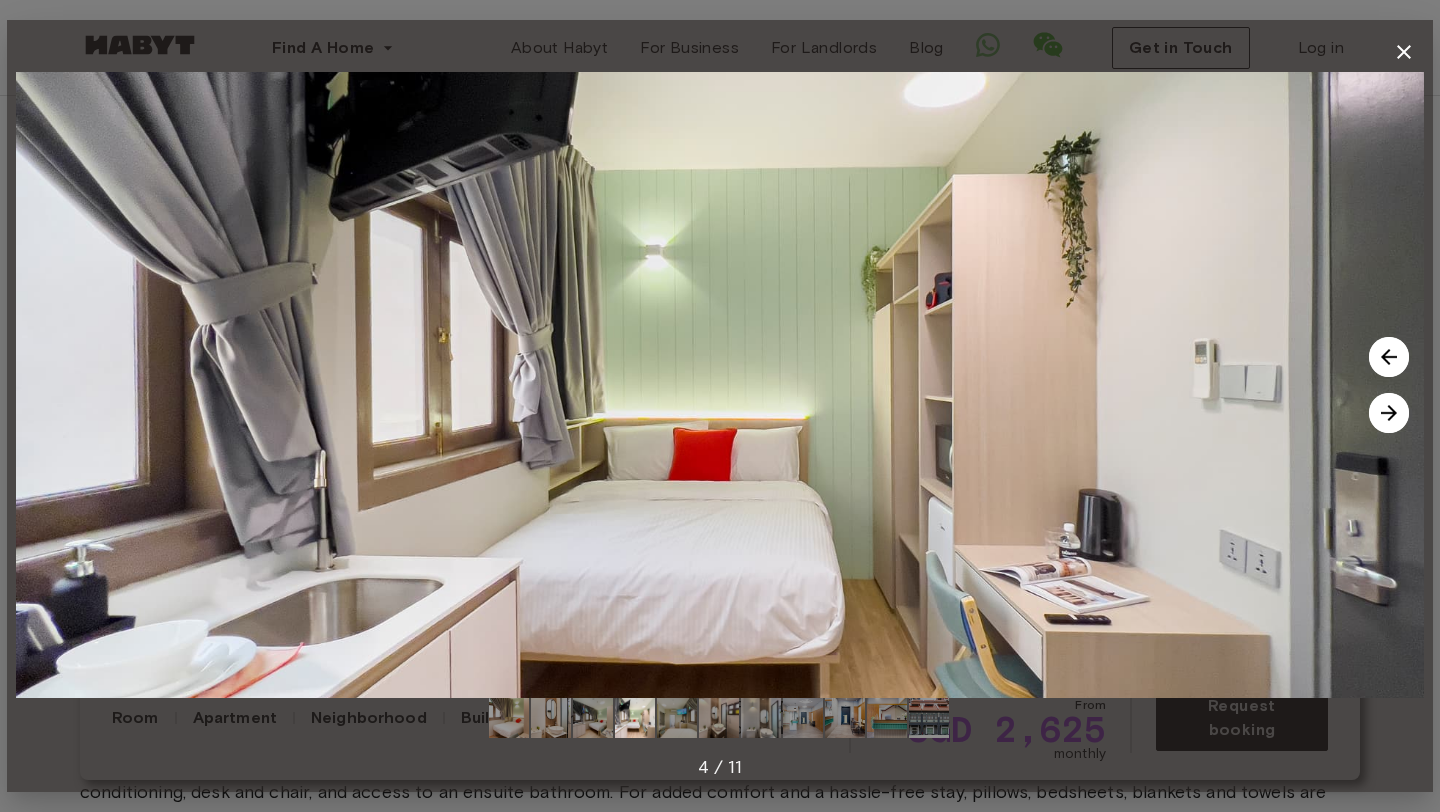 click at bounding box center (1389, 413) 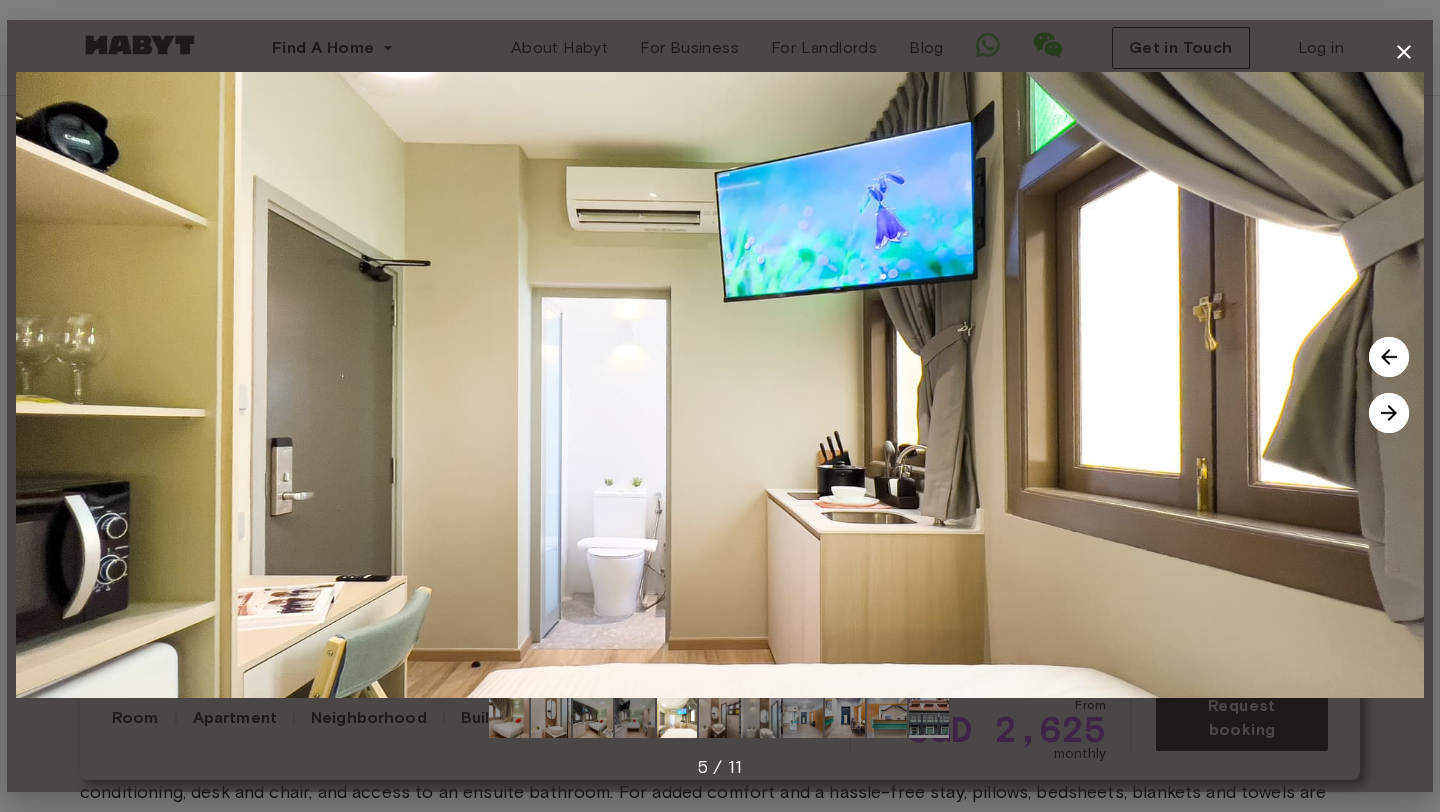 click at bounding box center [1389, 413] 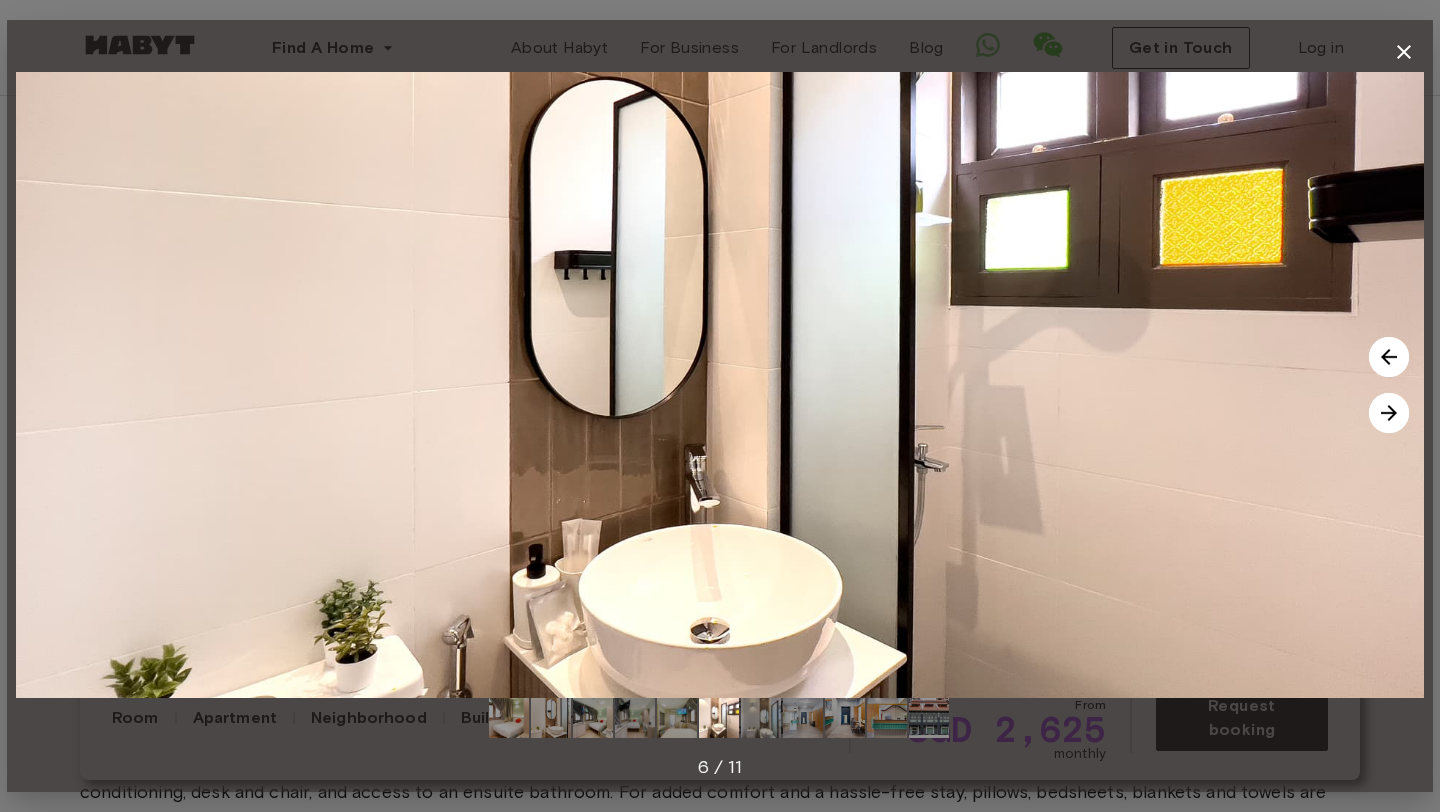 click at bounding box center (1389, 413) 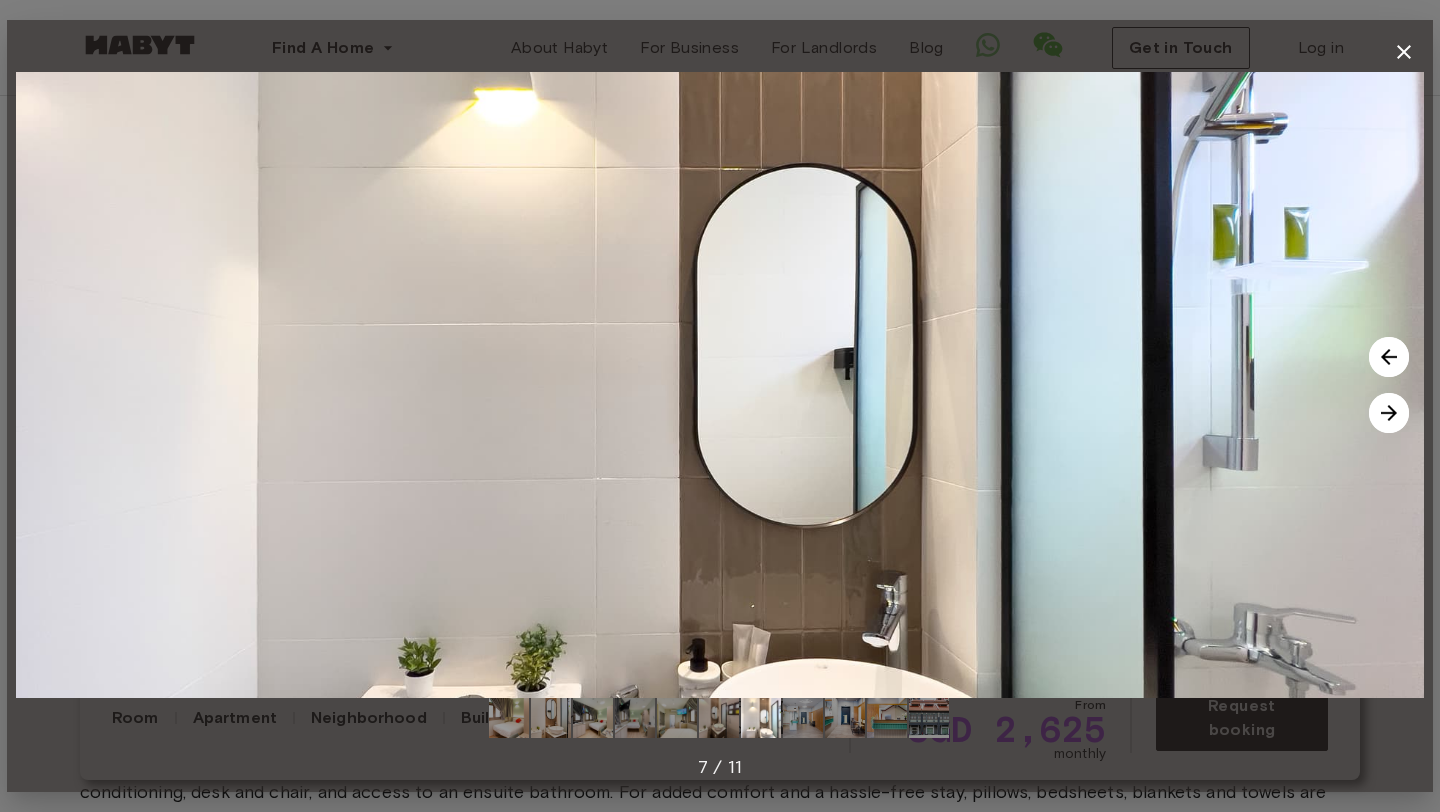 click 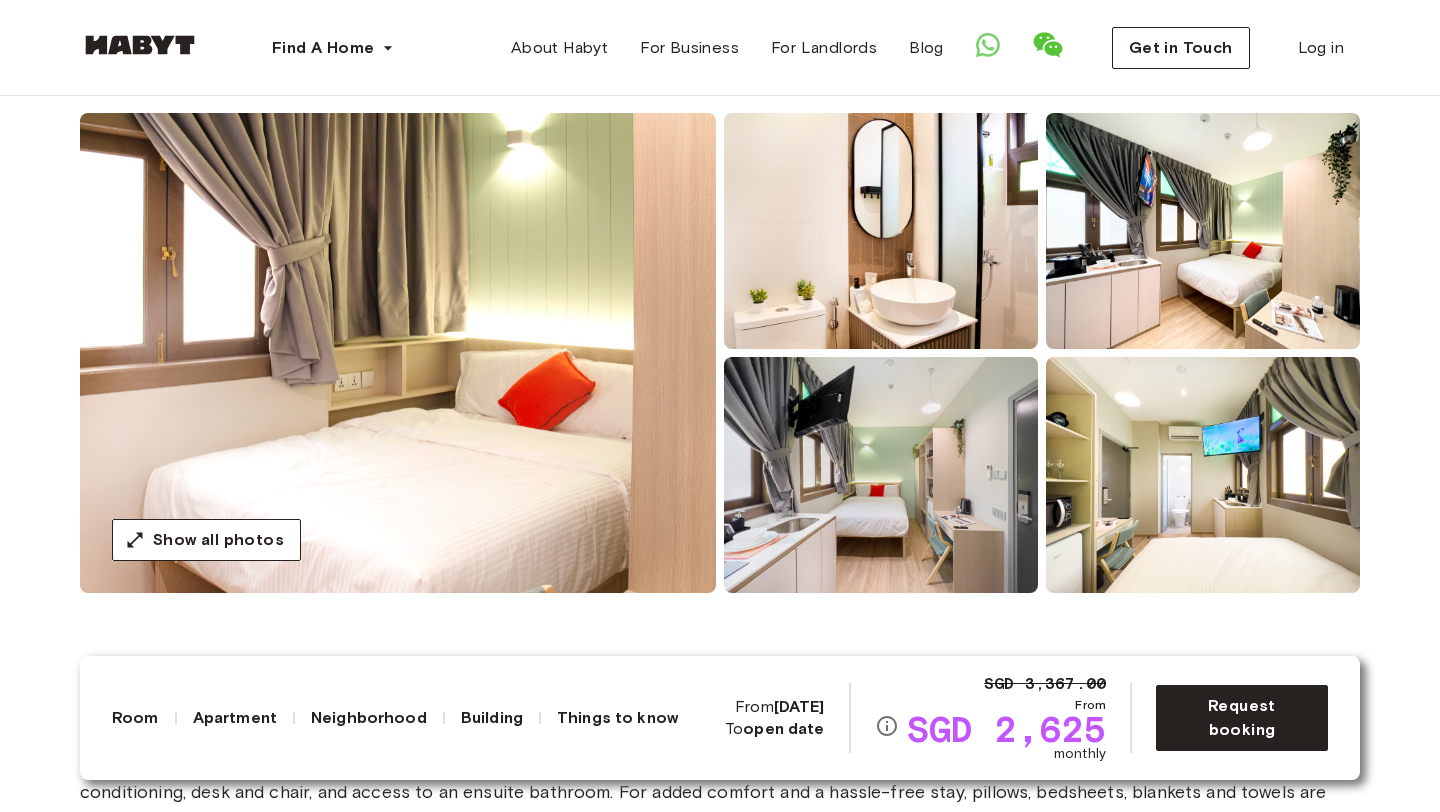 click on "Find A Home Europe Amsterdam Berlin Frankfurt Hamburg Lisbon Madrid Milan Modena Paris Turin Munich Rotterdam Stuttgart Dusseldorf Cologne Zurich The Hague Graz Brussels Leipzig Asia Hong Kong Singapore Seoul Phuket Tokyo About Habyt For Business For Landlords Blog Get in Touch Log in" at bounding box center (720, 48) 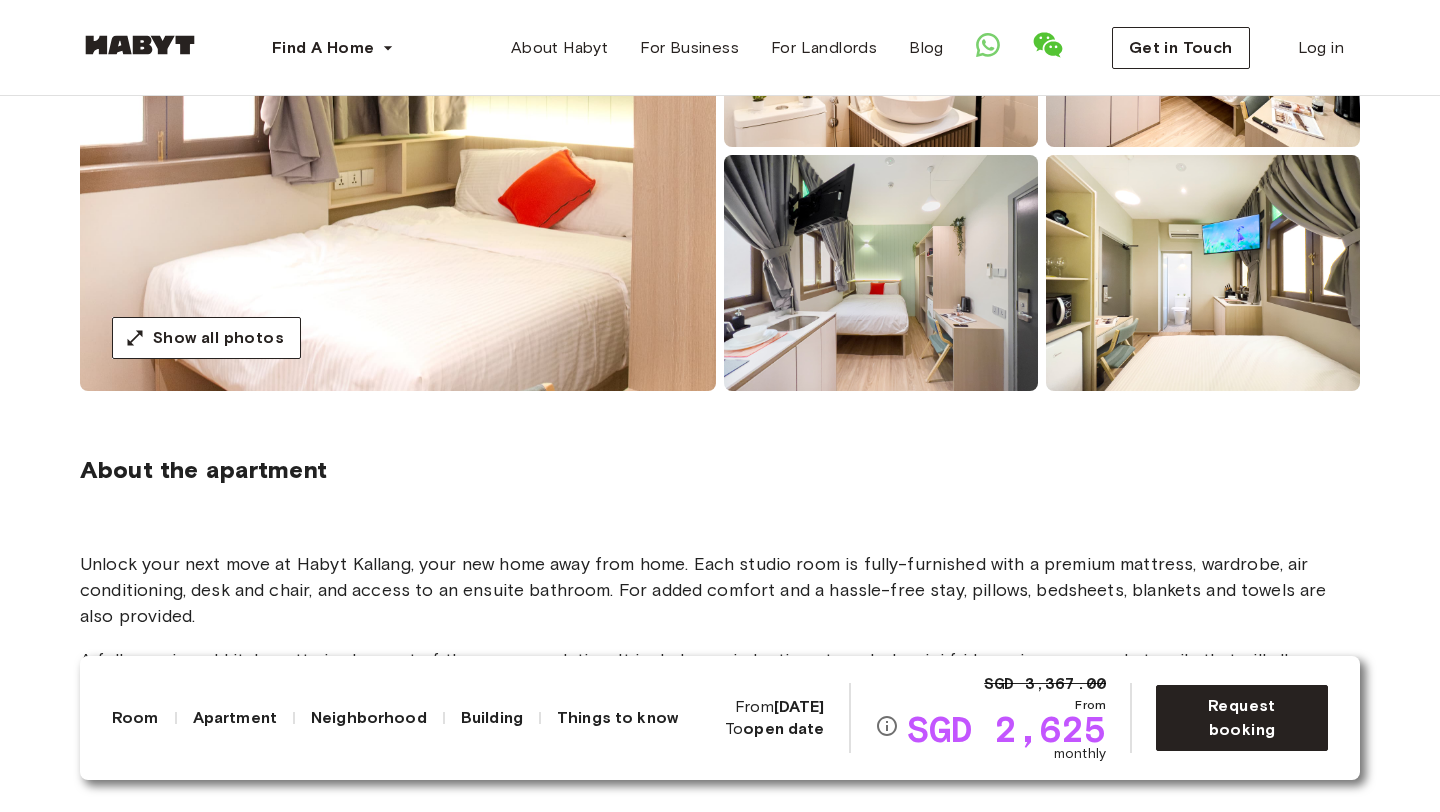 scroll, scrollTop: 553, scrollLeft: 0, axis: vertical 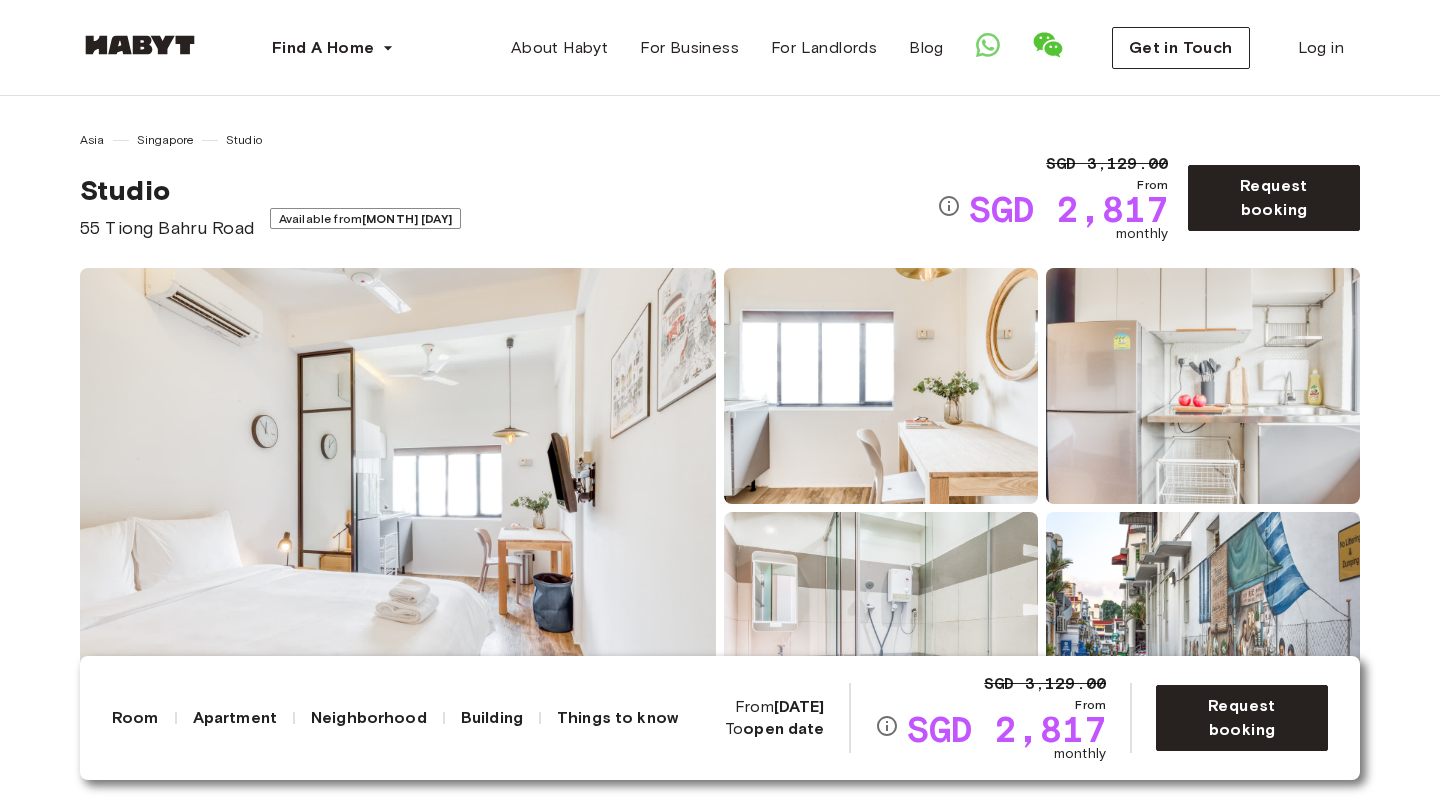 click at bounding box center [398, 508] 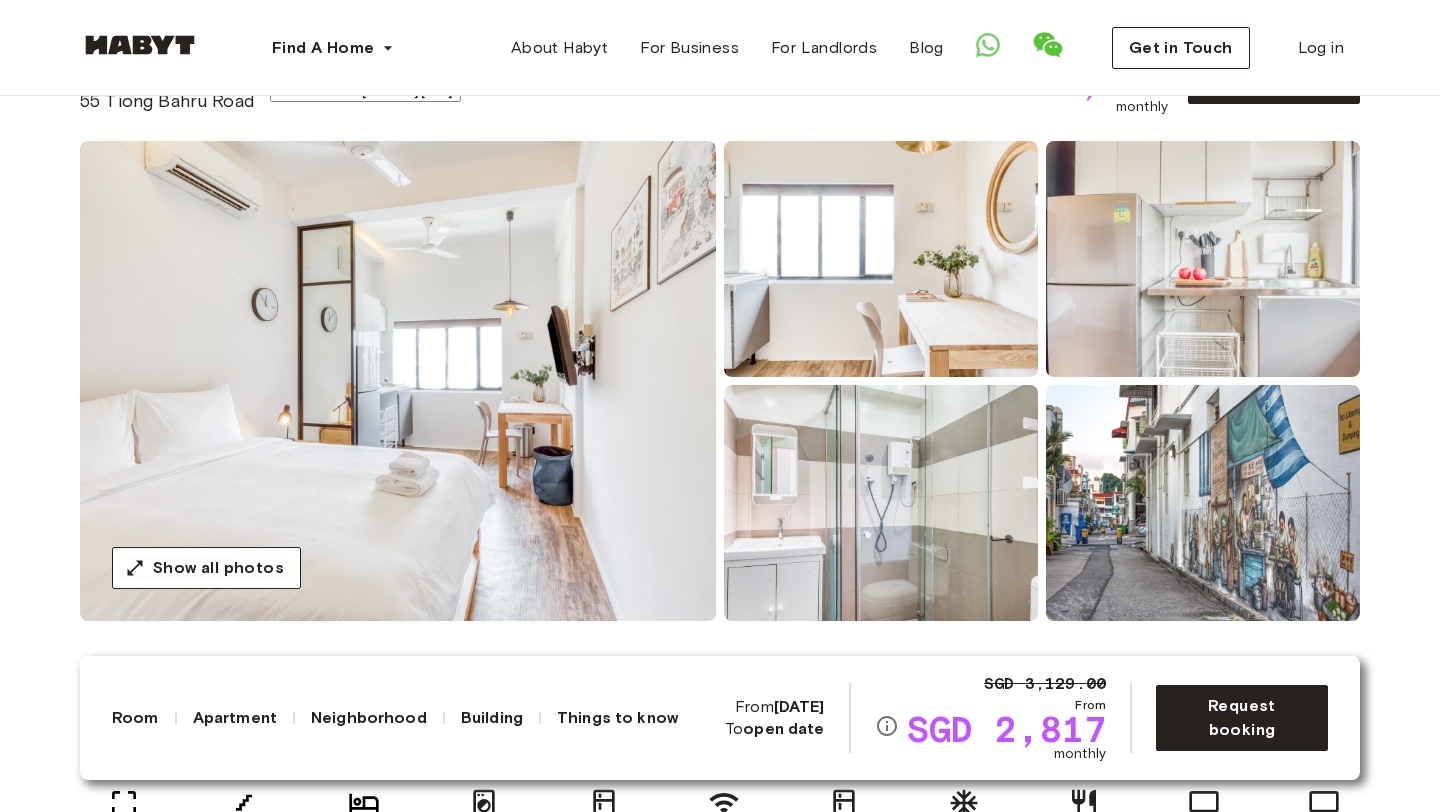 scroll, scrollTop: 151, scrollLeft: 0, axis: vertical 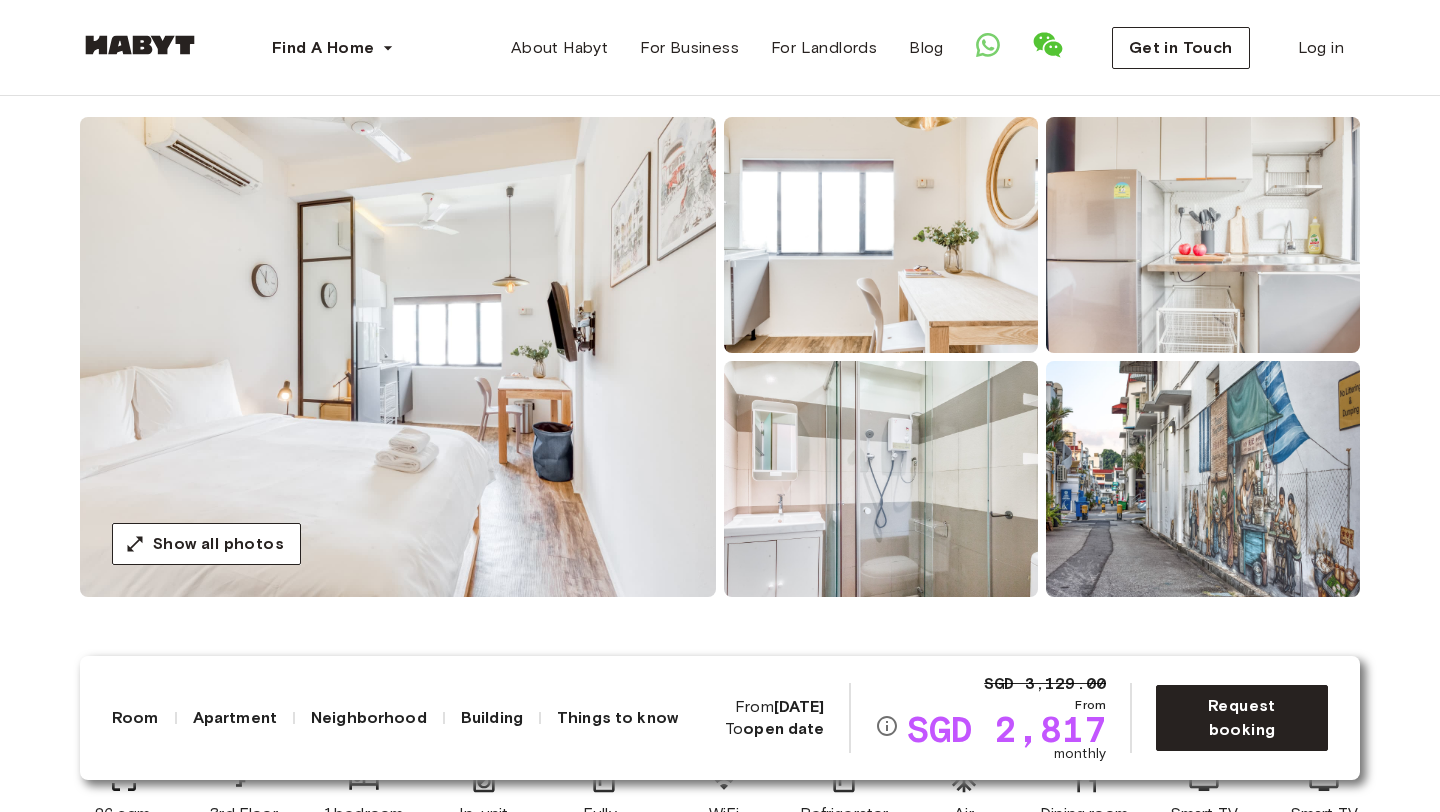 click at bounding box center (398, 357) 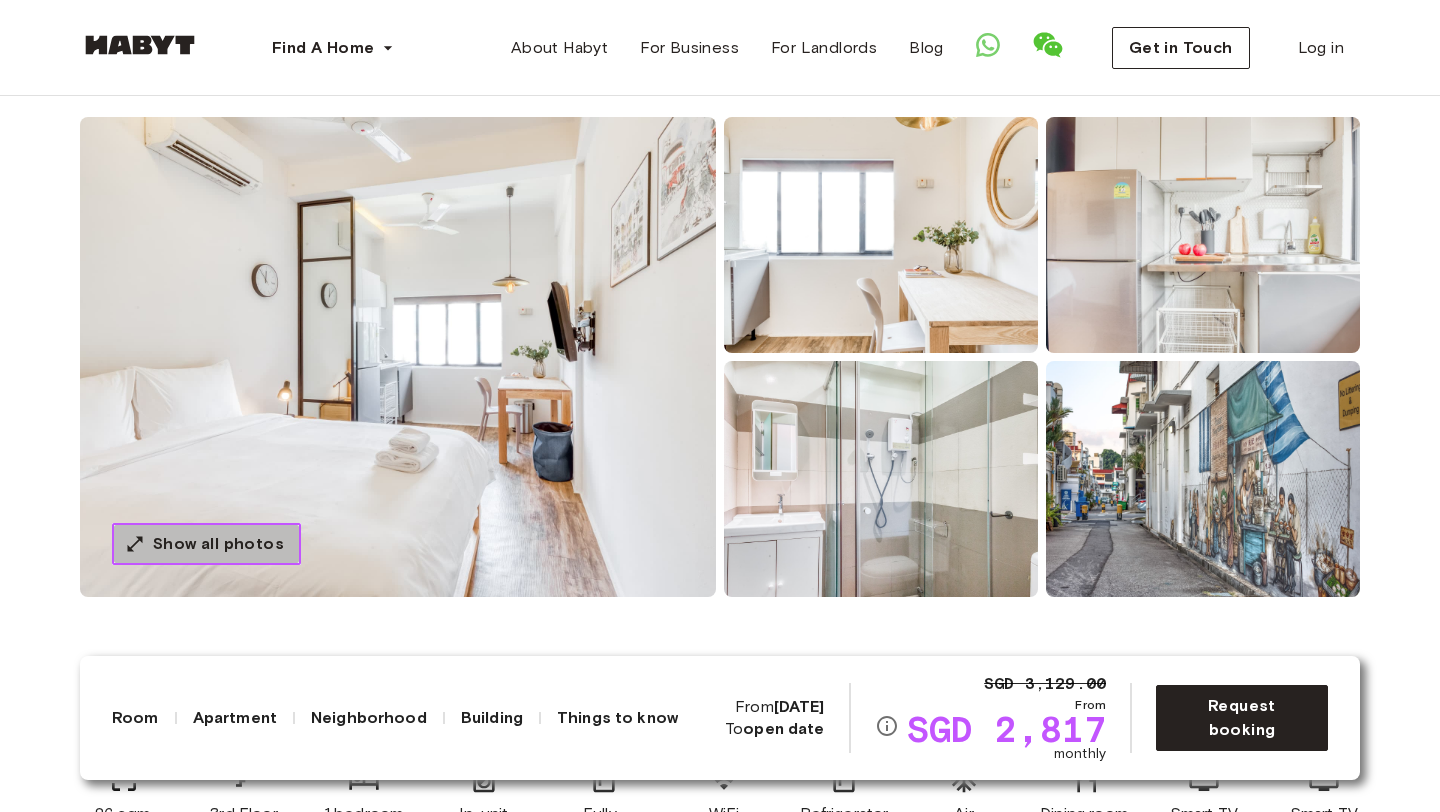 click on "Show all photos" at bounding box center [218, 544] 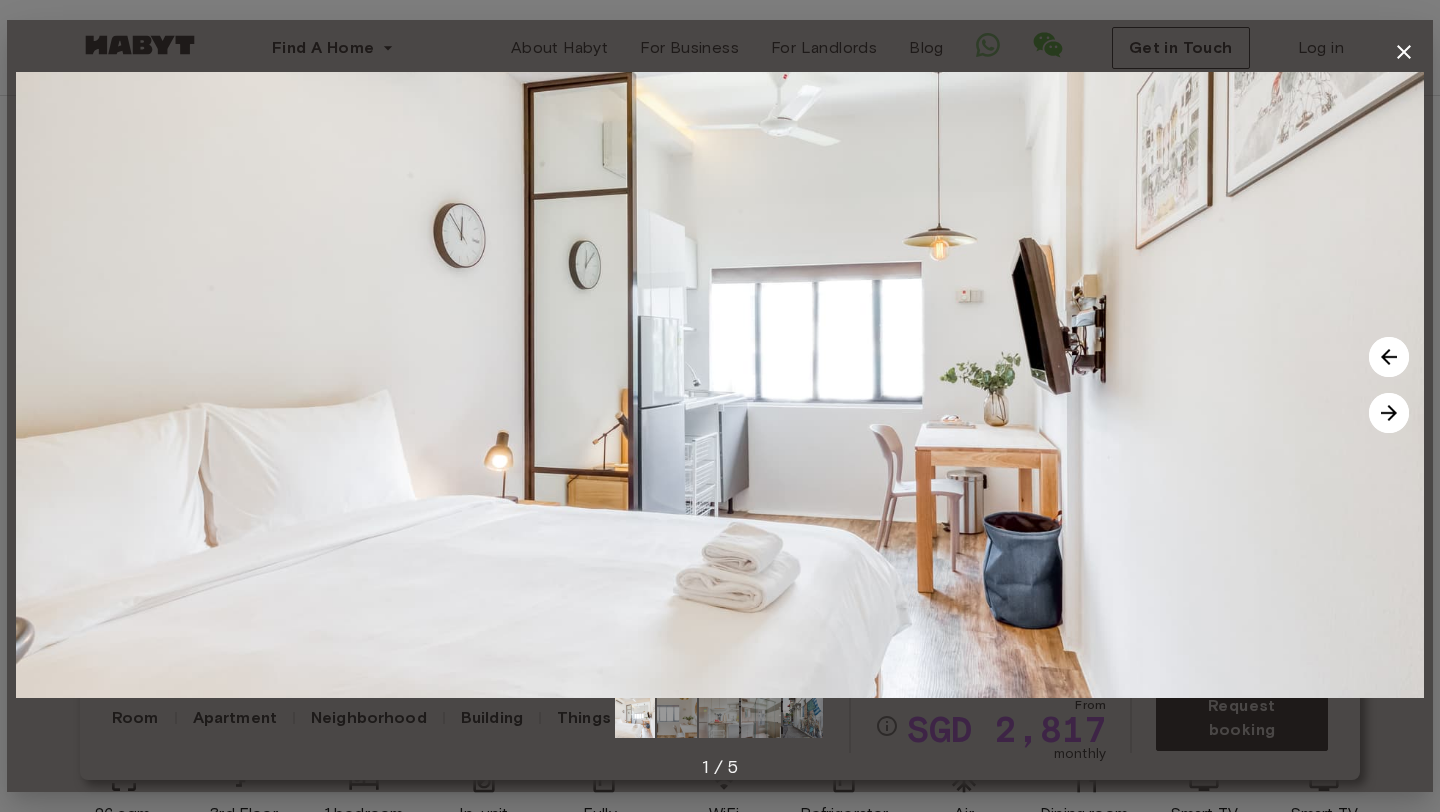 click at bounding box center (1389, 413) 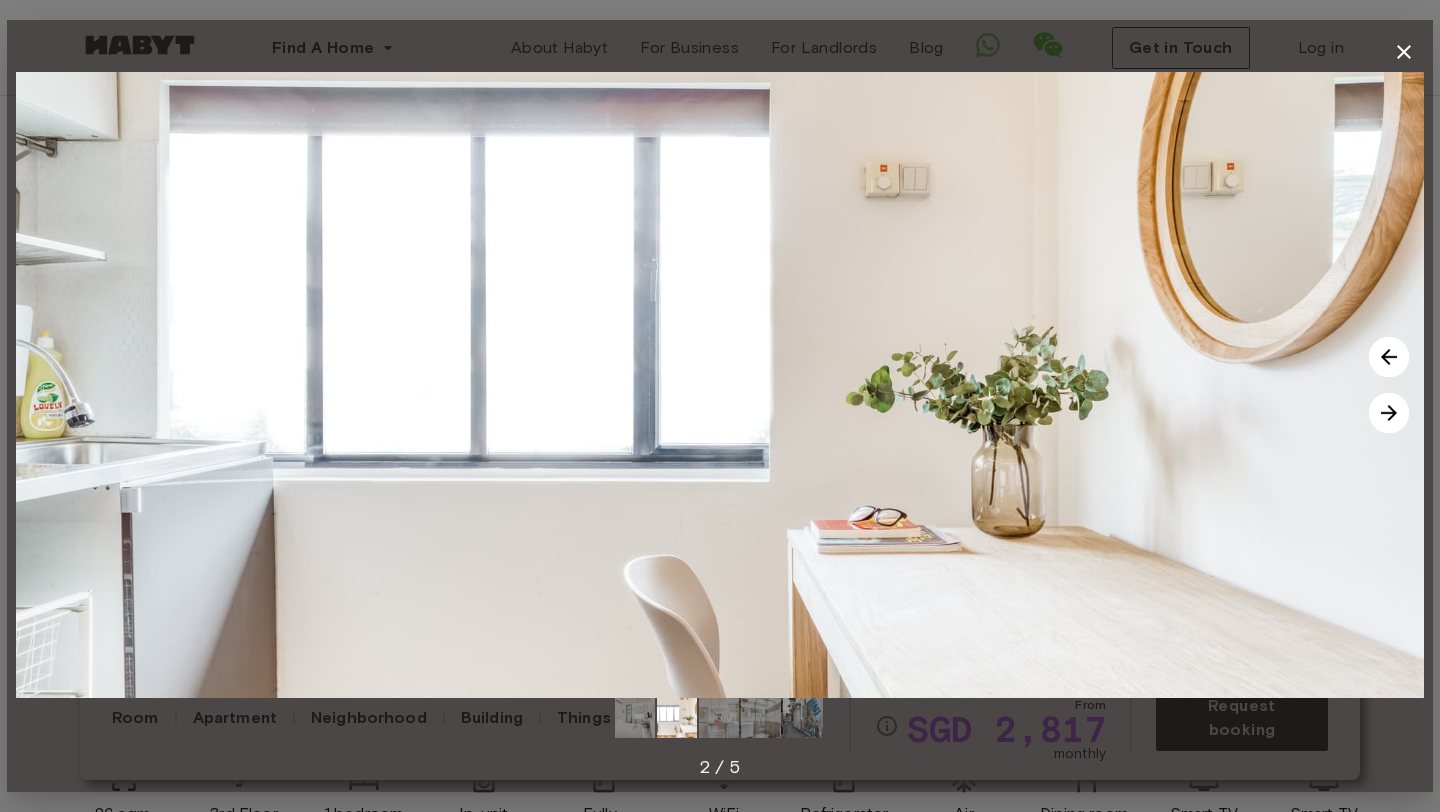 click at bounding box center [1389, 413] 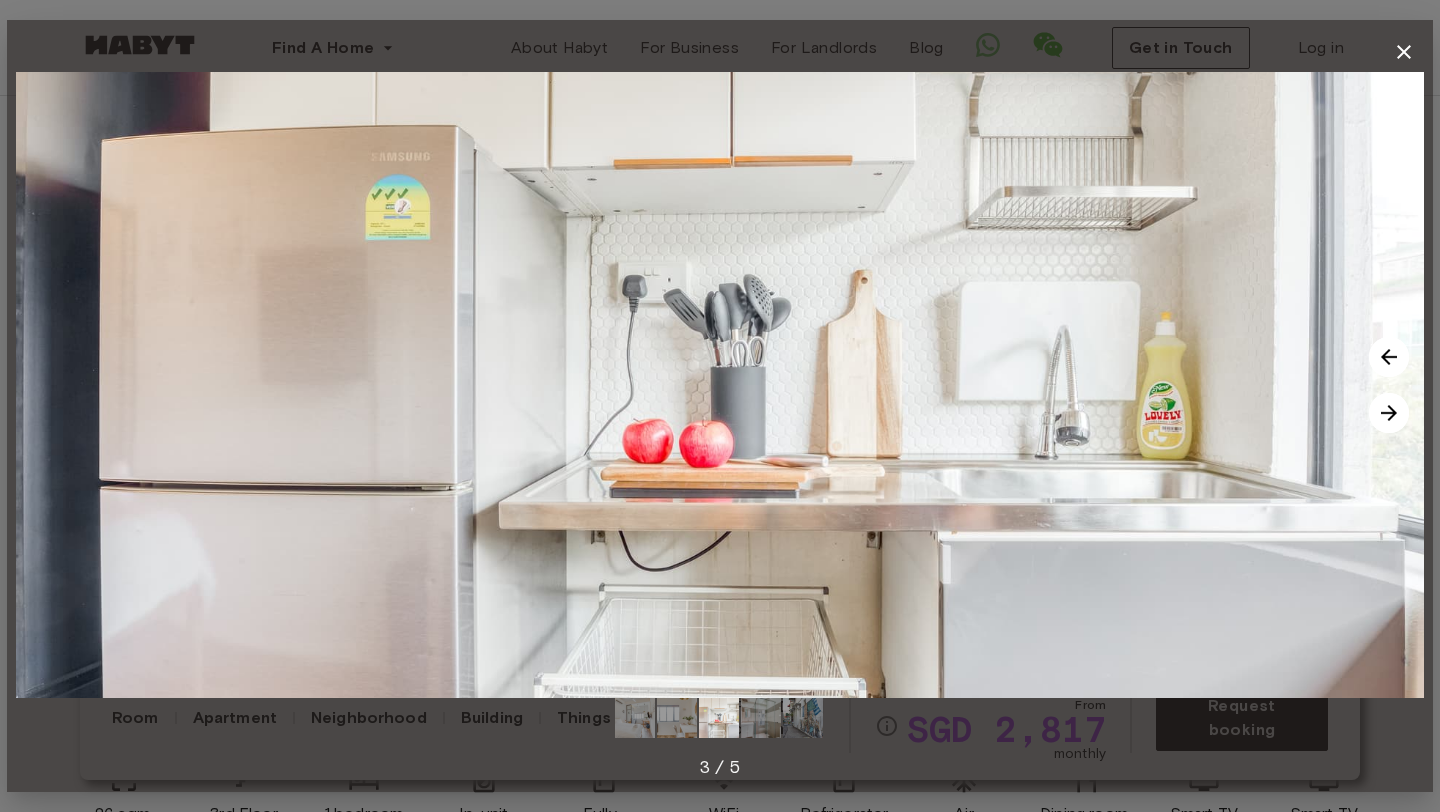 click at bounding box center (1389, 413) 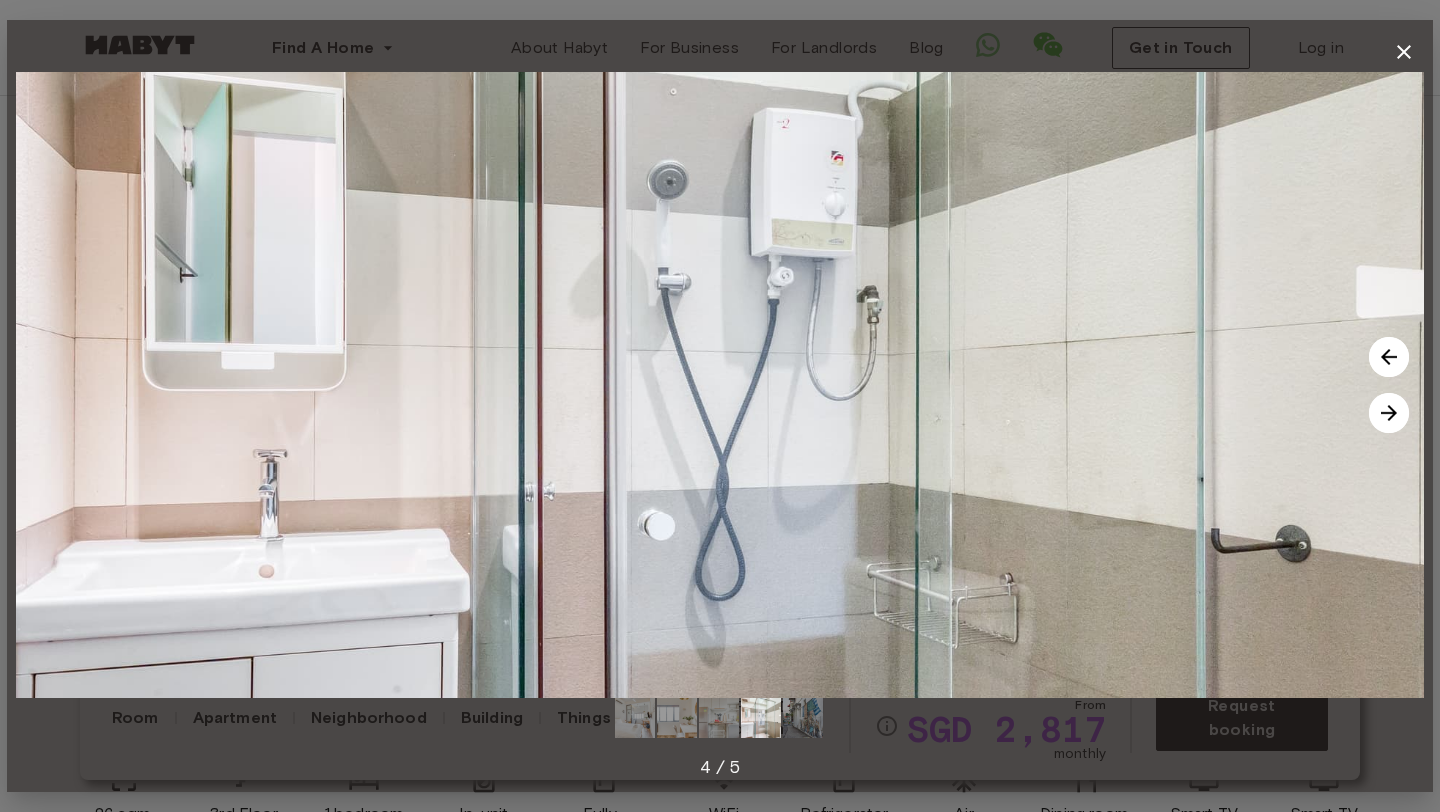 click at bounding box center [1389, 413] 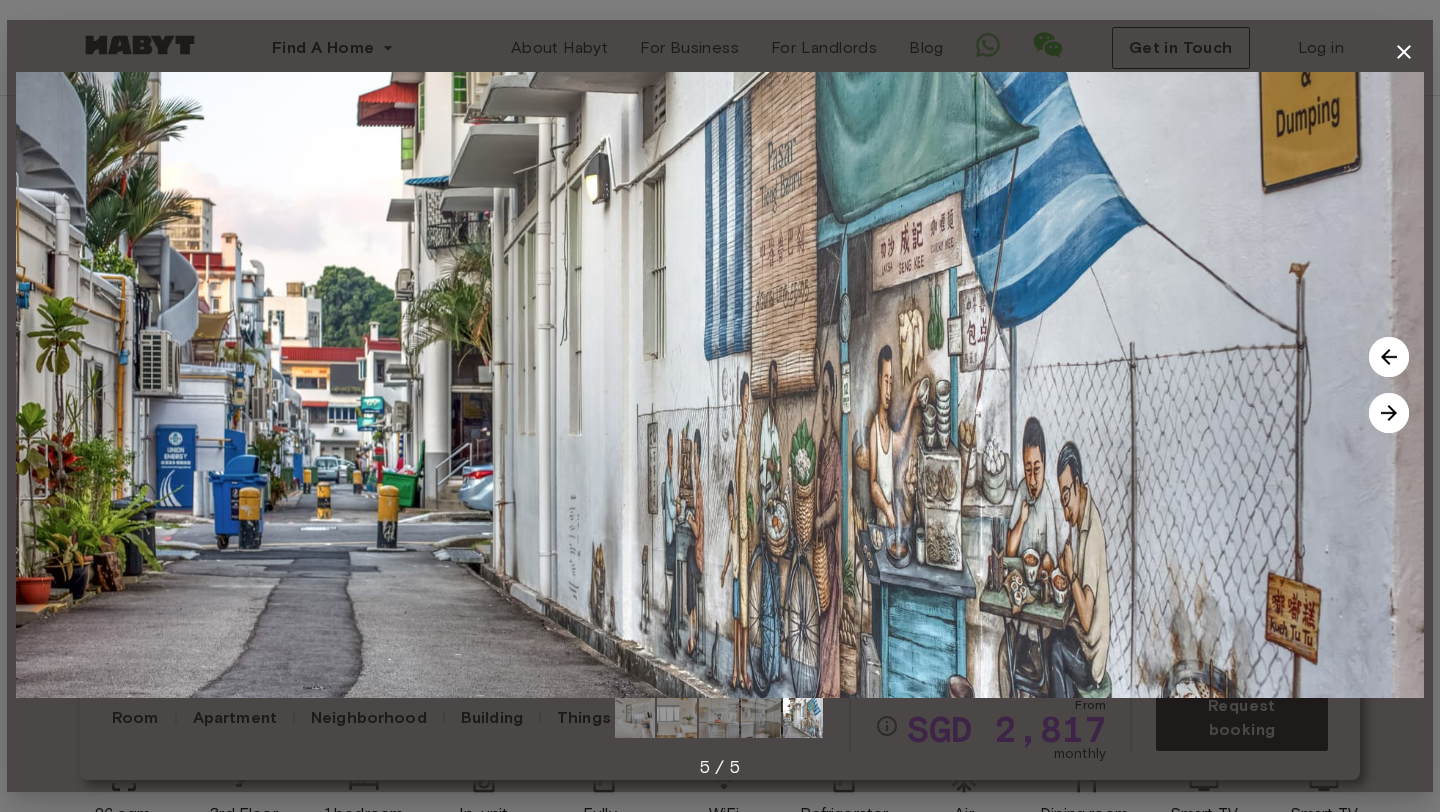 click at bounding box center (1389, 413) 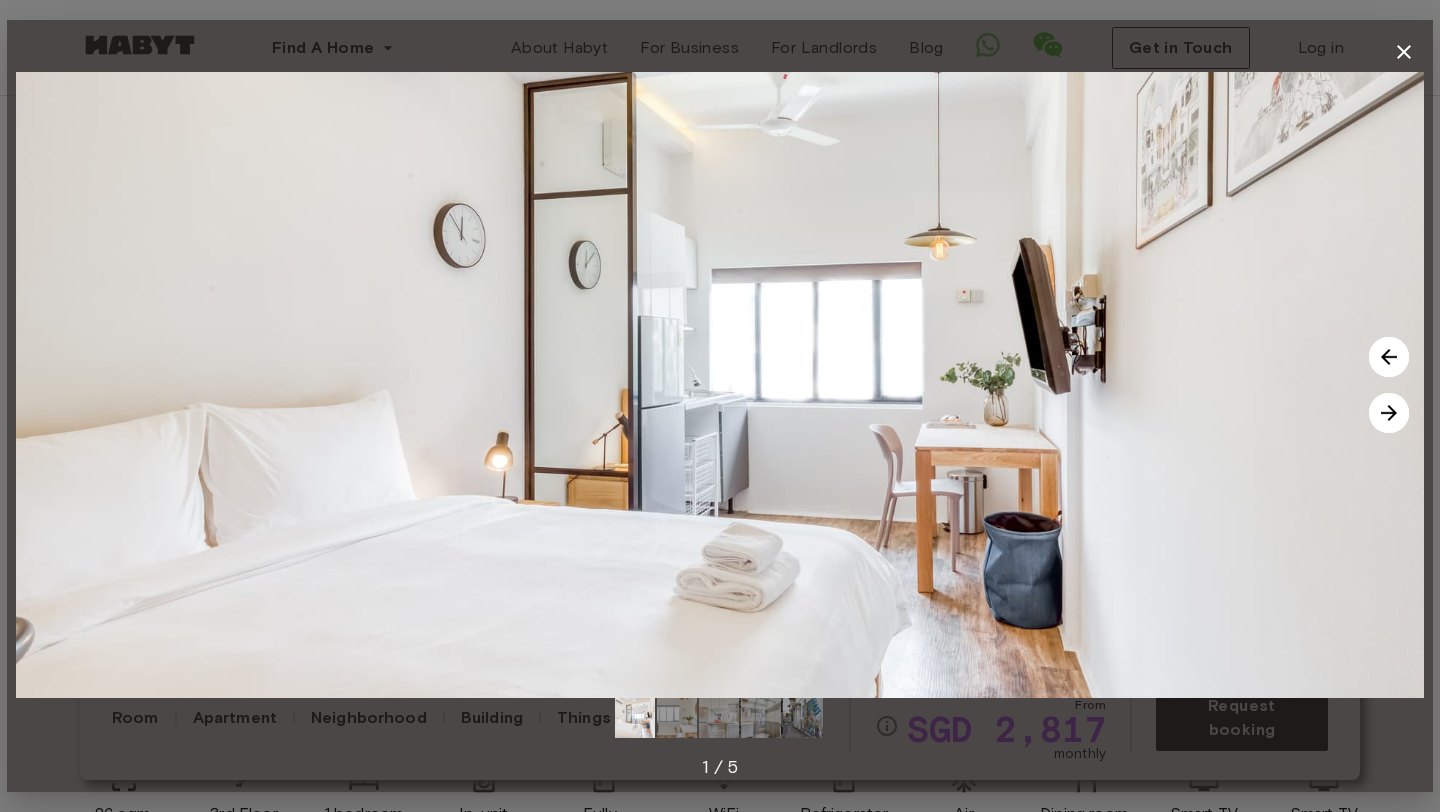 click at bounding box center (1389, 413) 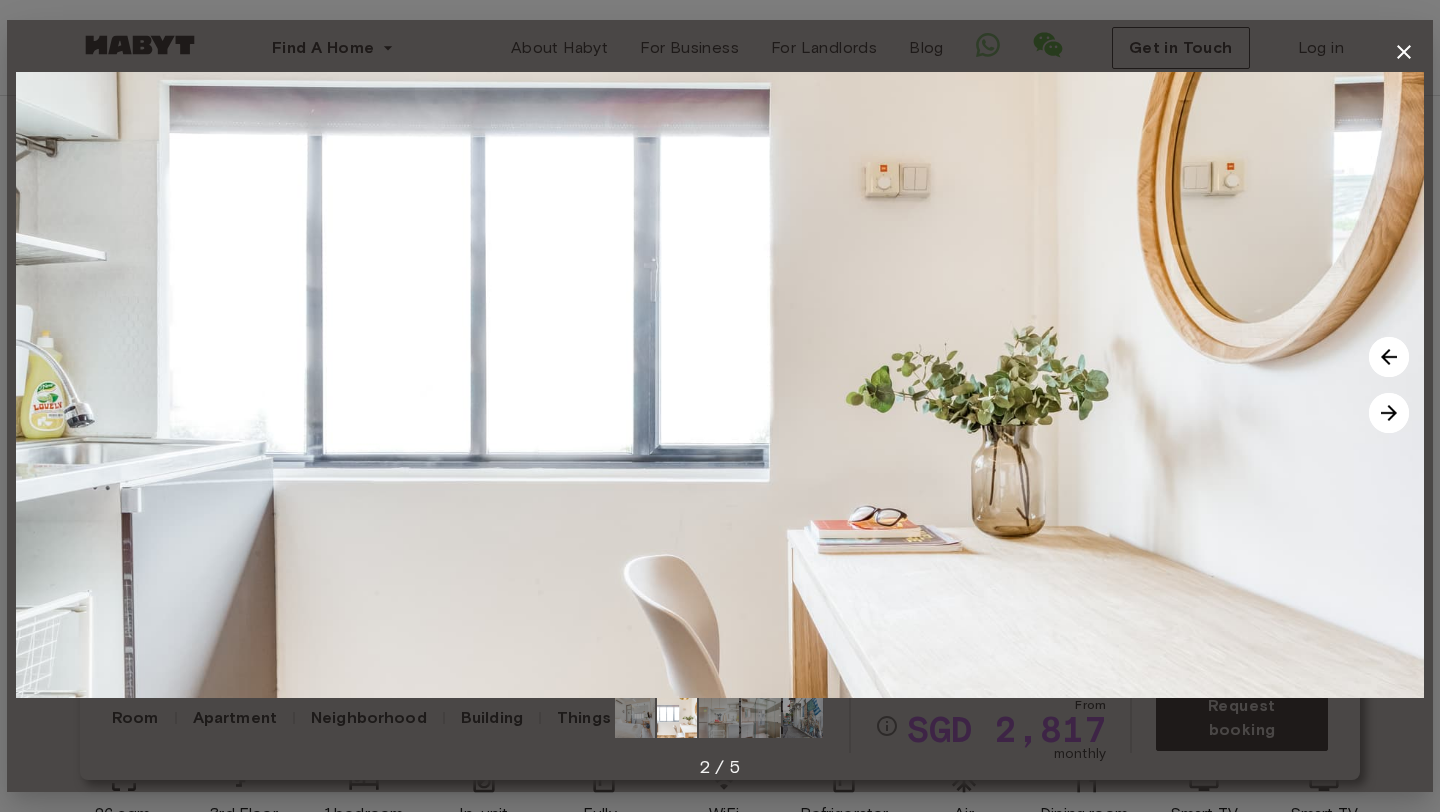 click at bounding box center [1389, 413] 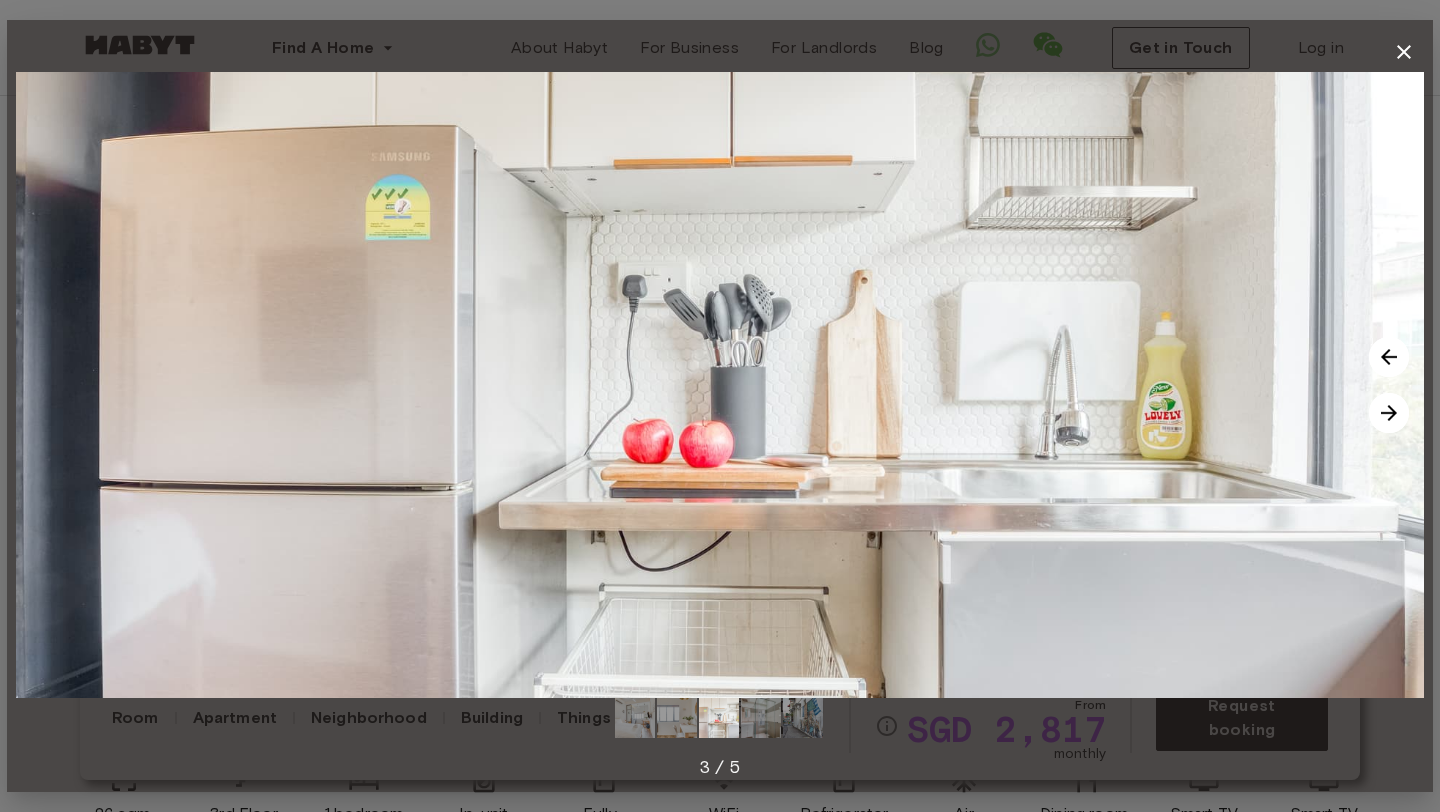 click at bounding box center (1389, 413) 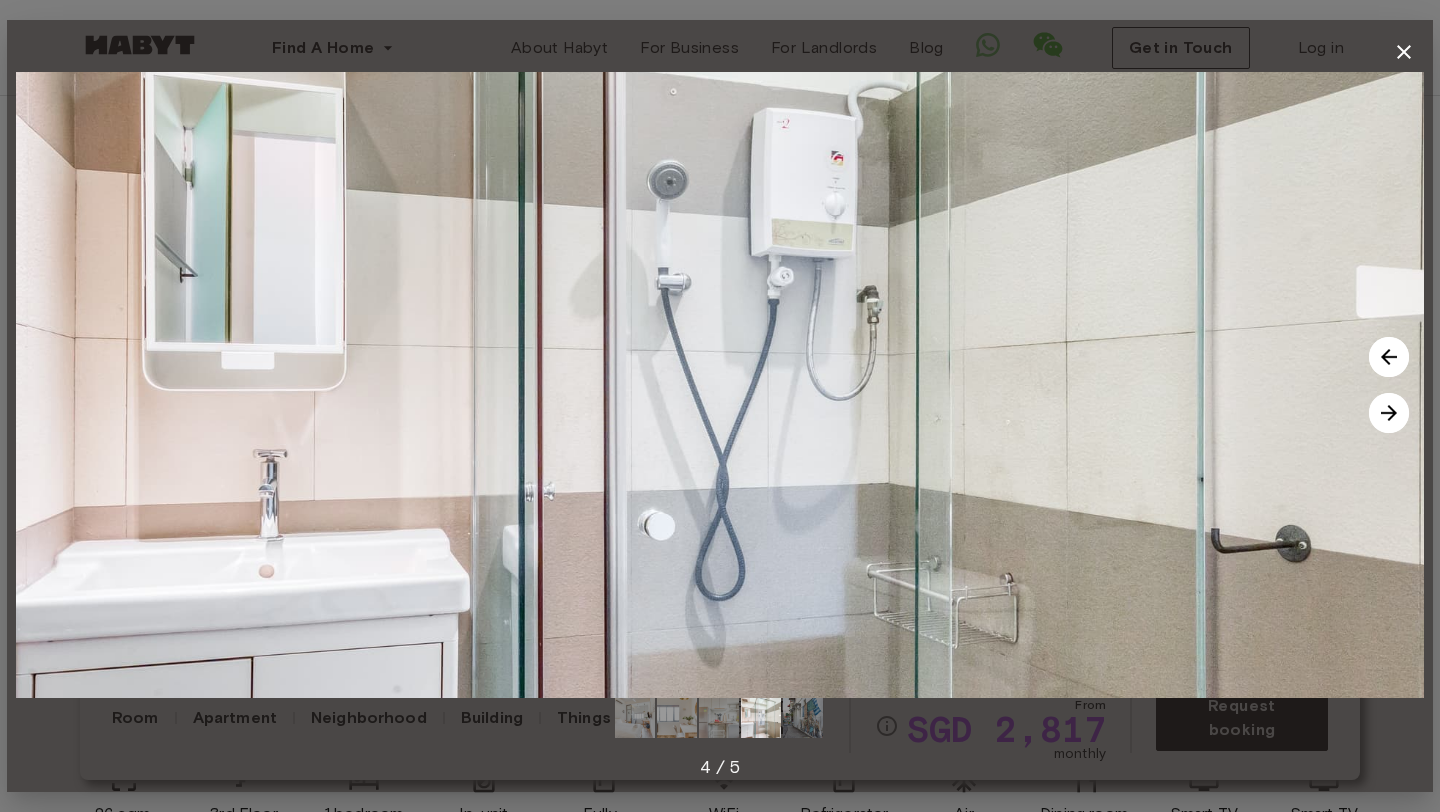 click at bounding box center (1389, 413) 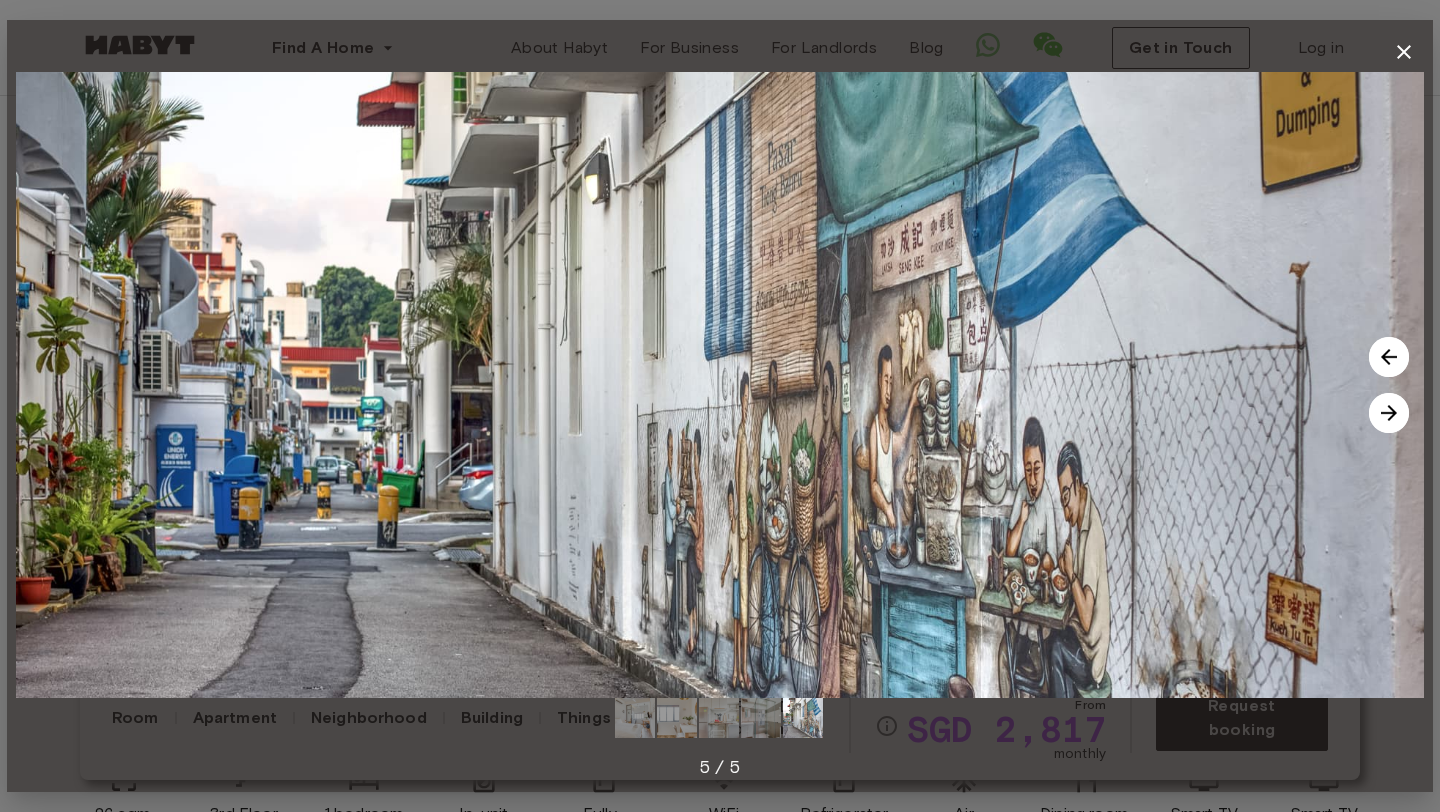 click at bounding box center [1389, 413] 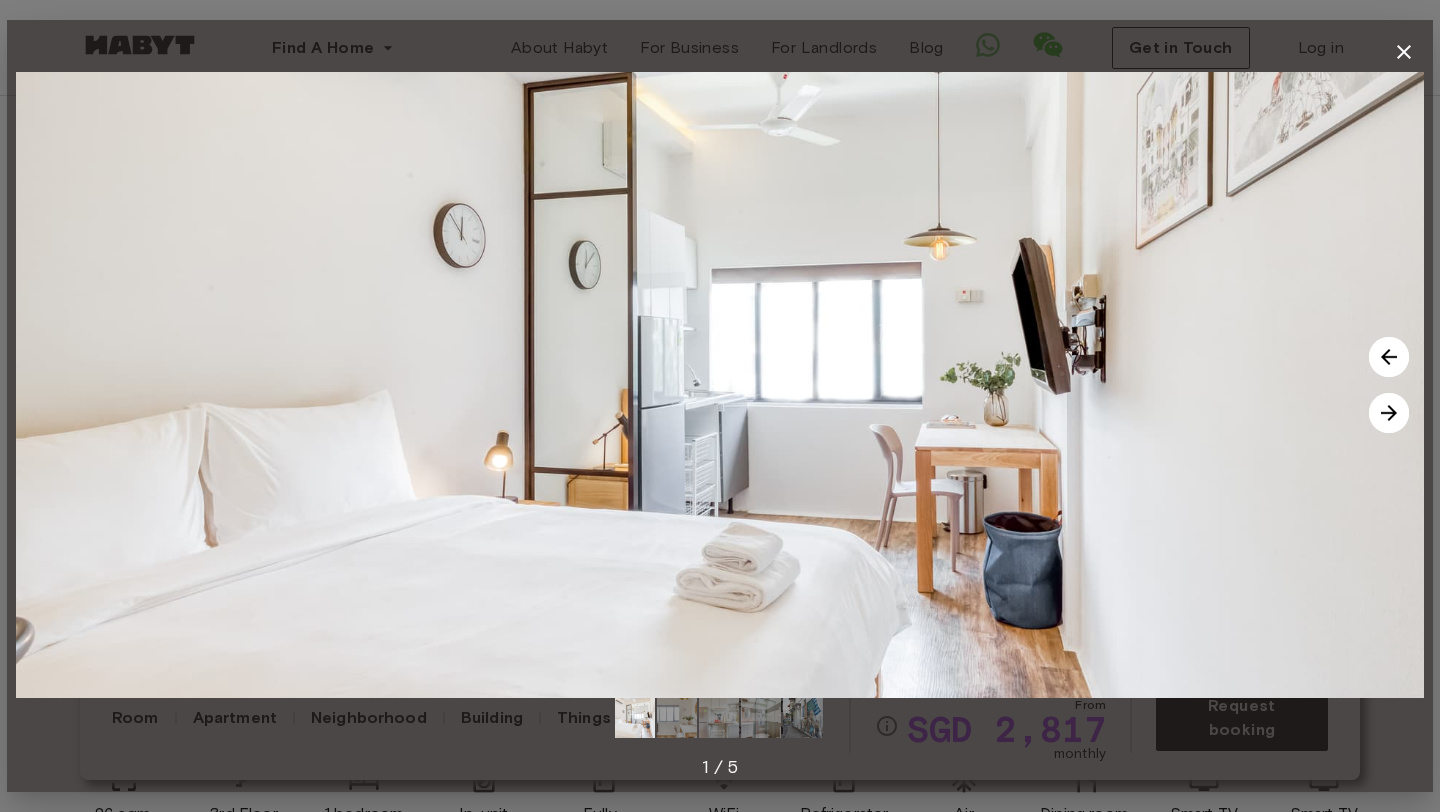click 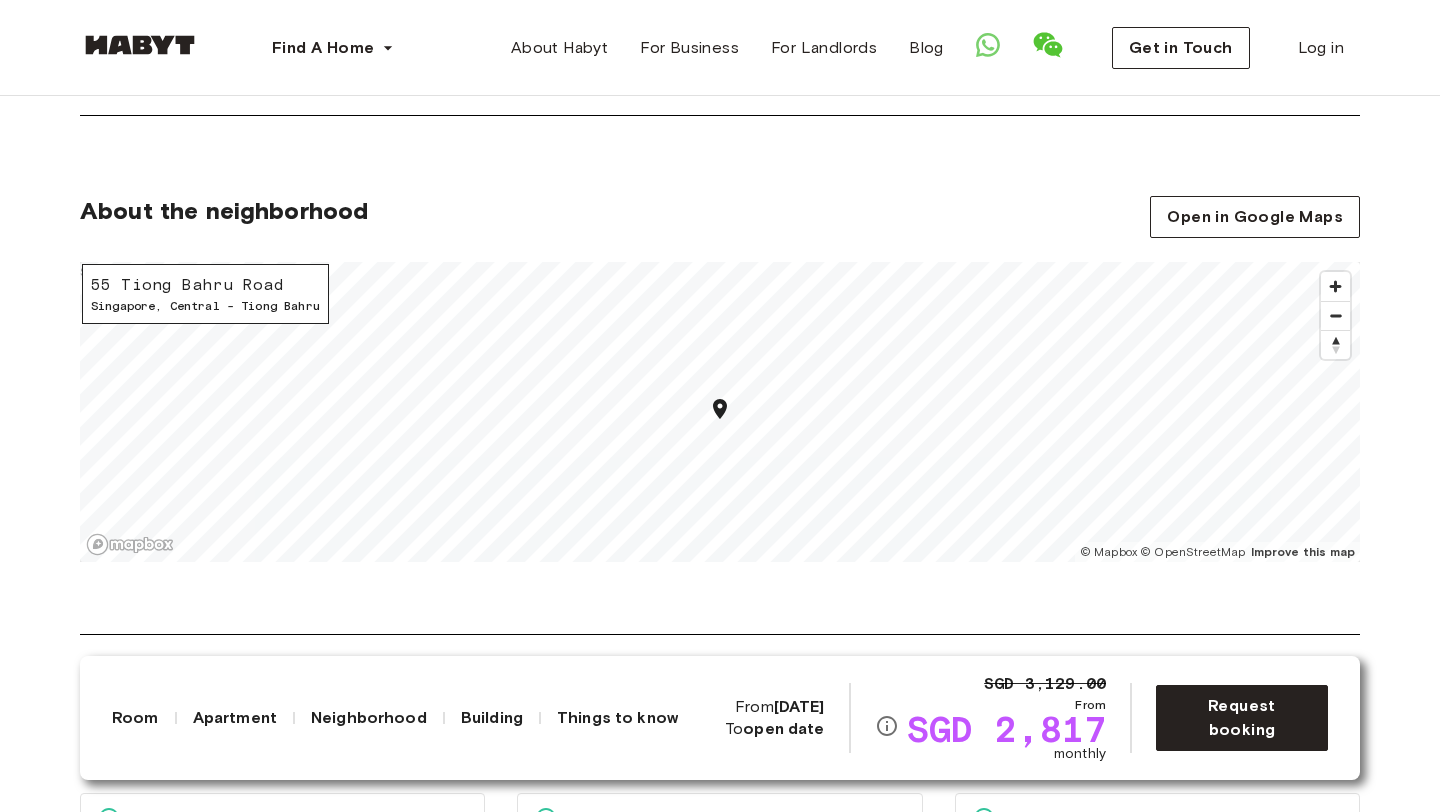 scroll, scrollTop: 1579, scrollLeft: 0, axis: vertical 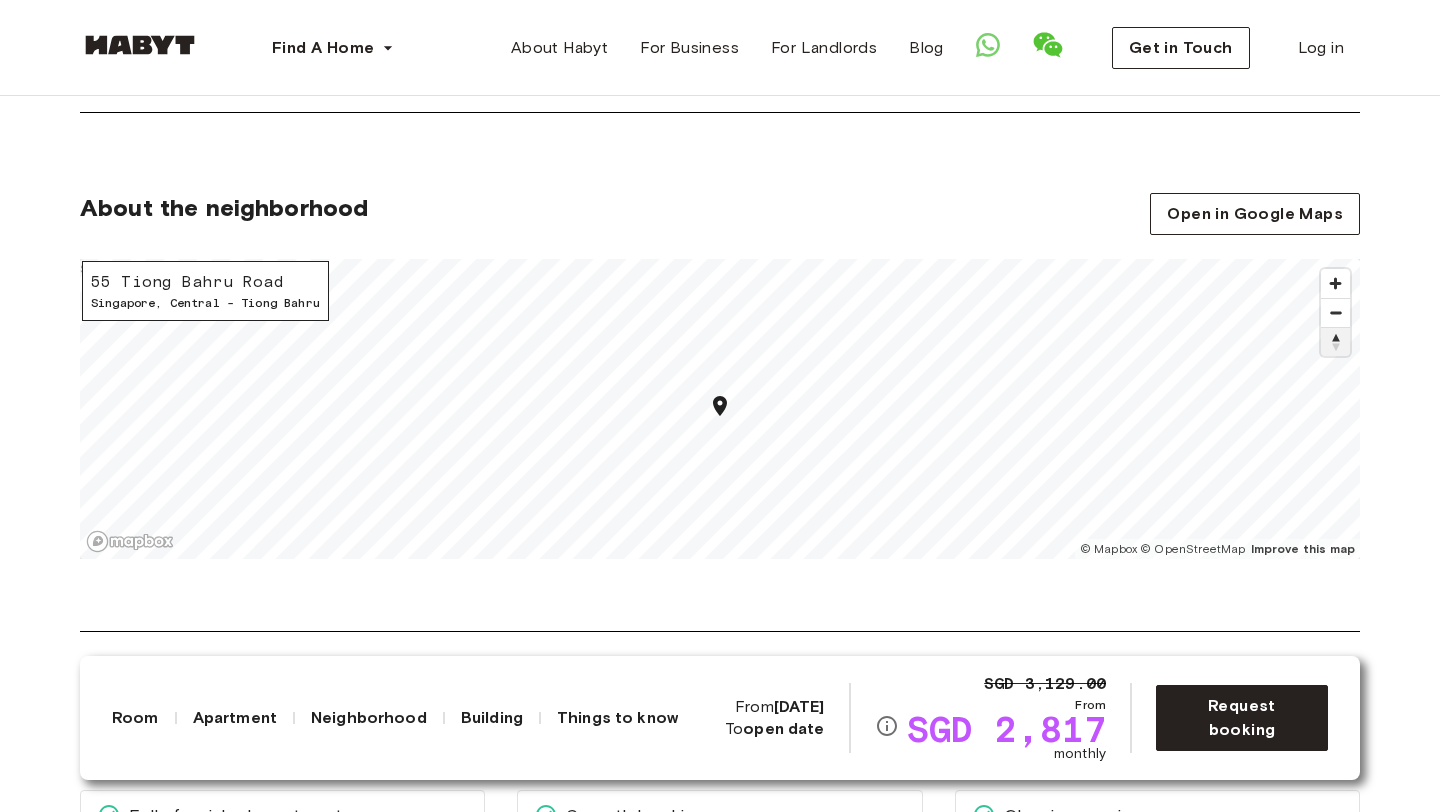 click at bounding box center (1335, 342) 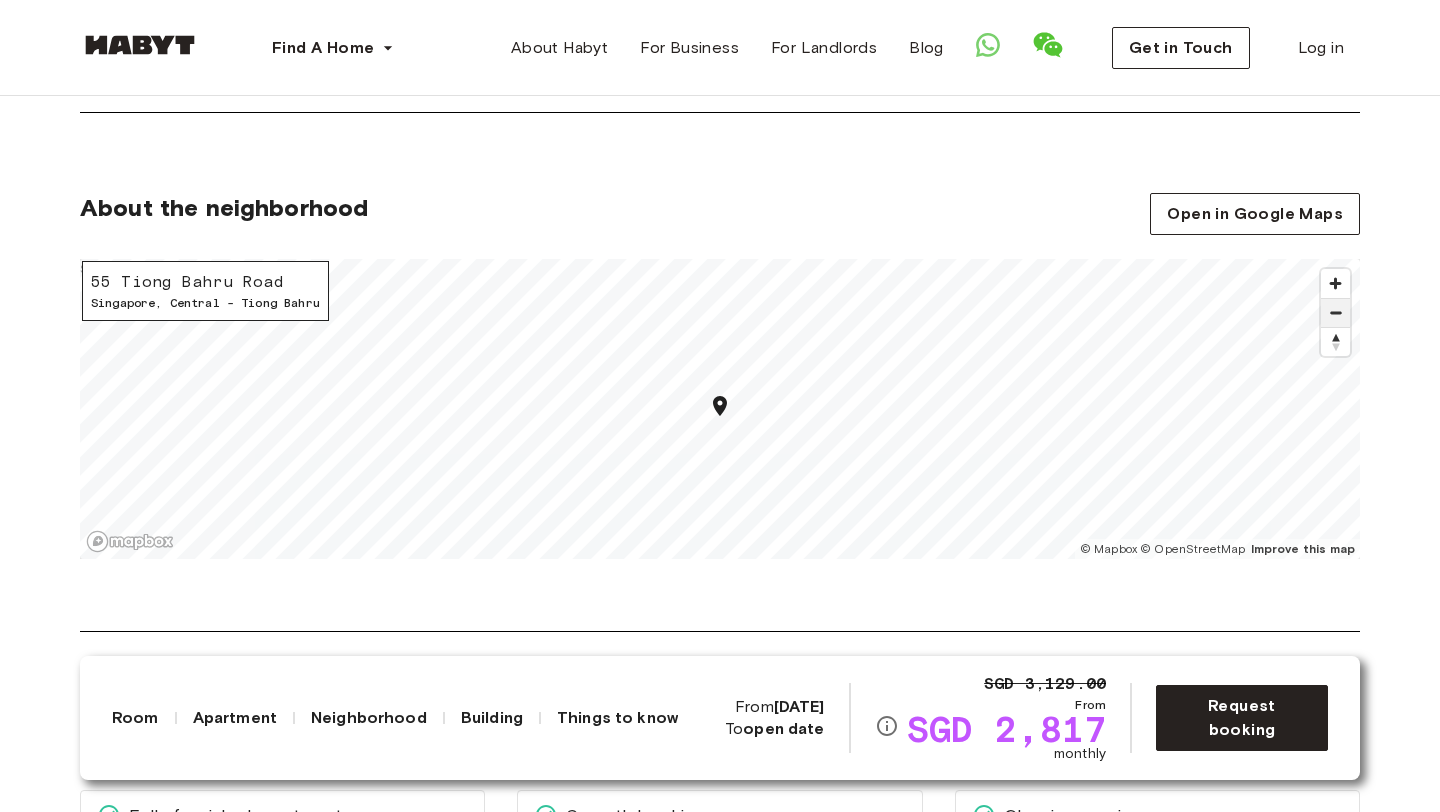 click at bounding box center [1335, 313] 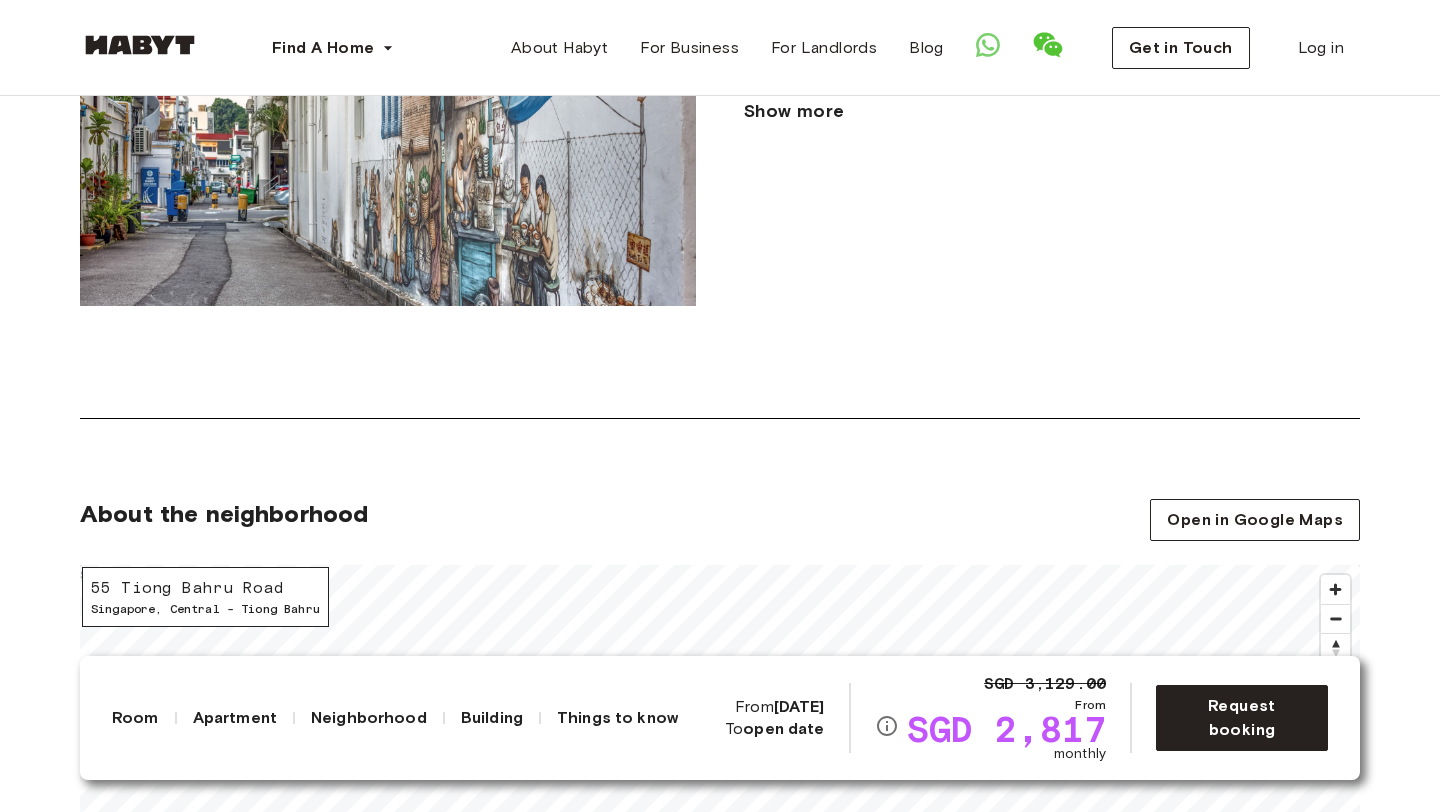 scroll, scrollTop: 805, scrollLeft: 0, axis: vertical 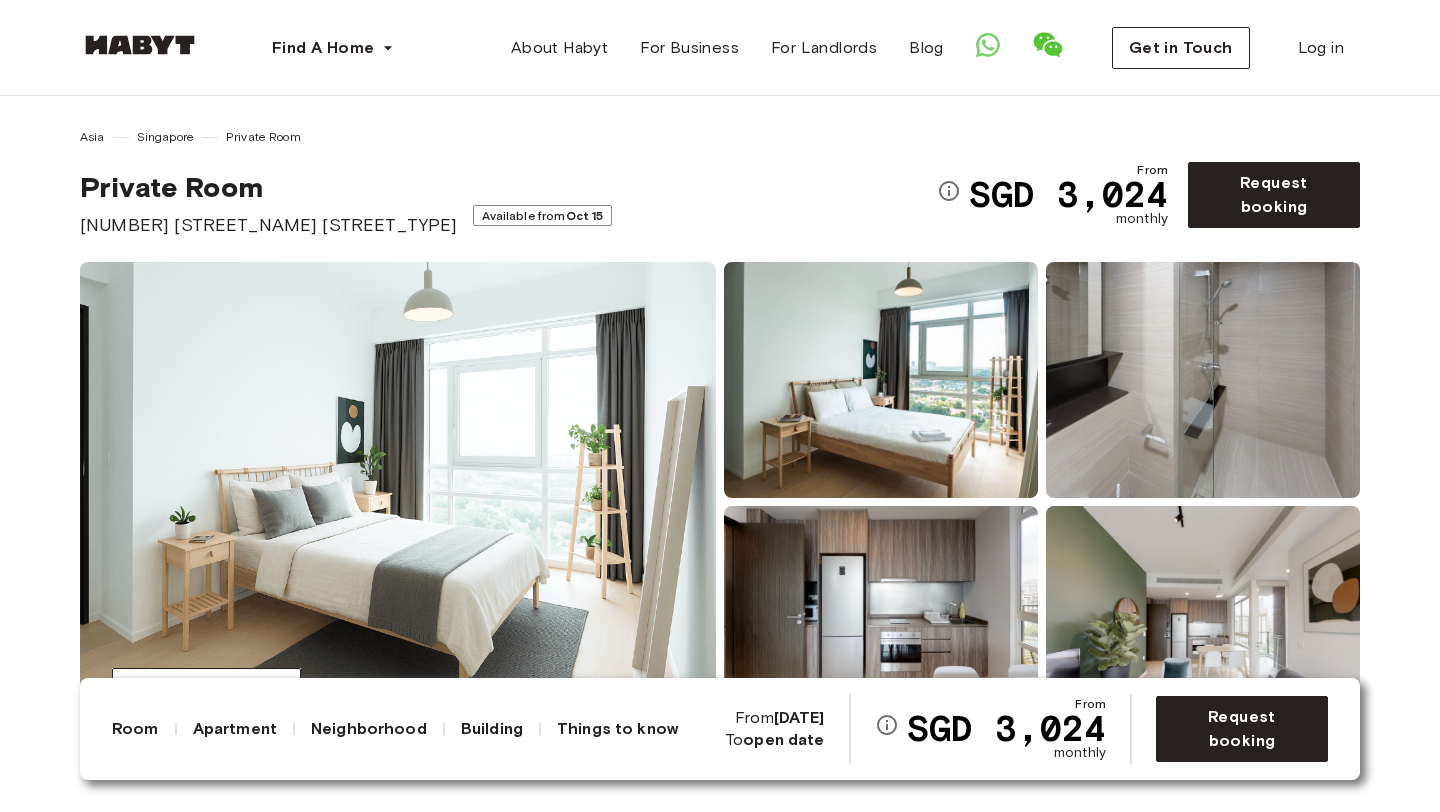 click at bounding box center [398, 502] 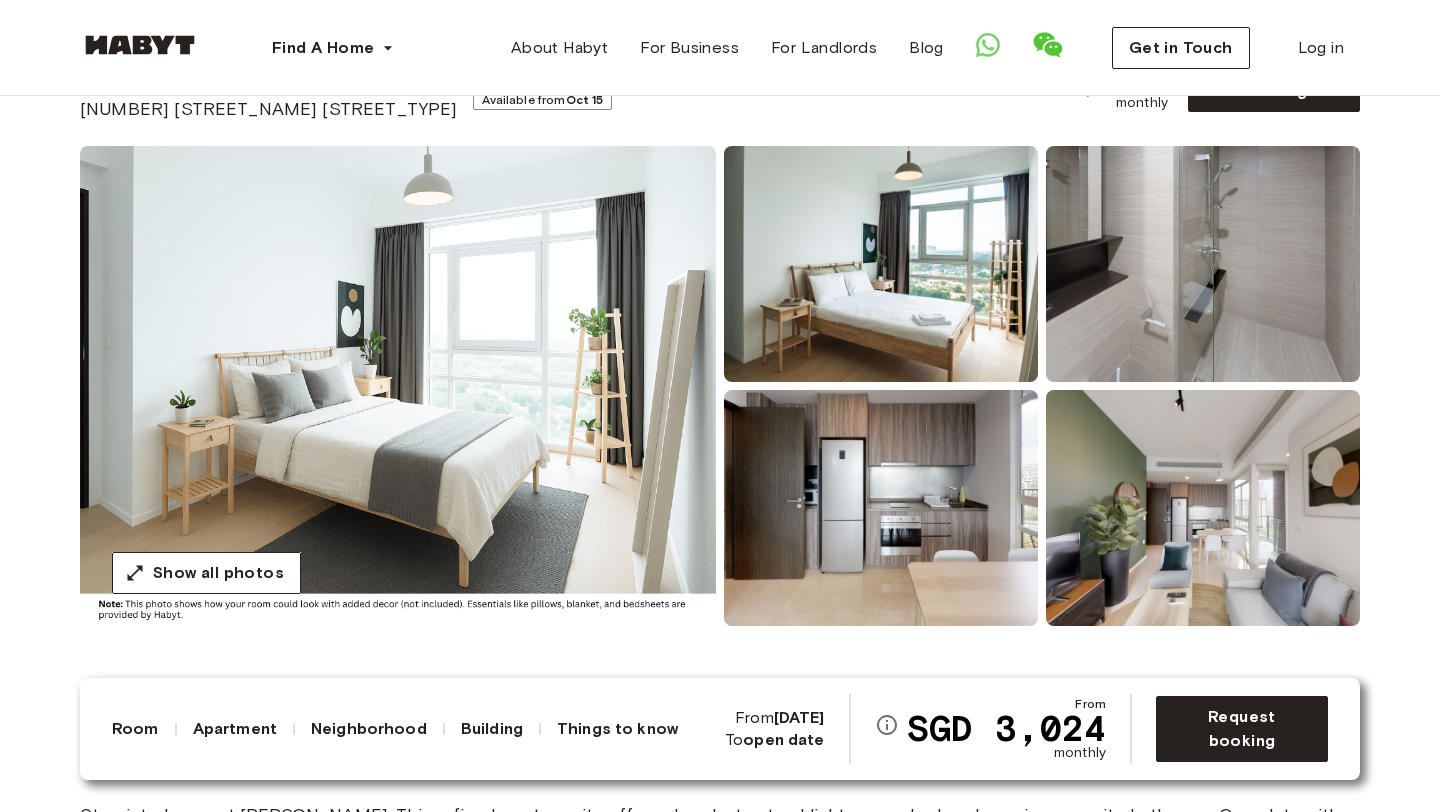 scroll, scrollTop: 0, scrollLeft: 0, axis: both 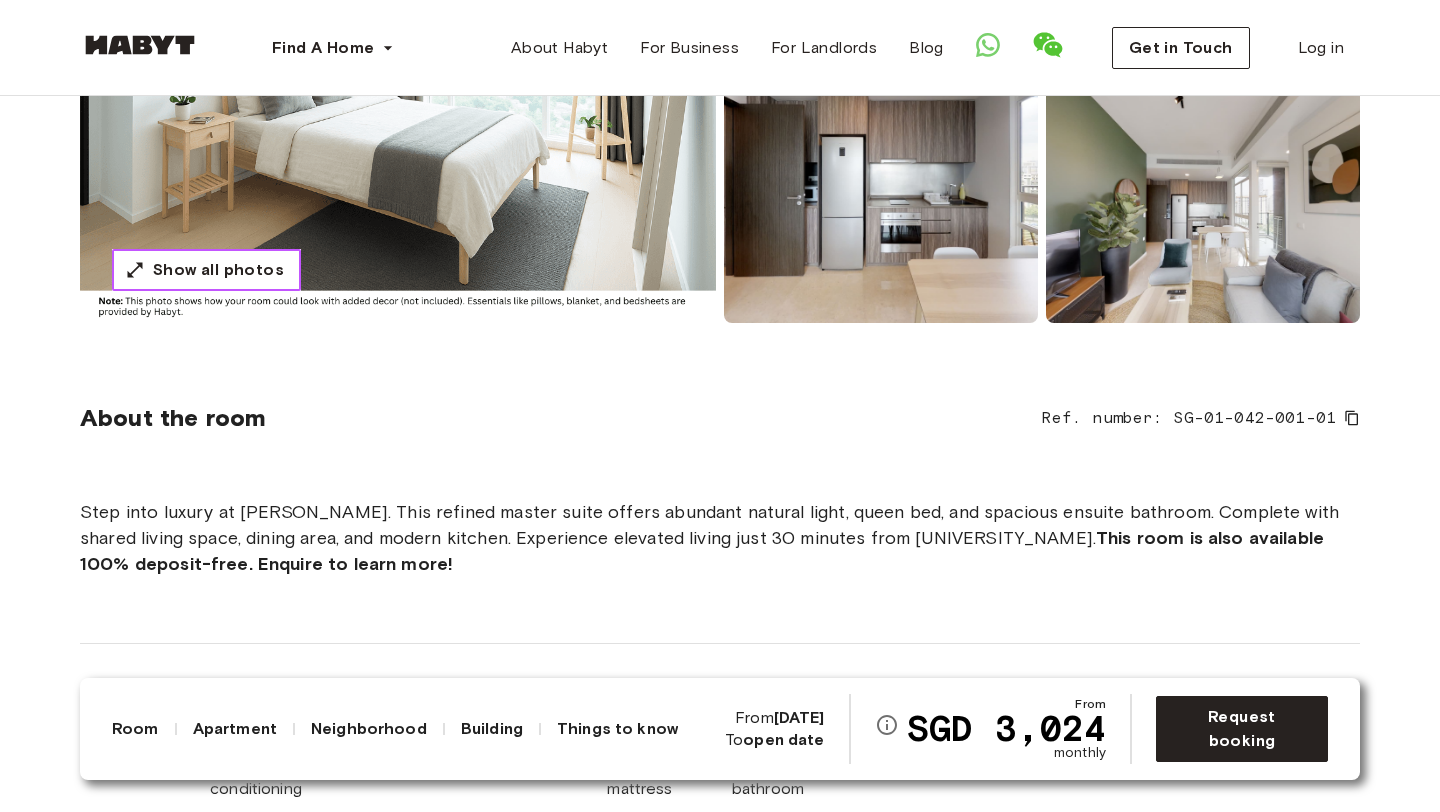 click on "Show all photos" at bounding box center [218, 270] 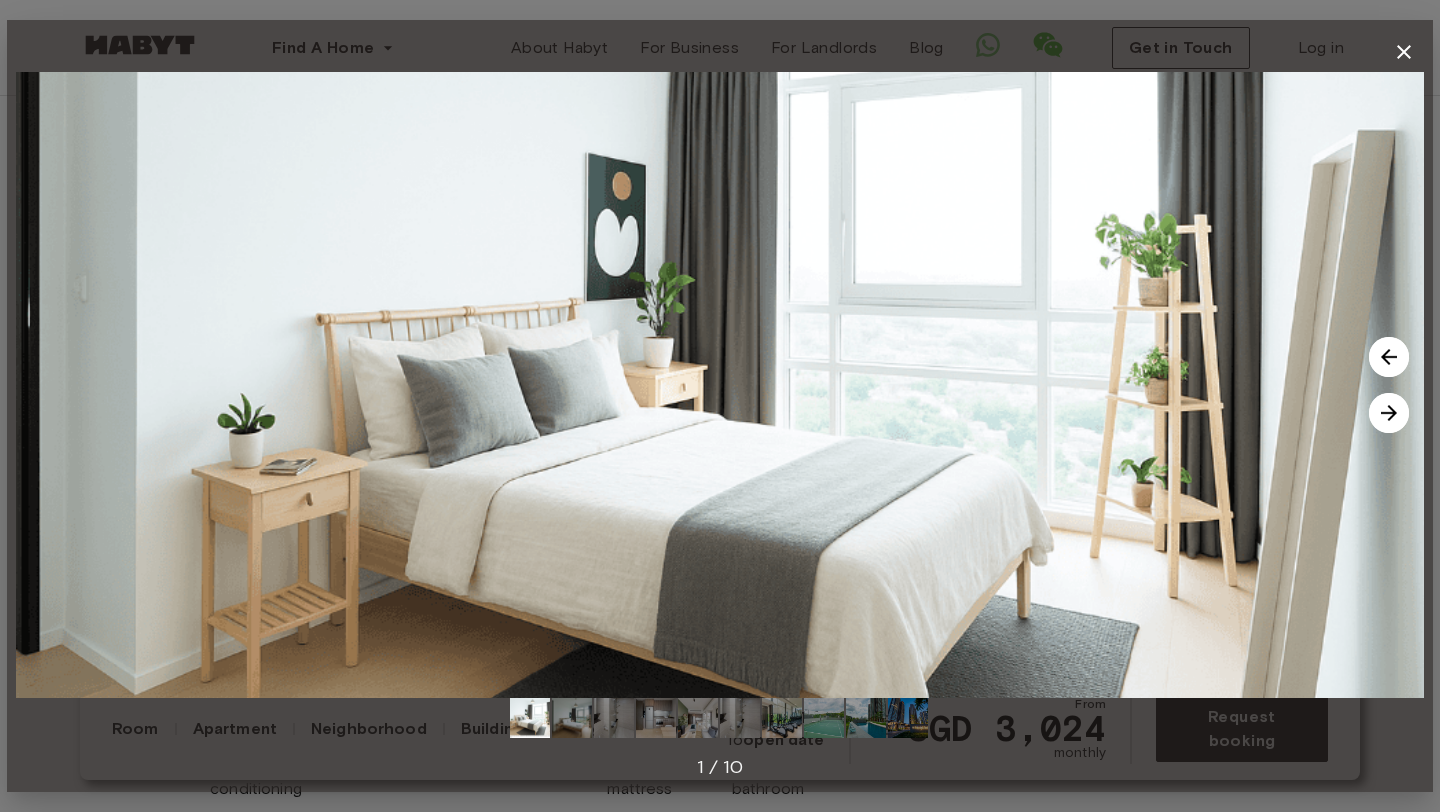 click at bounding box center [1389, 413] 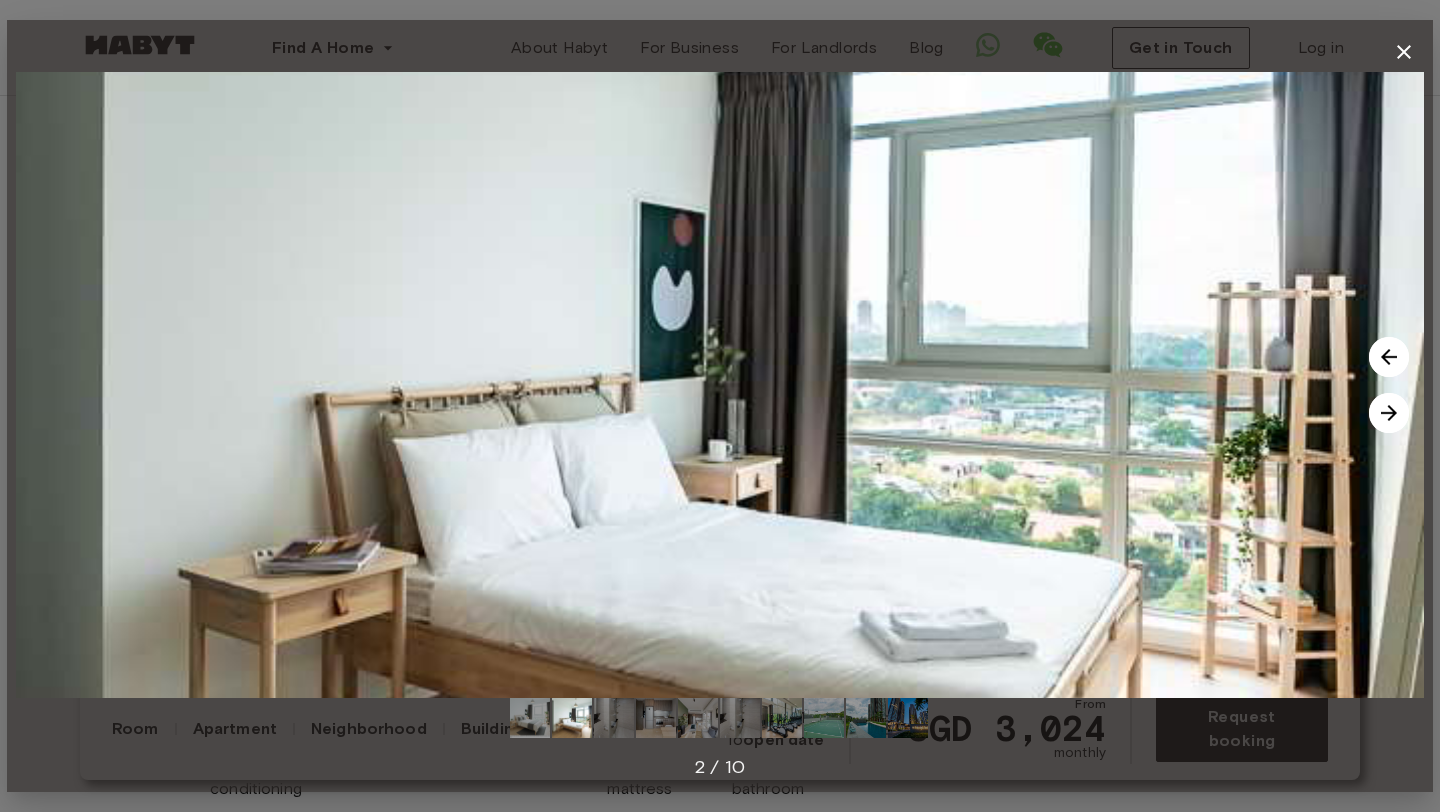 click at bounding box center (1389, 413) 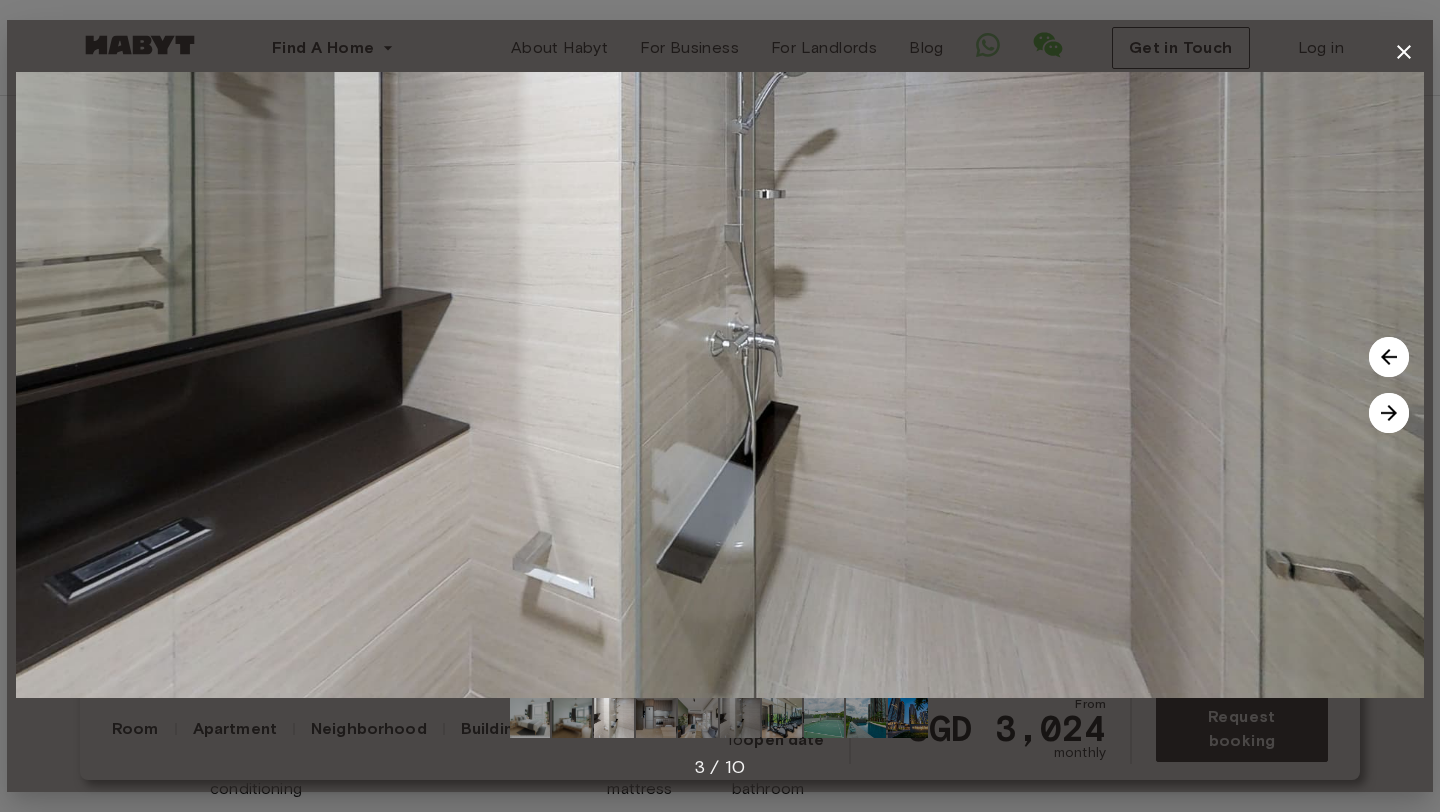 click at bounding box center [1389, 413] 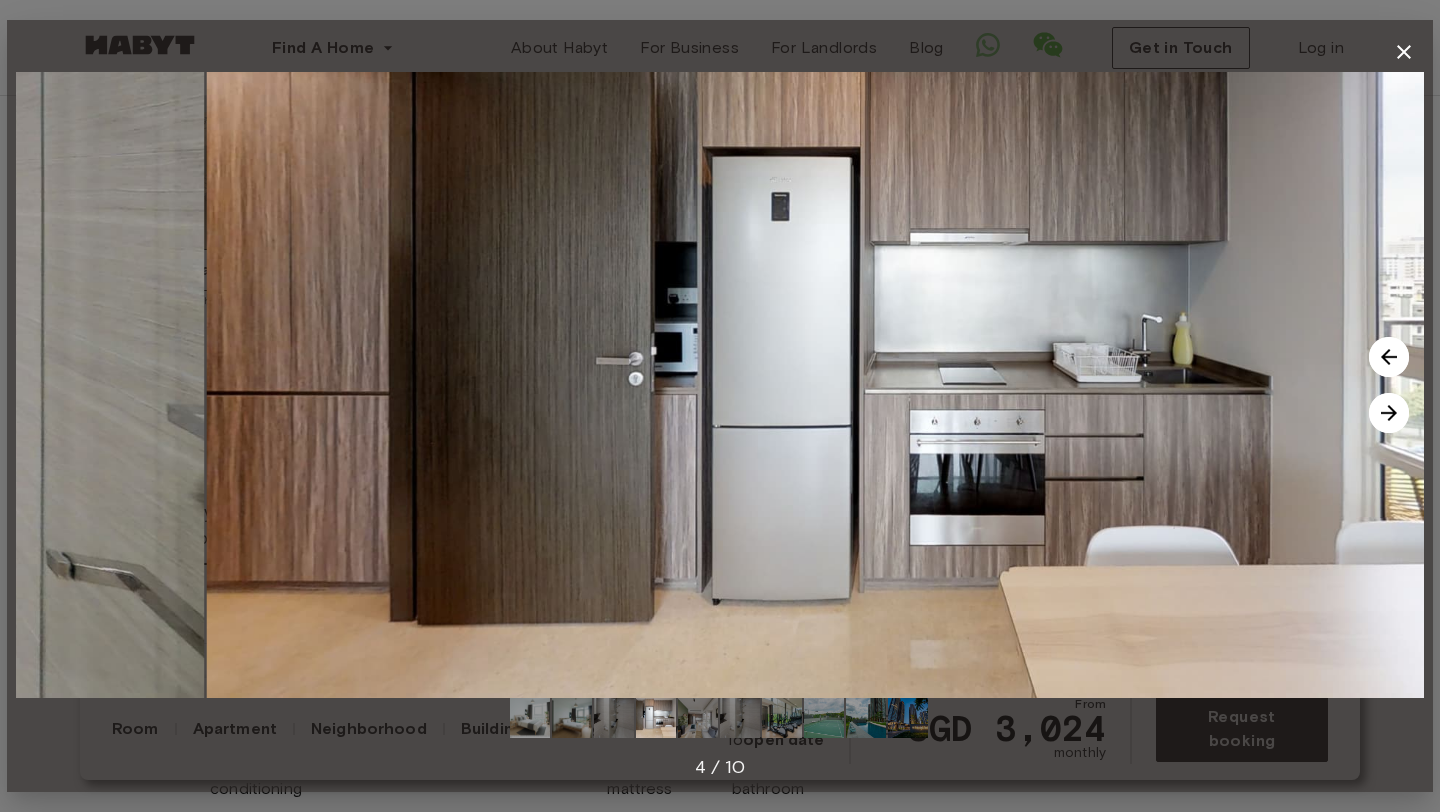 click at bounding box center (1389, 413) 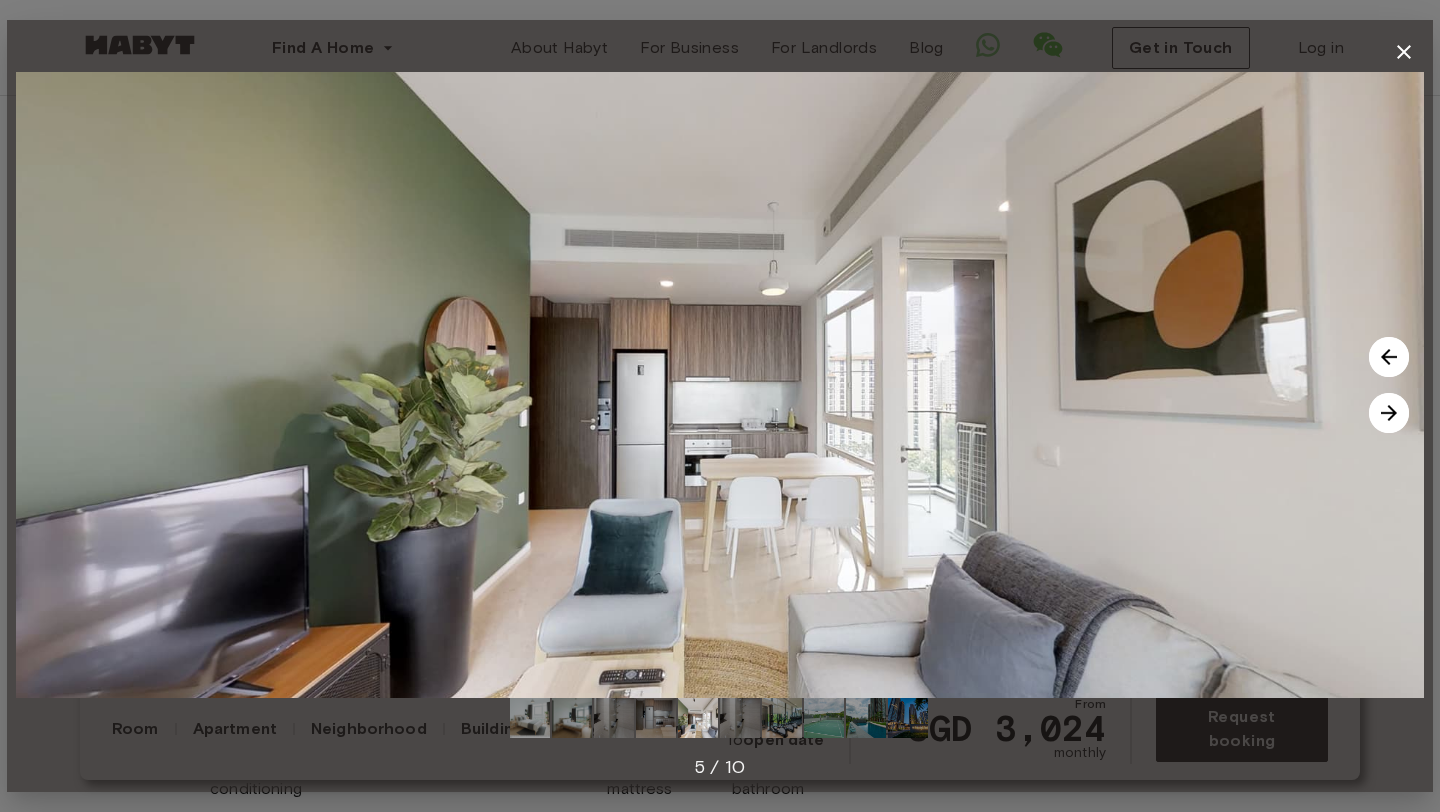 click at bounding box center (1389, 413) 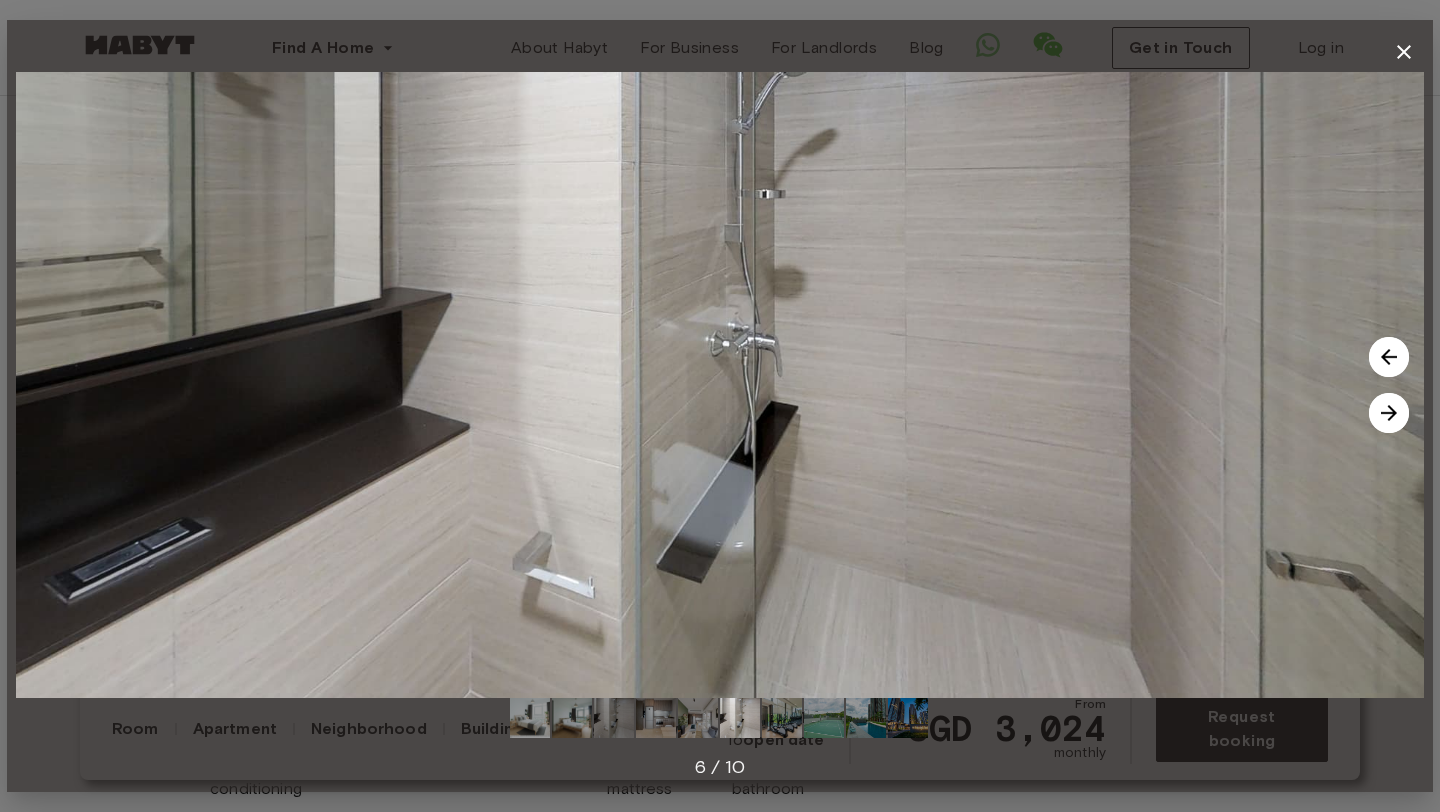 click at bounding box center (1389, 413) 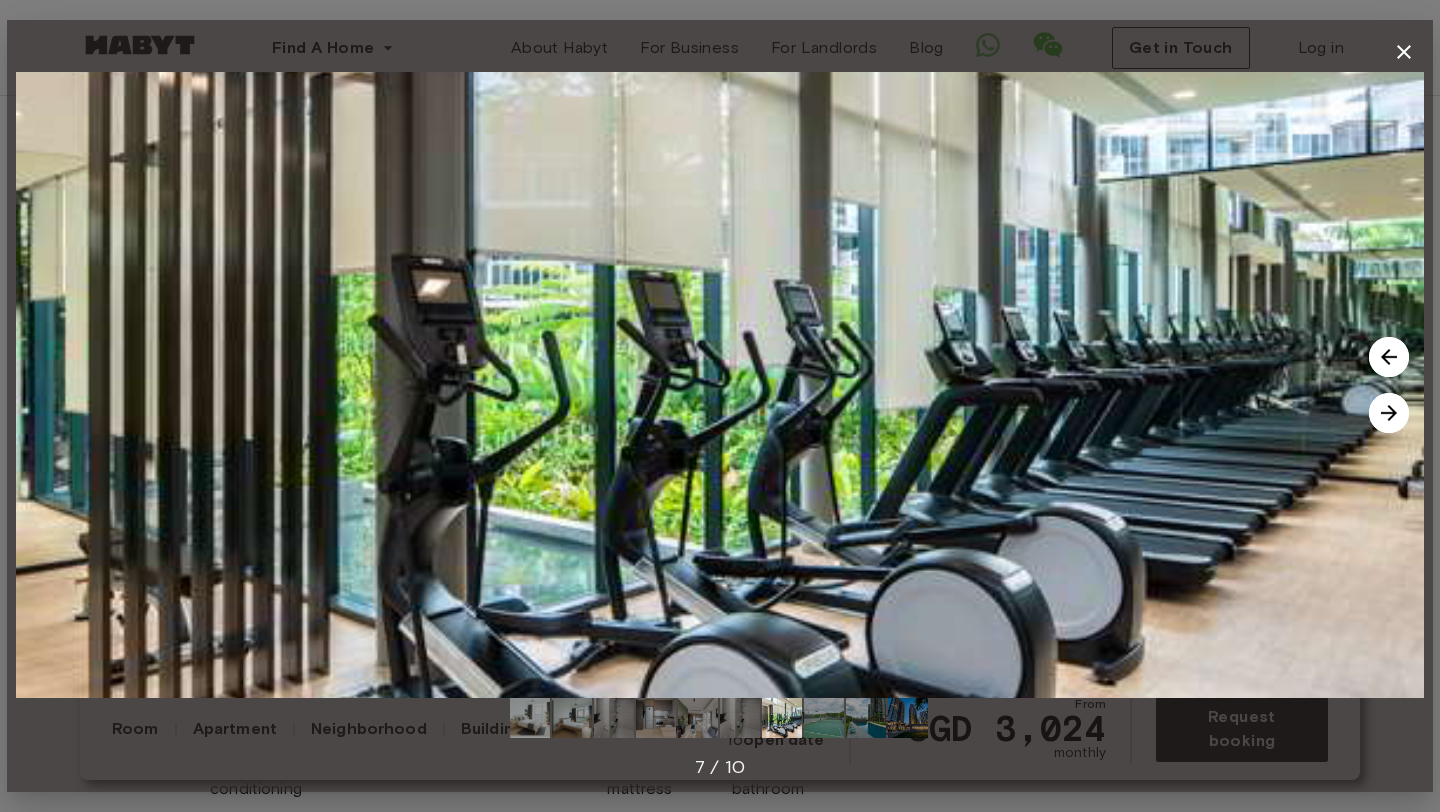 click at bounding box center [1389, 413] 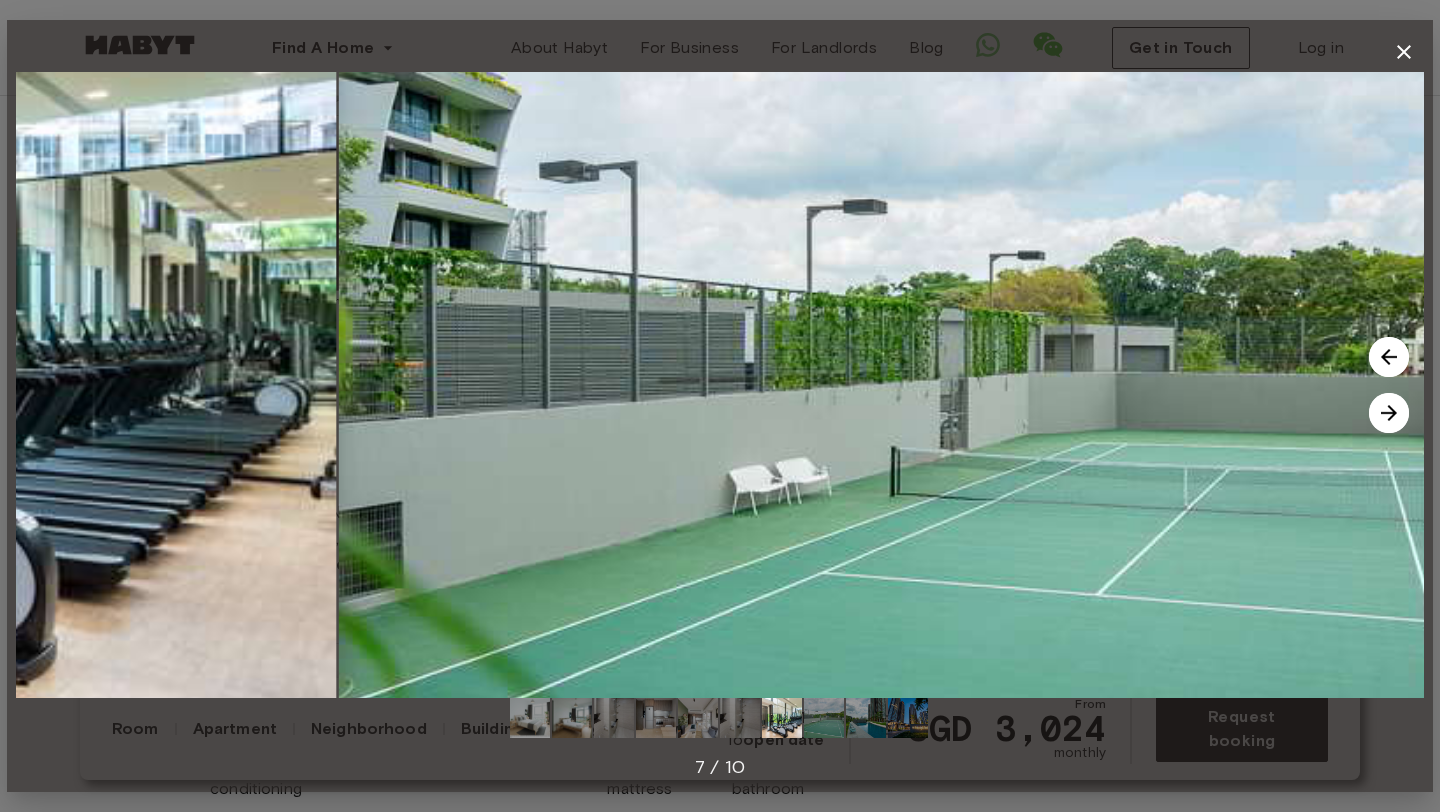 click at bounding box center (1389, 413) 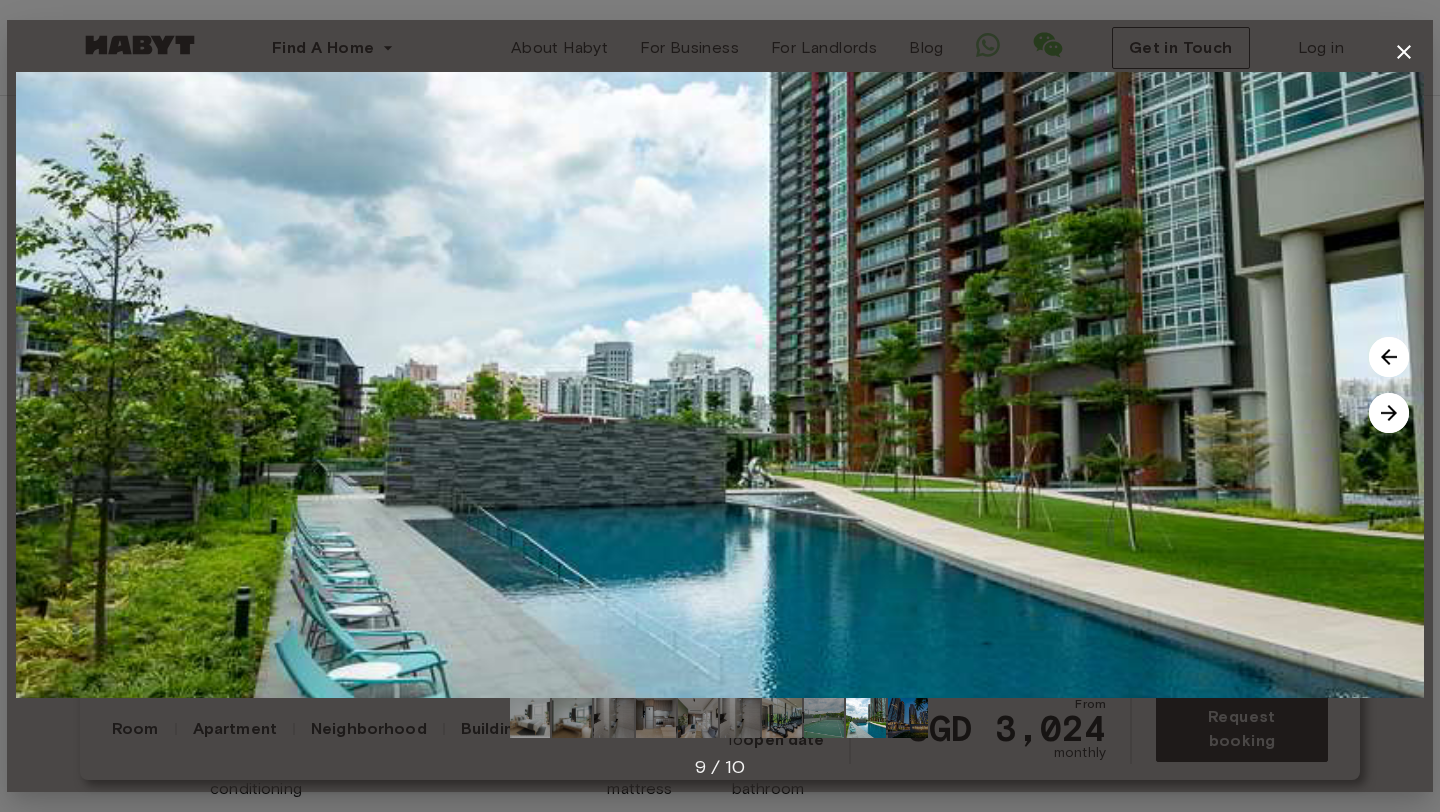 click at bounding box center (1389, 413) 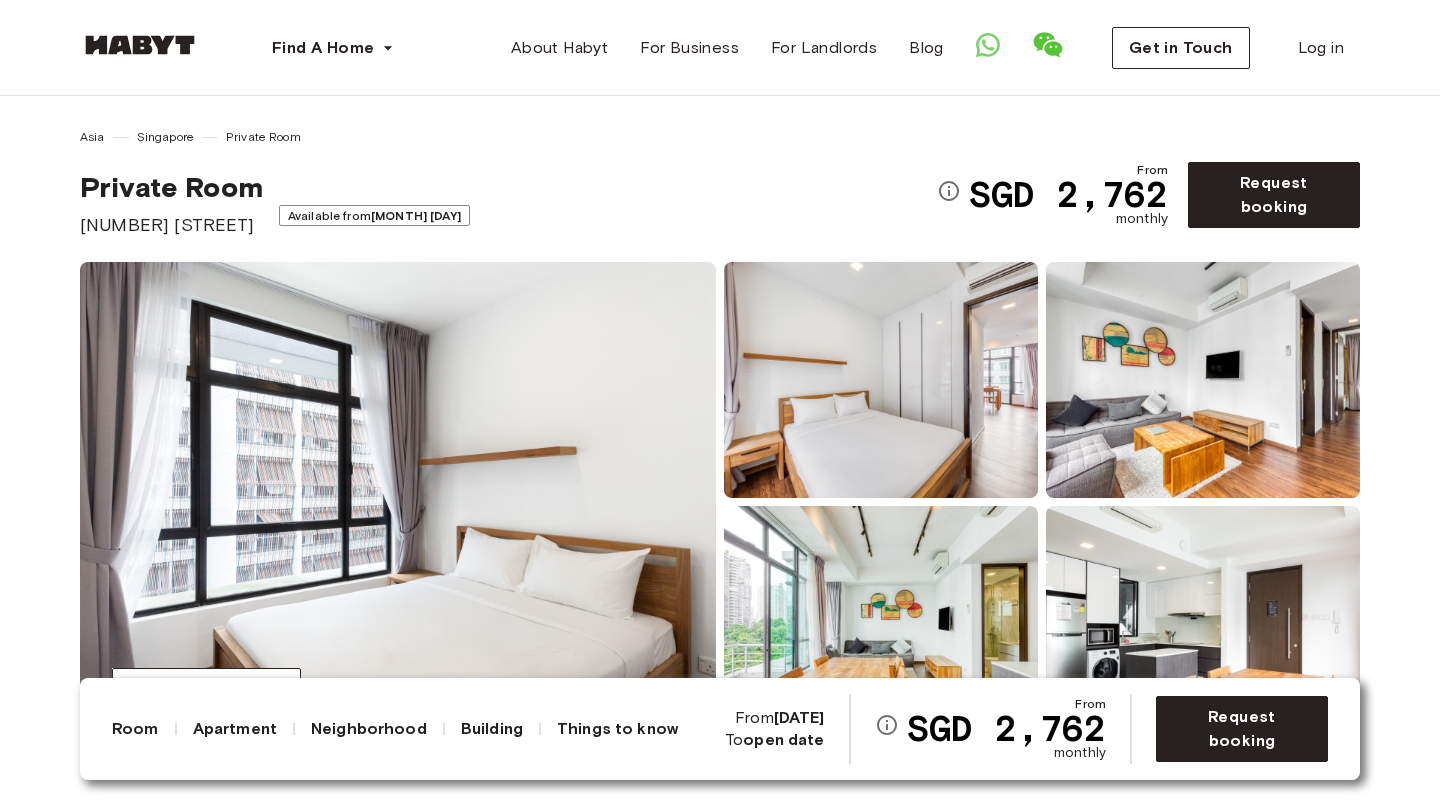 scroll, scrollTop: 0, scrollLeft: 0, axis: both 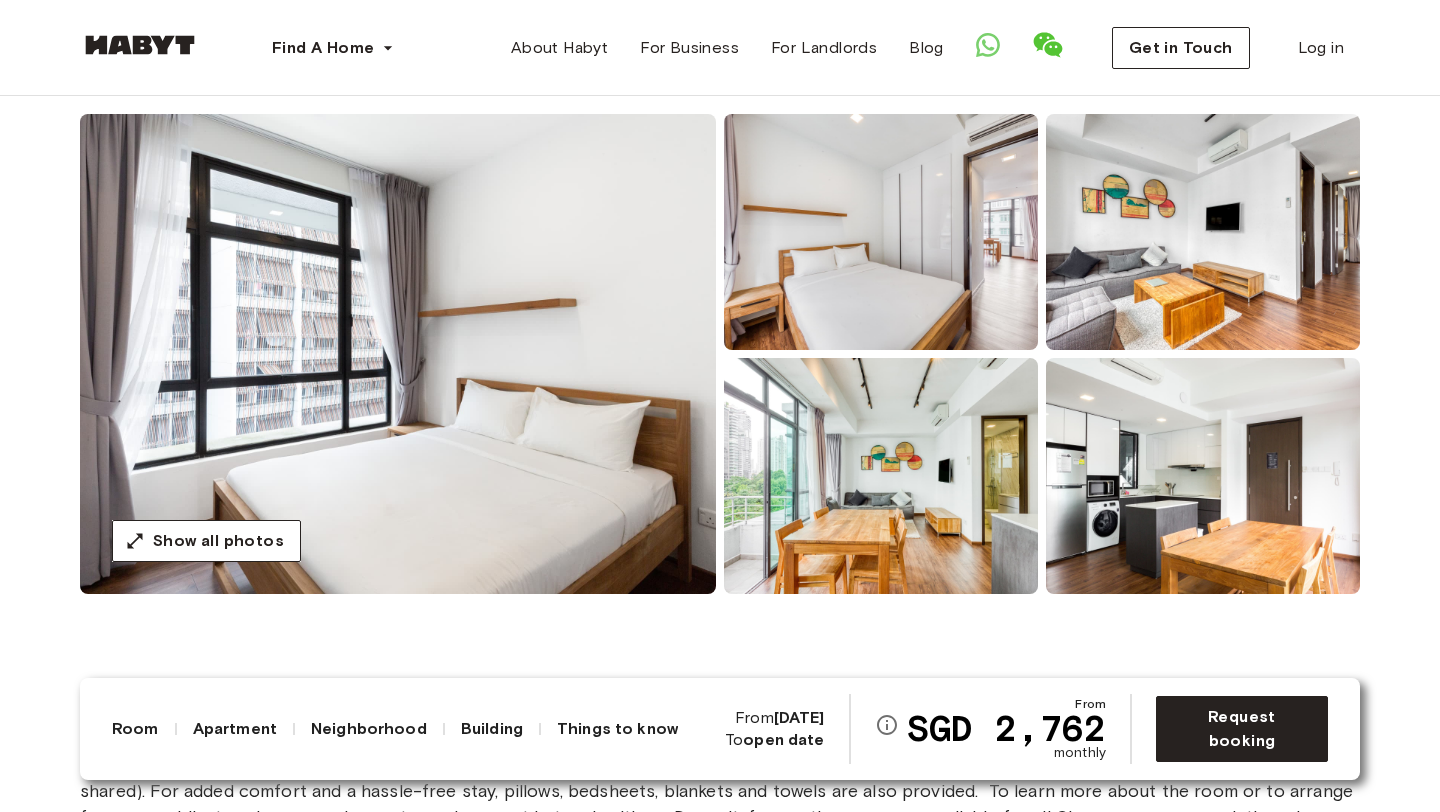 click at bounding box center [398, 354] 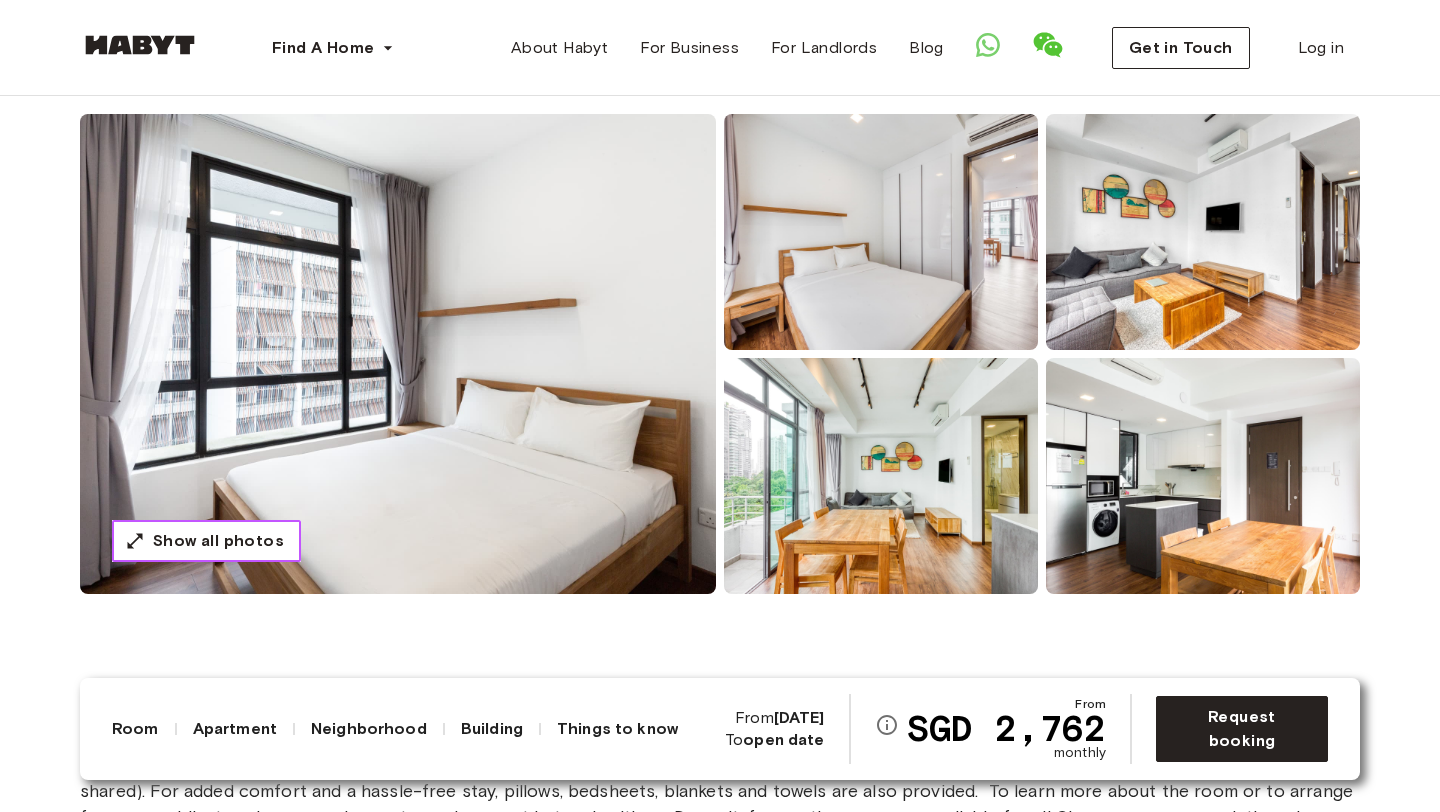 click on "Show all photos" at bounding box center (218, 541) 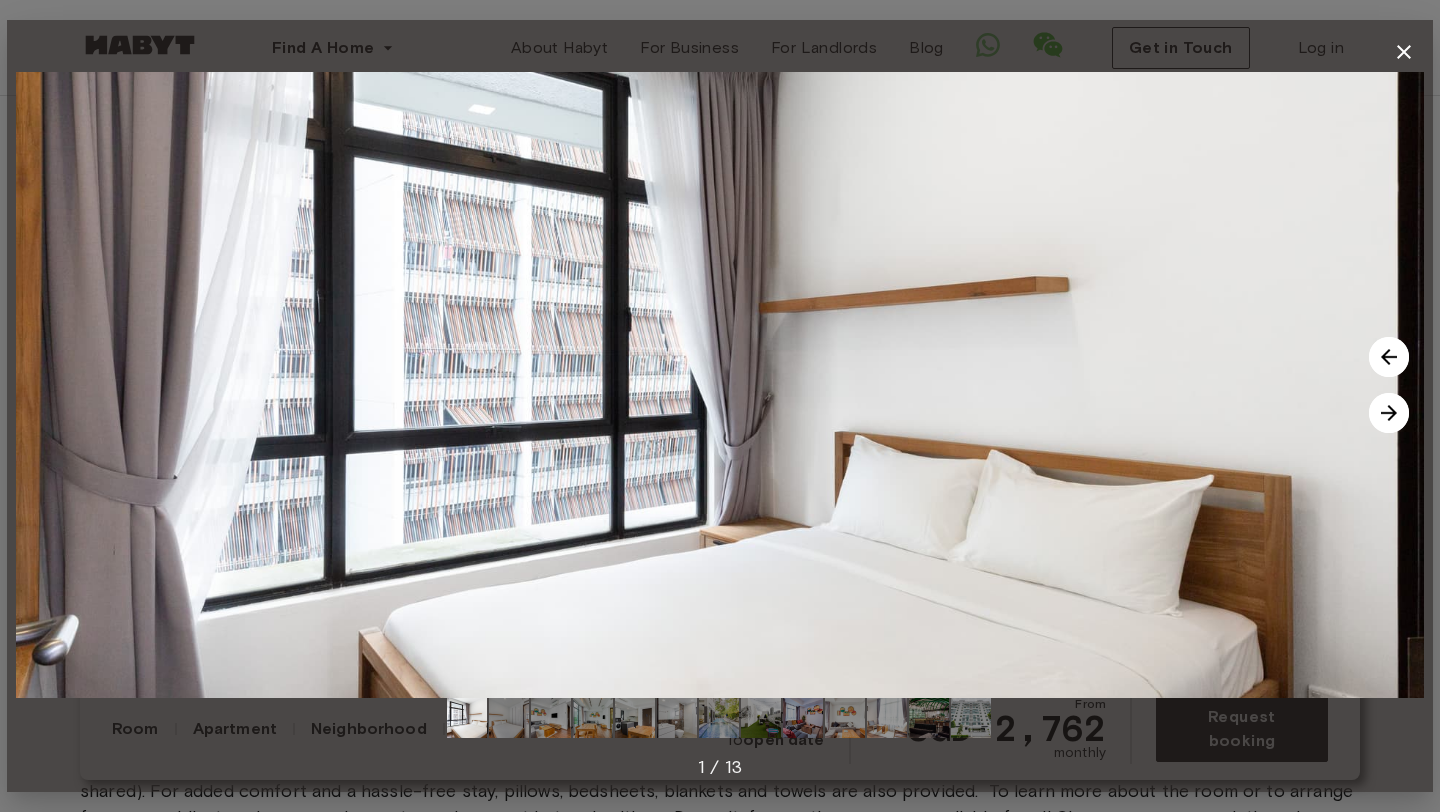 click at bounding box center (1389, 413) 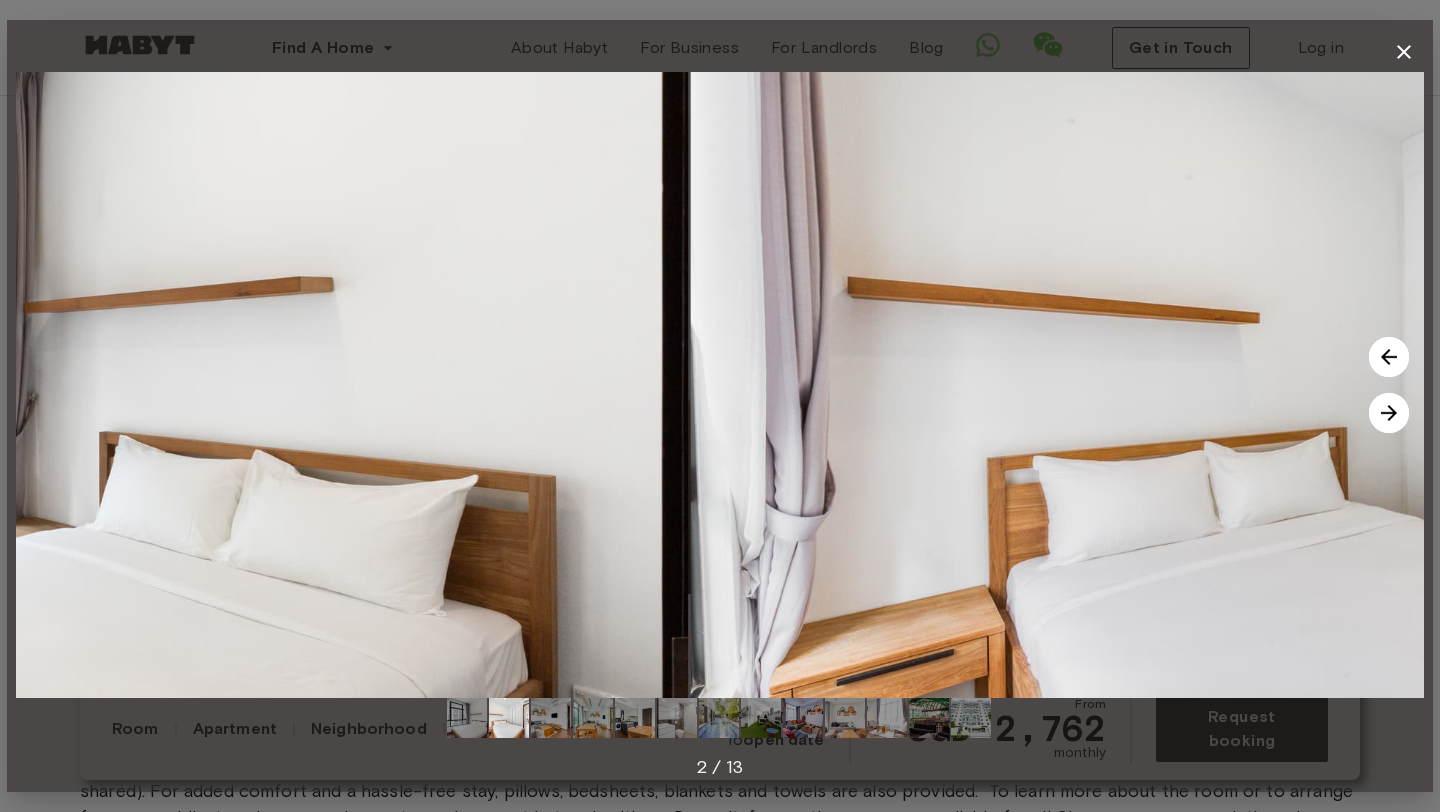 click at bounding box center [1389, 413] 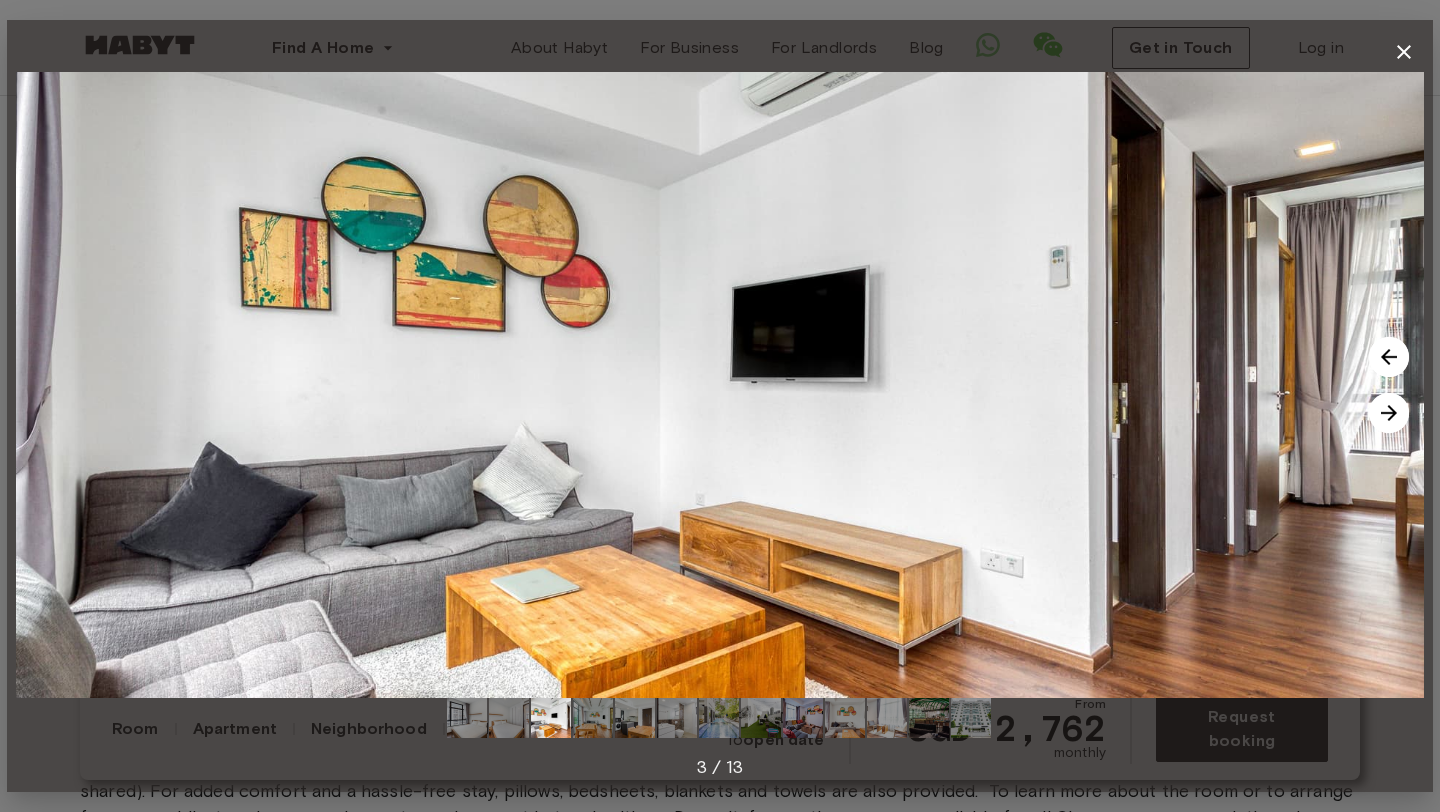 click at bounding box center [1389, 413] 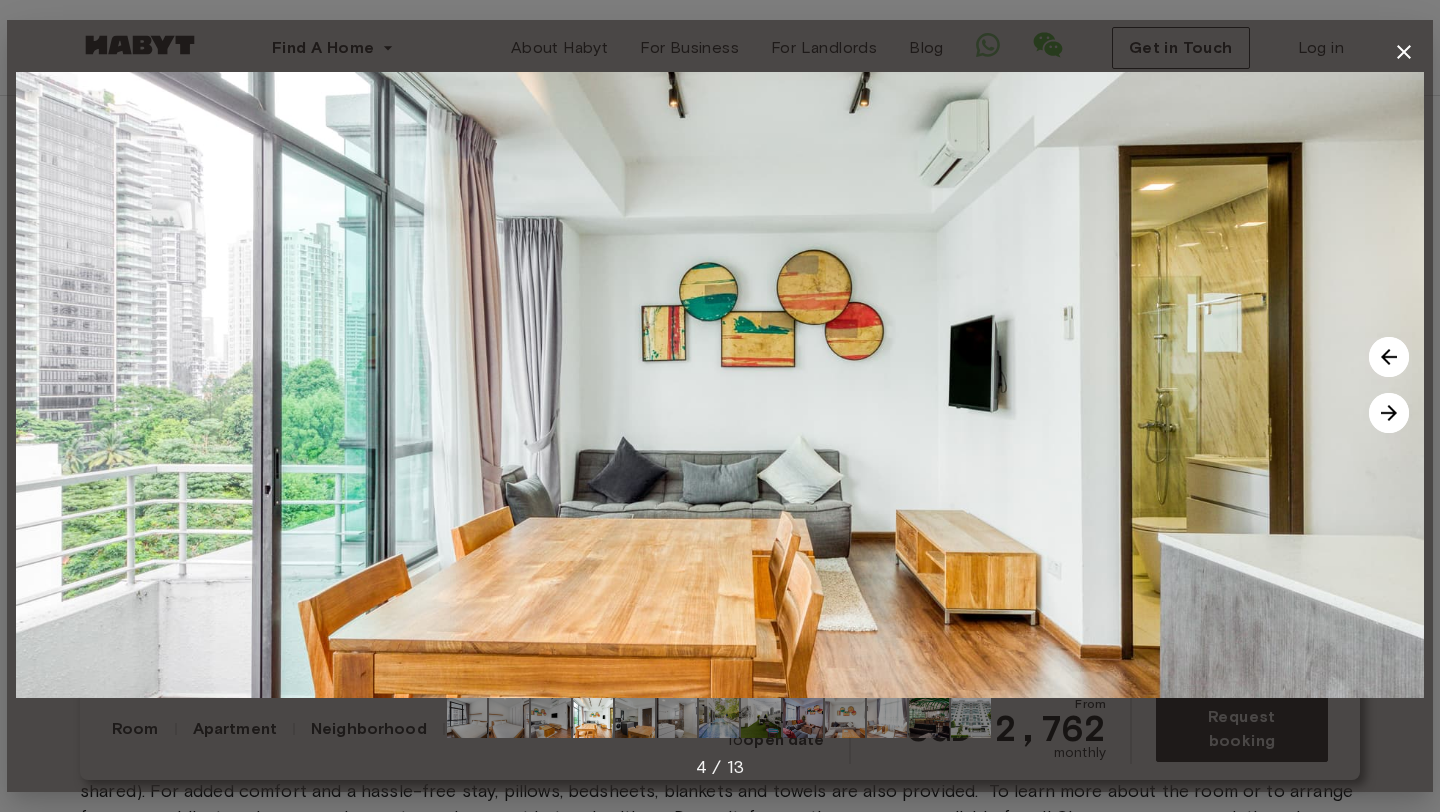 click at bounding box center [1389, 413] 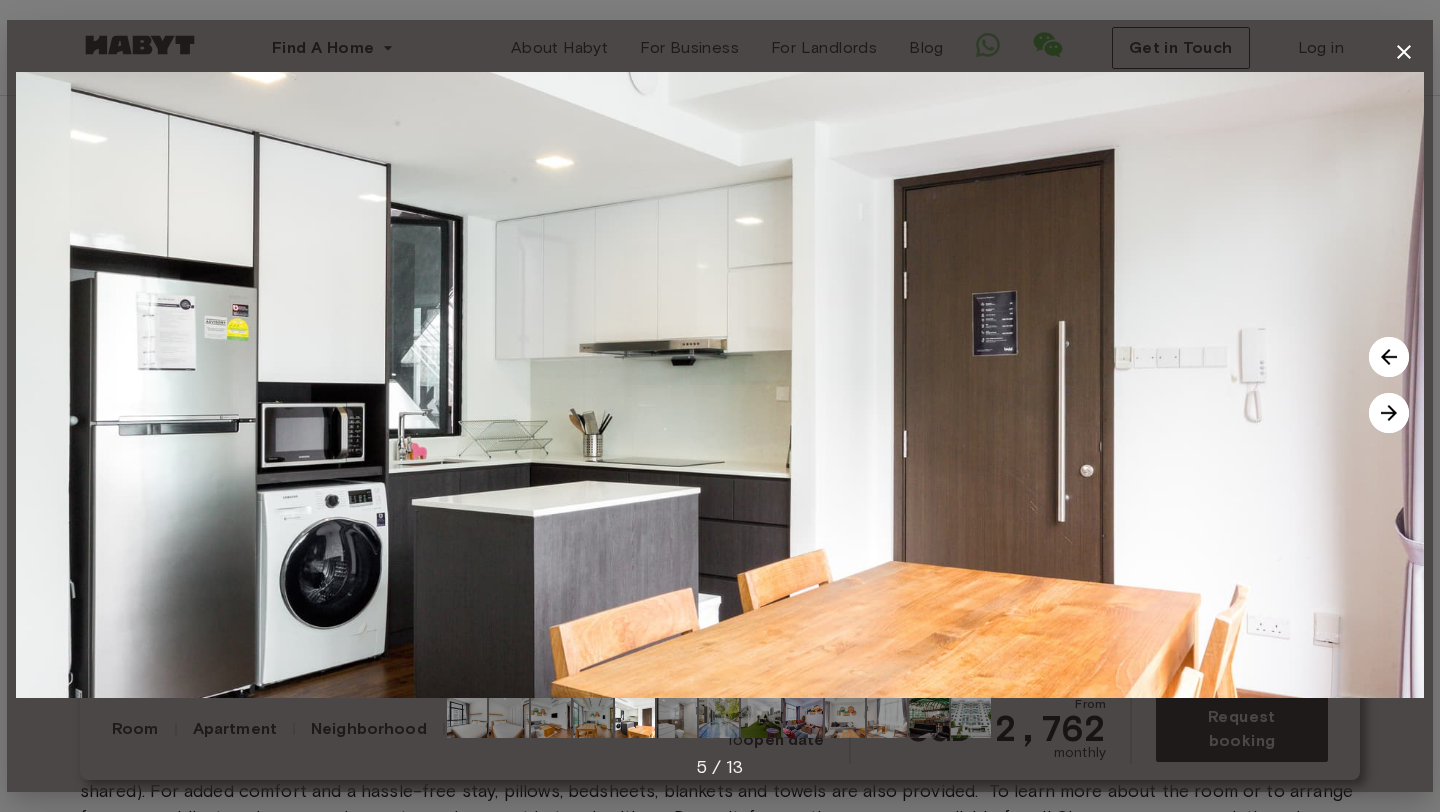 click at bounding box center (1389, 413) 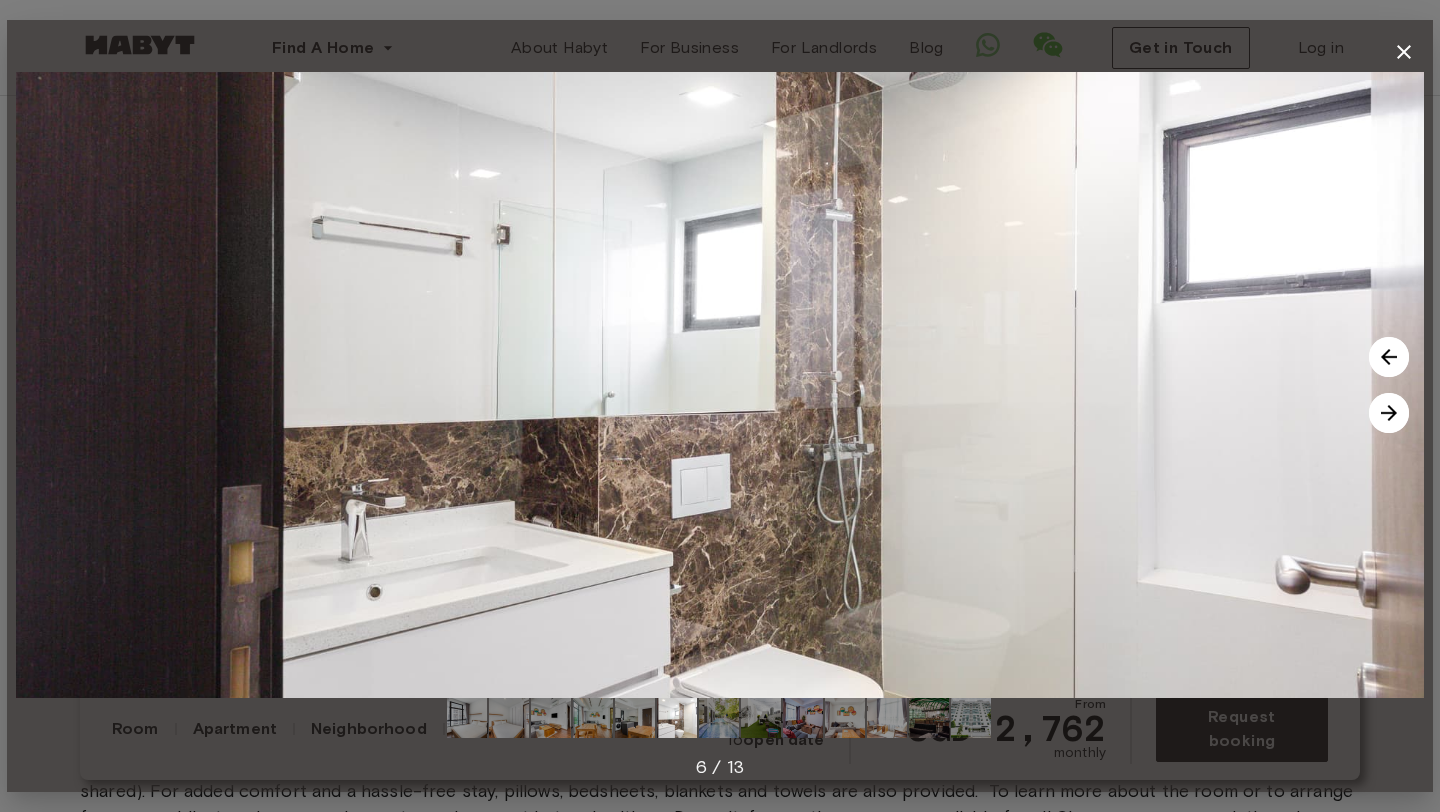 click at bounding box center (1389, 413) 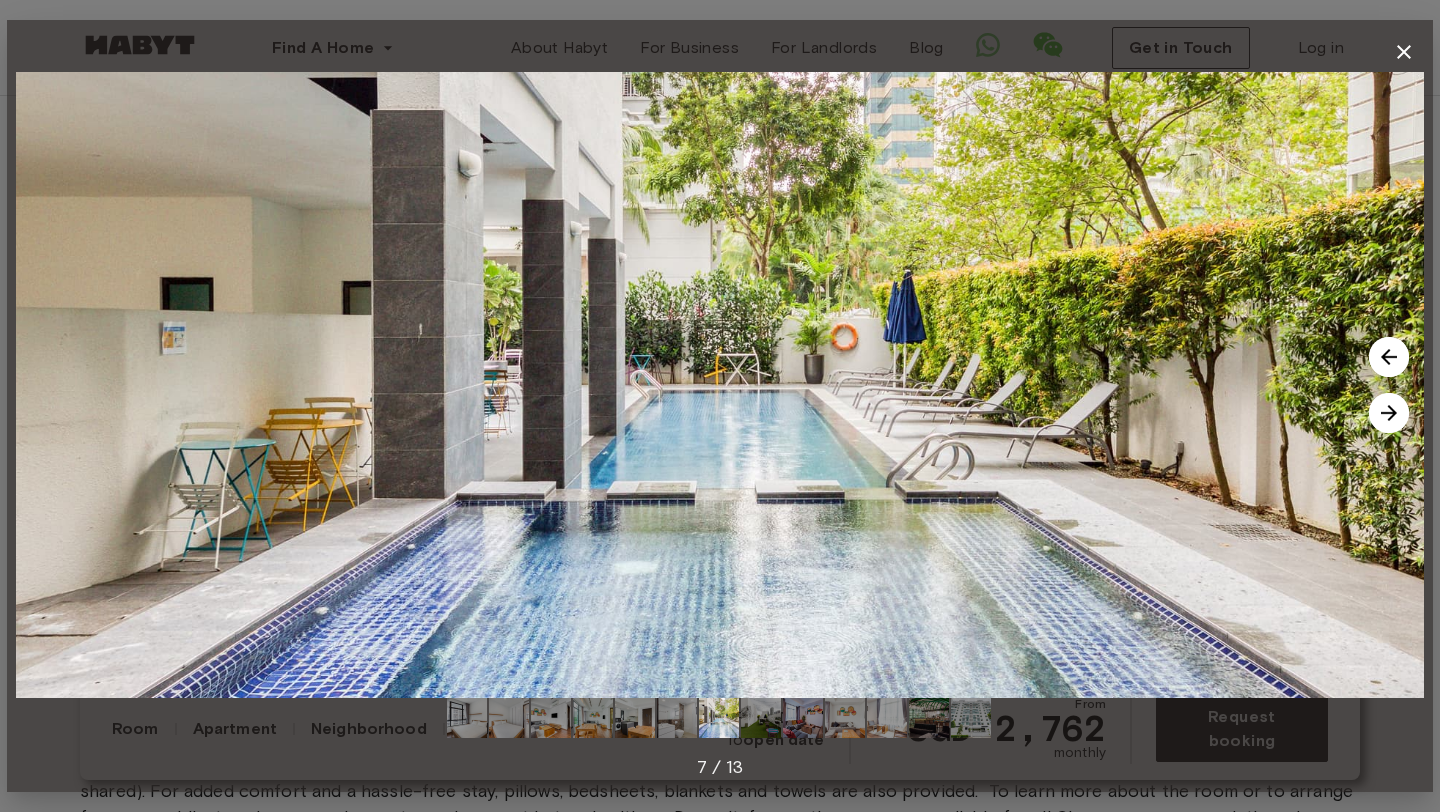 click at bounding box center (1389, 413) 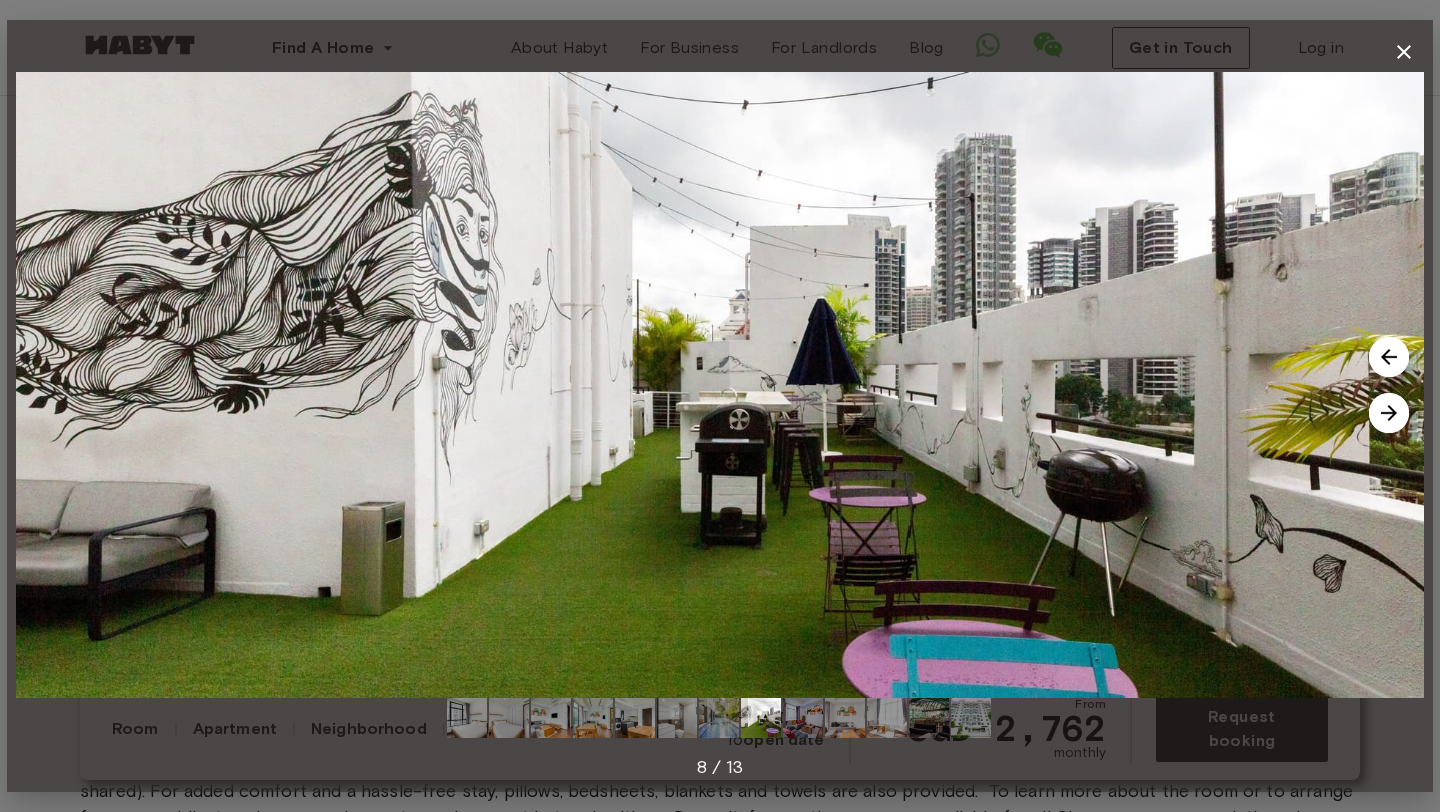 click at bounding box center (1389, 413) 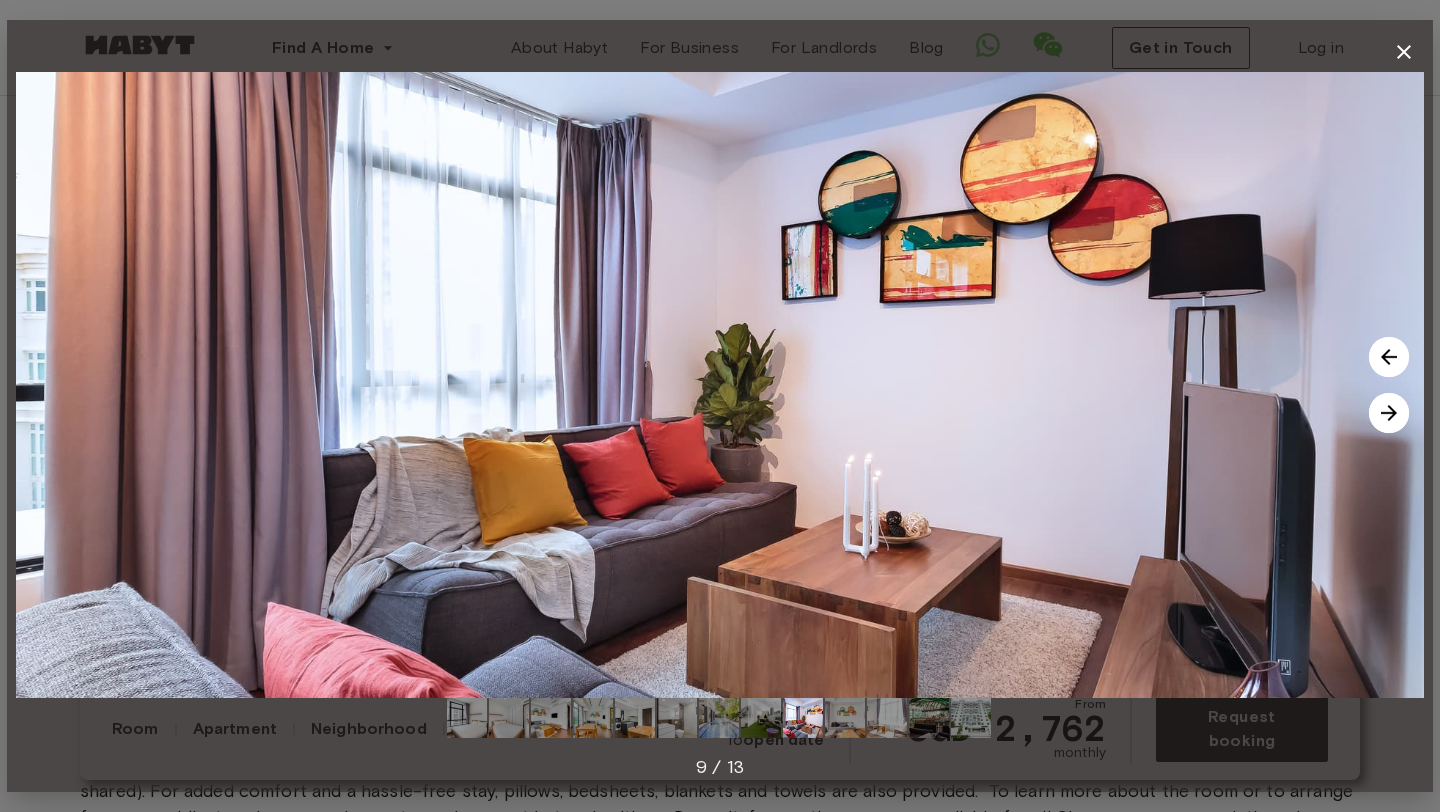 click at bounding box center (1389, 413) 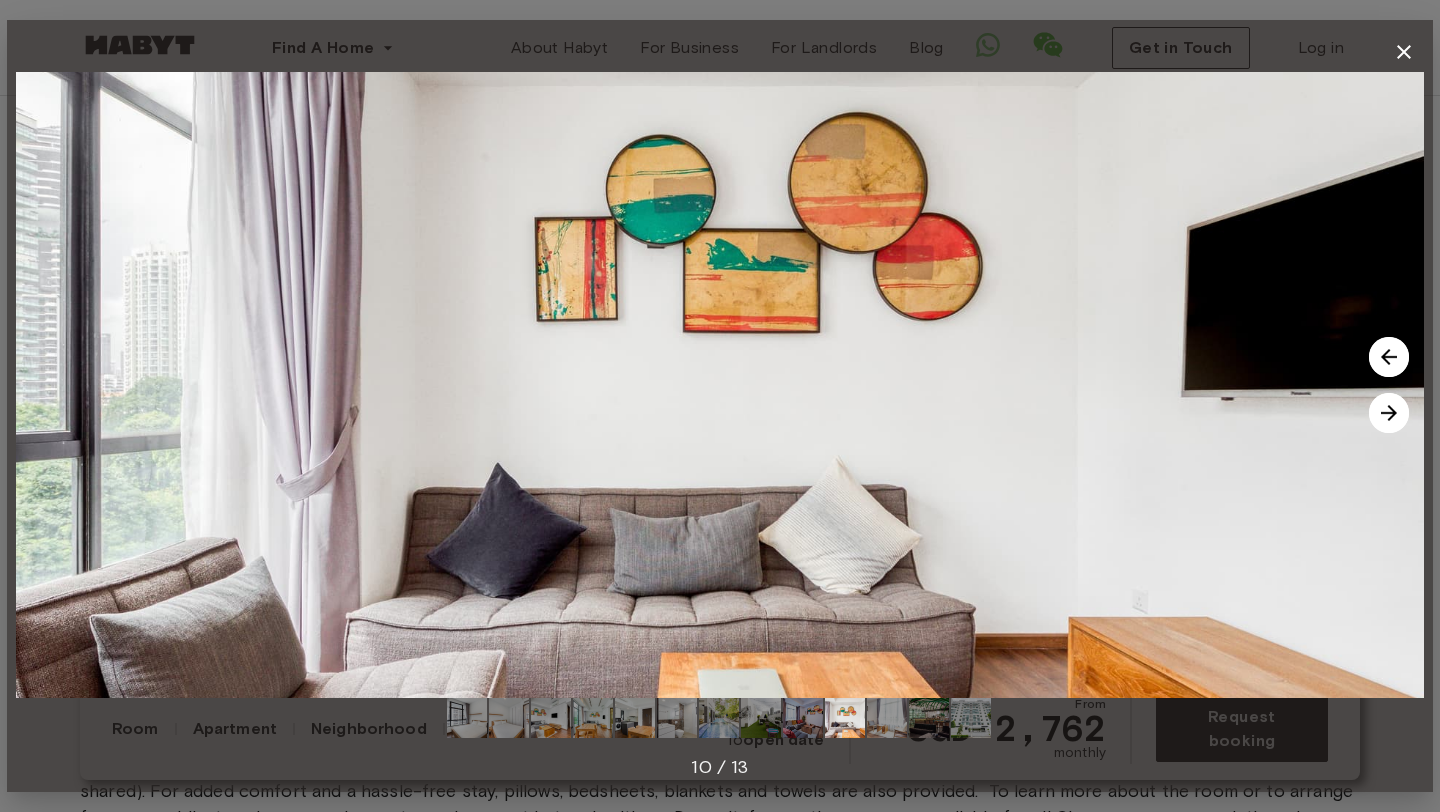 click at bounding box center [1389, 413] 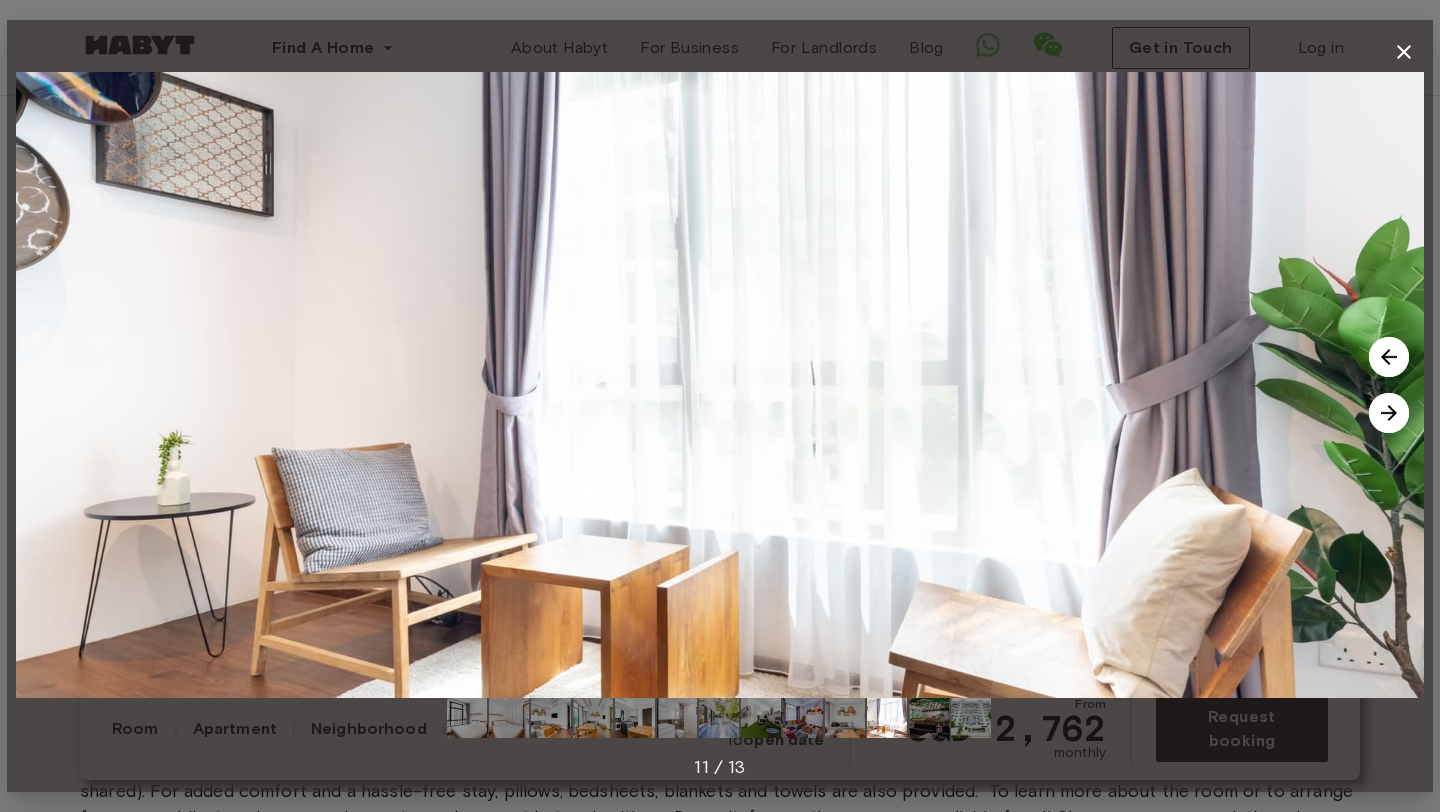 click at bounding box center (1389, 413) 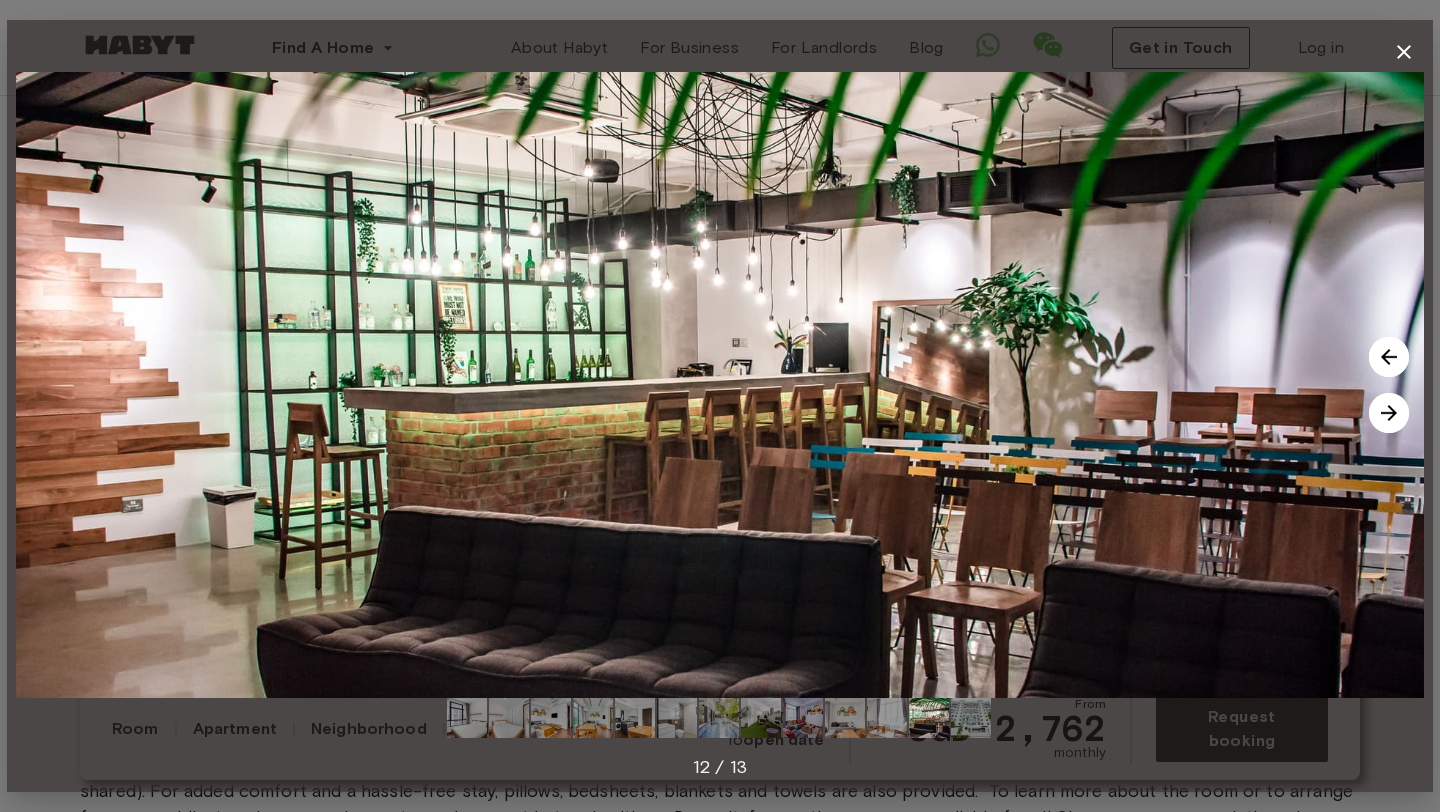 click at bounding box center [1389, 413] 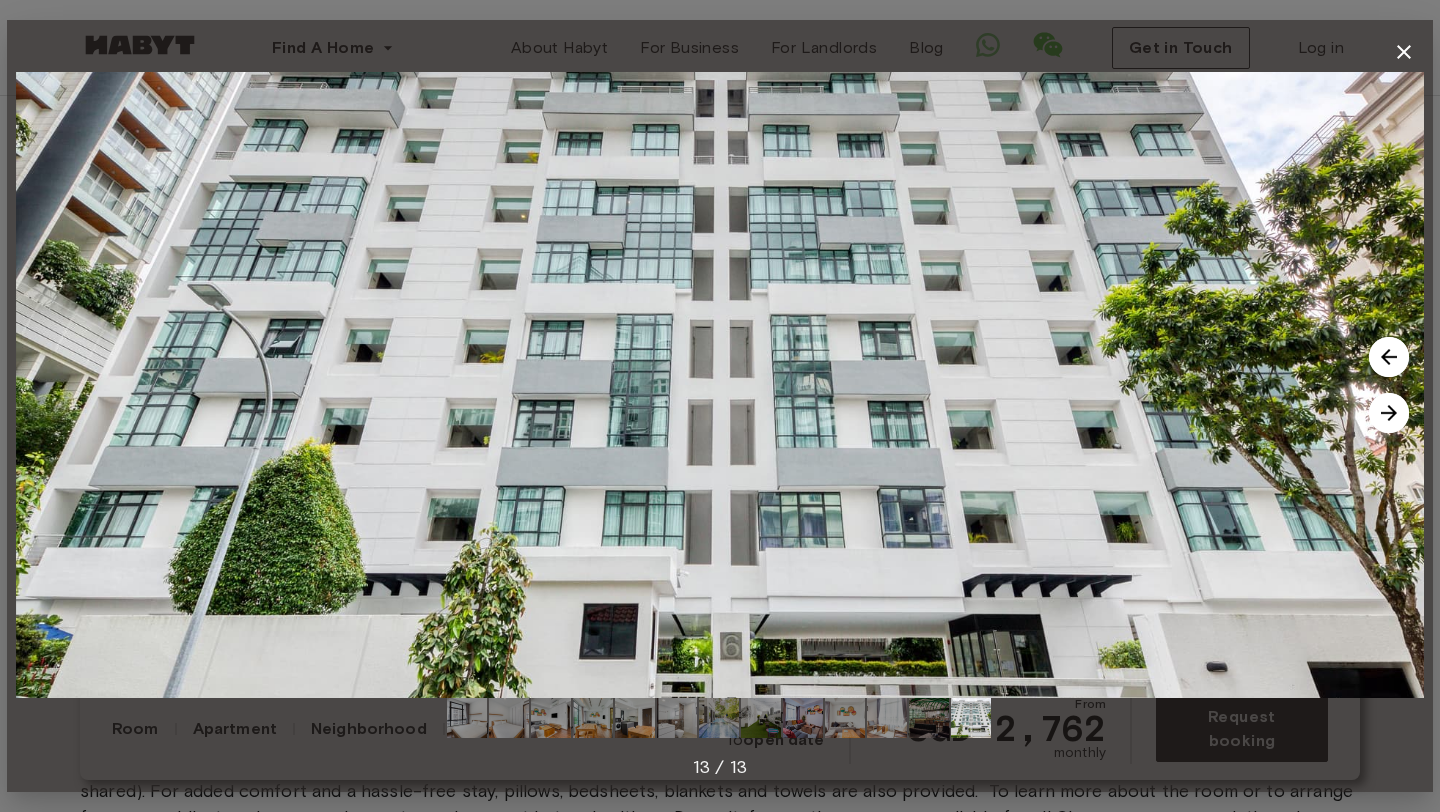 click at bounding box center (1389, 413) 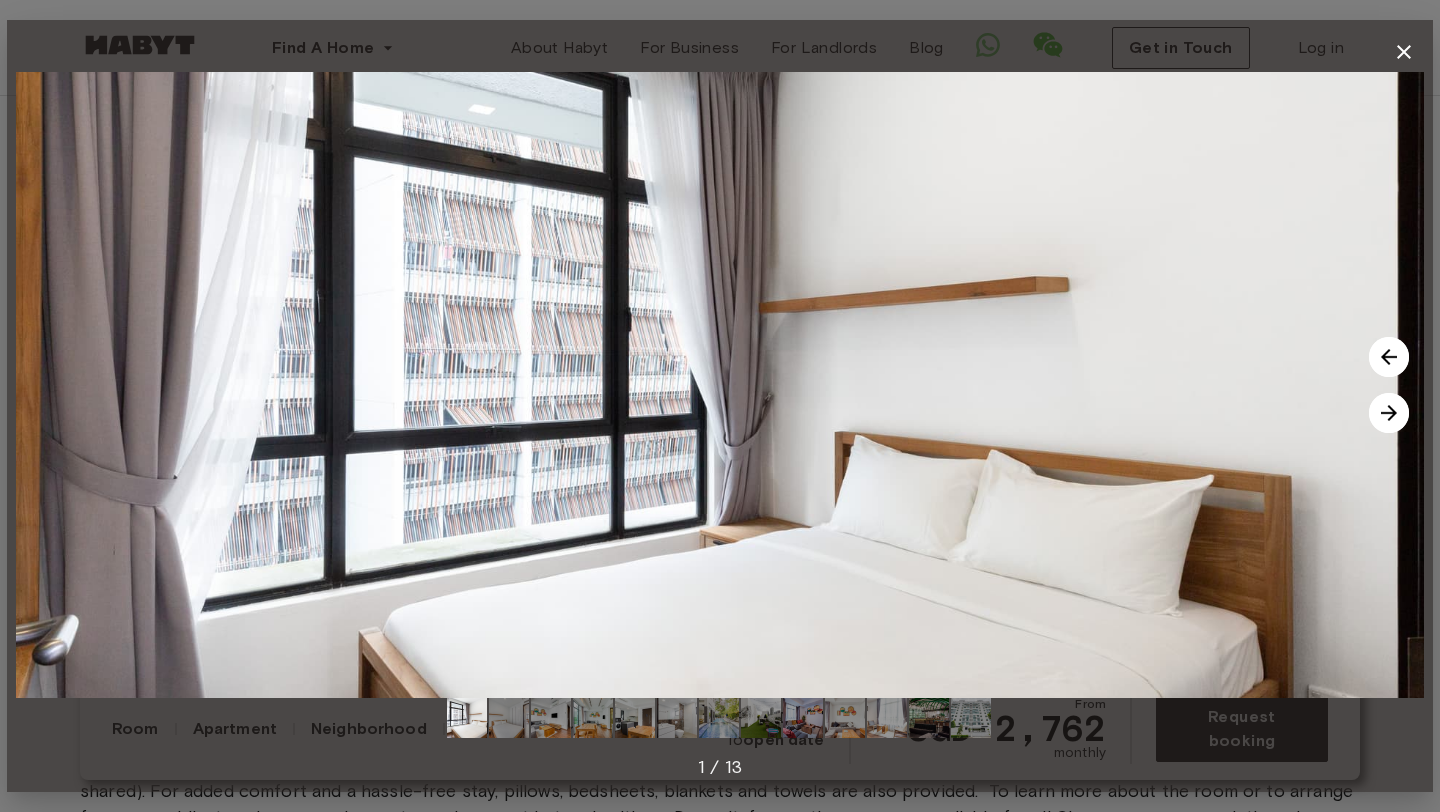 click at bounding box center (1389, 413) 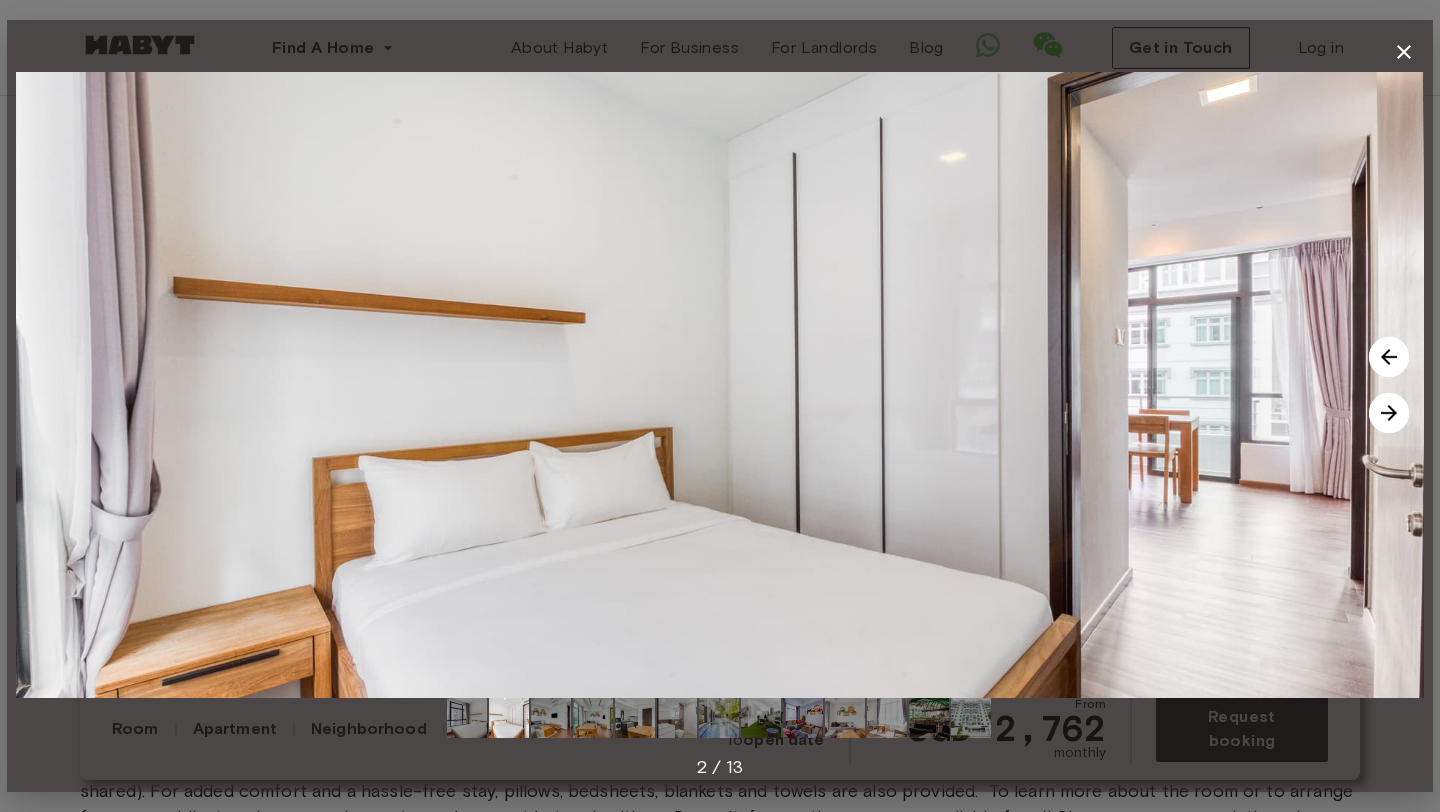 click at bounding box center (1389, 413) 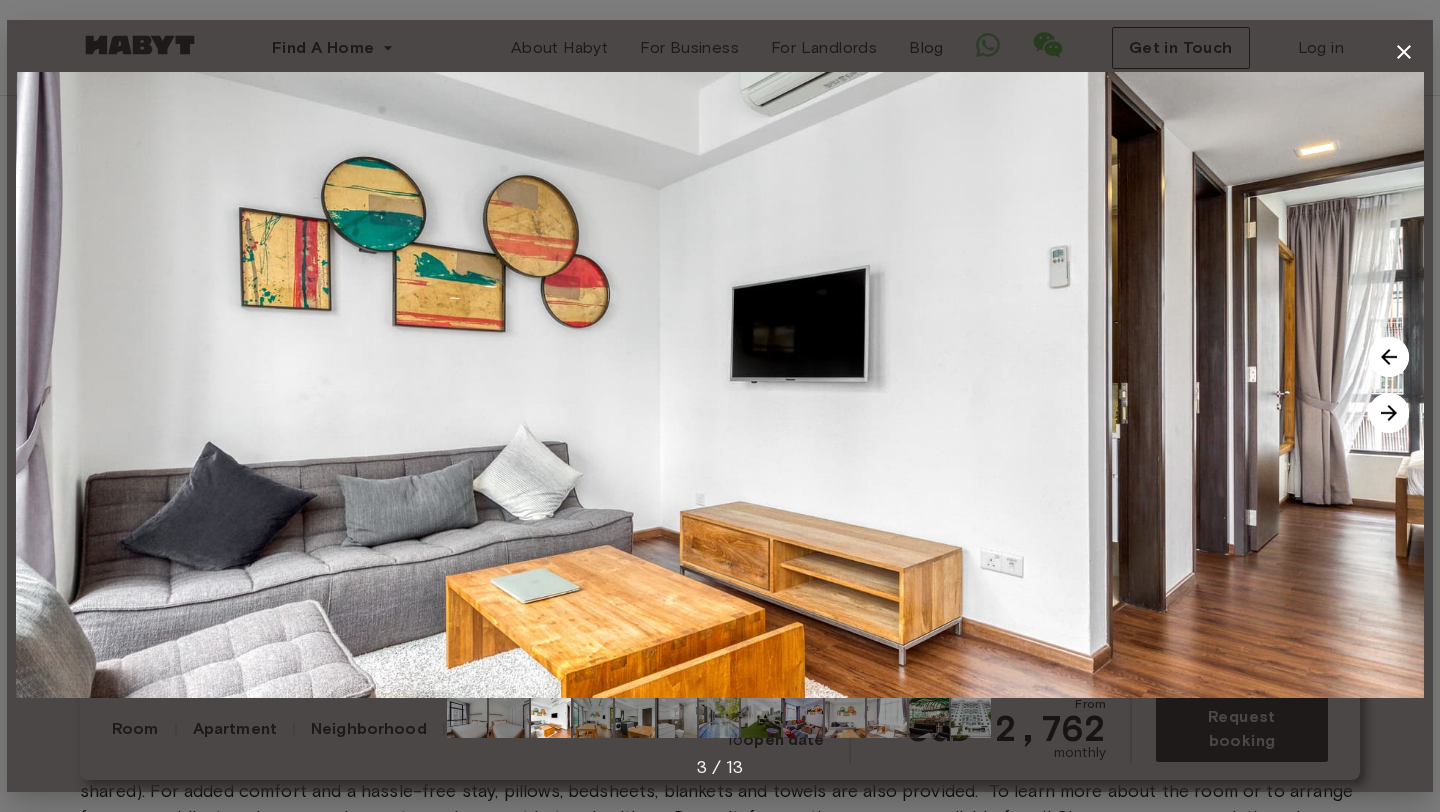 click at bounding box center [1389, 413] 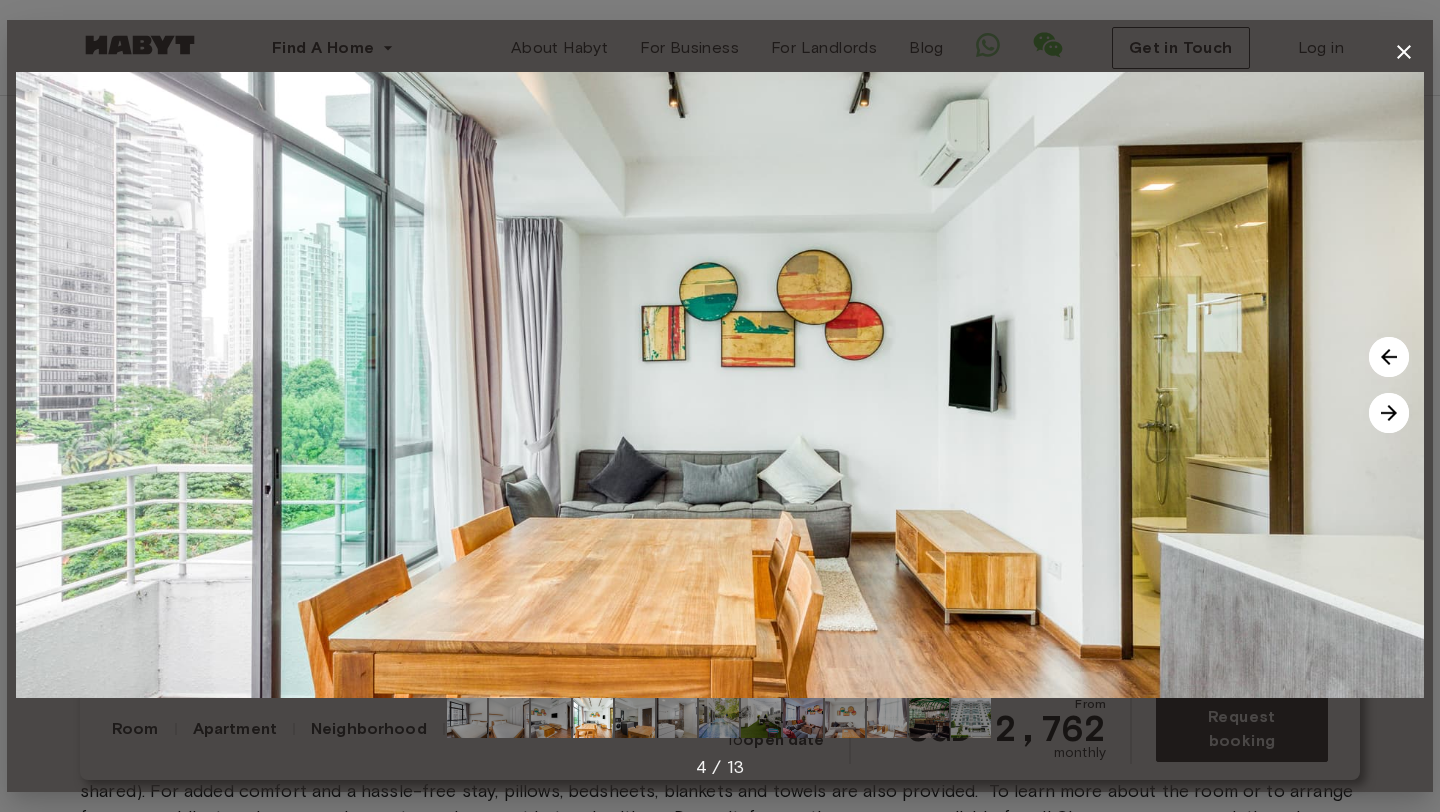 click at bounding box center [1389, 413] 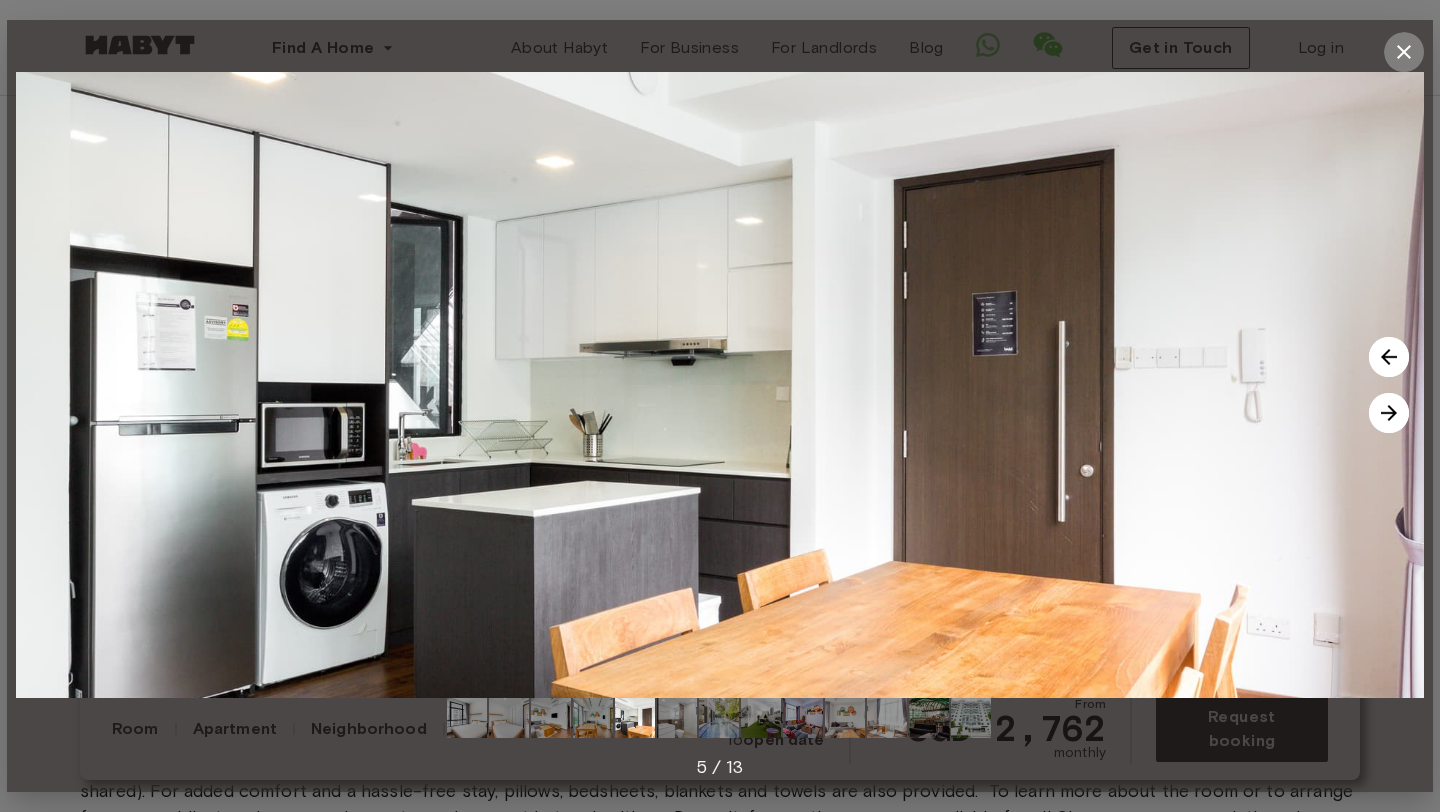 click 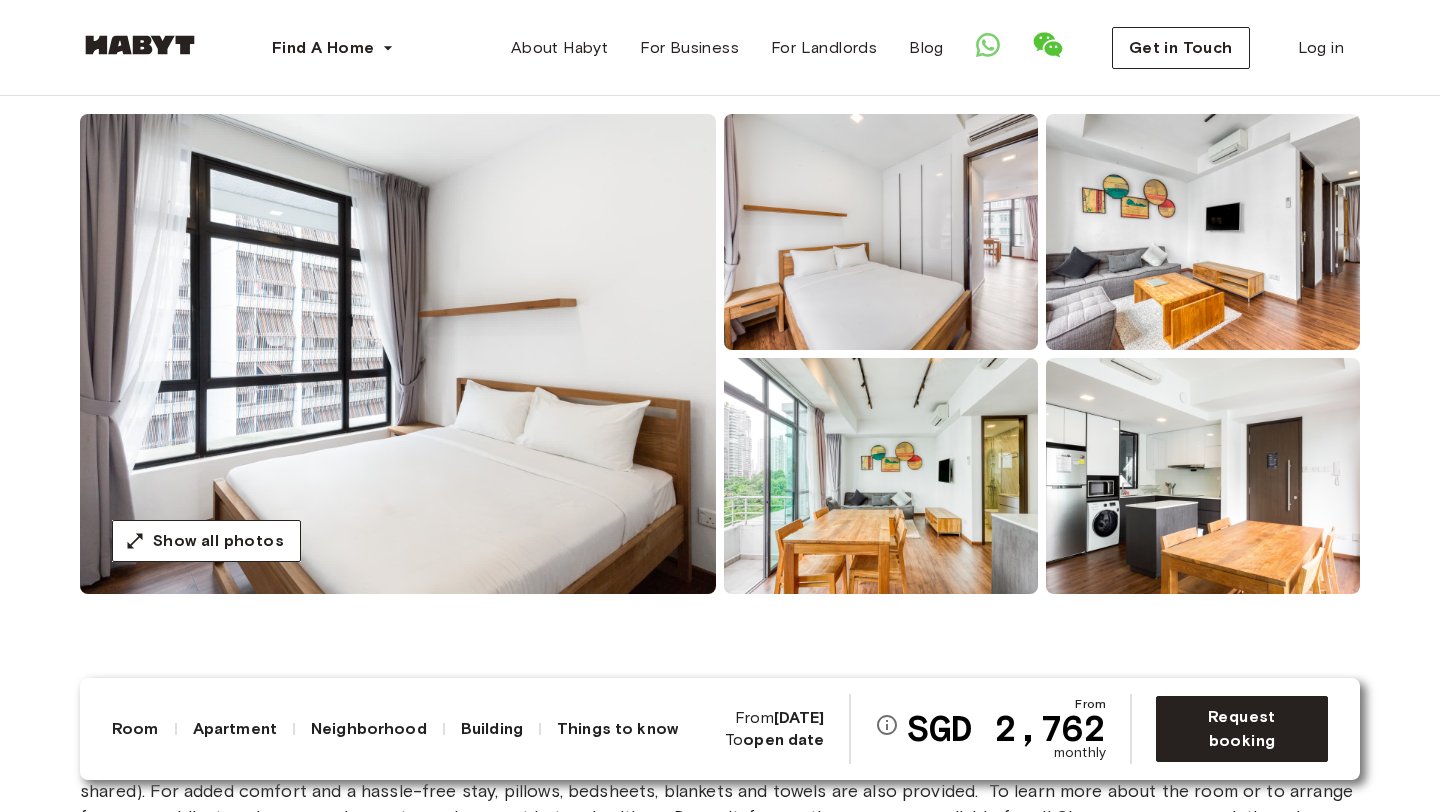 click at bounding box center [881, 476] 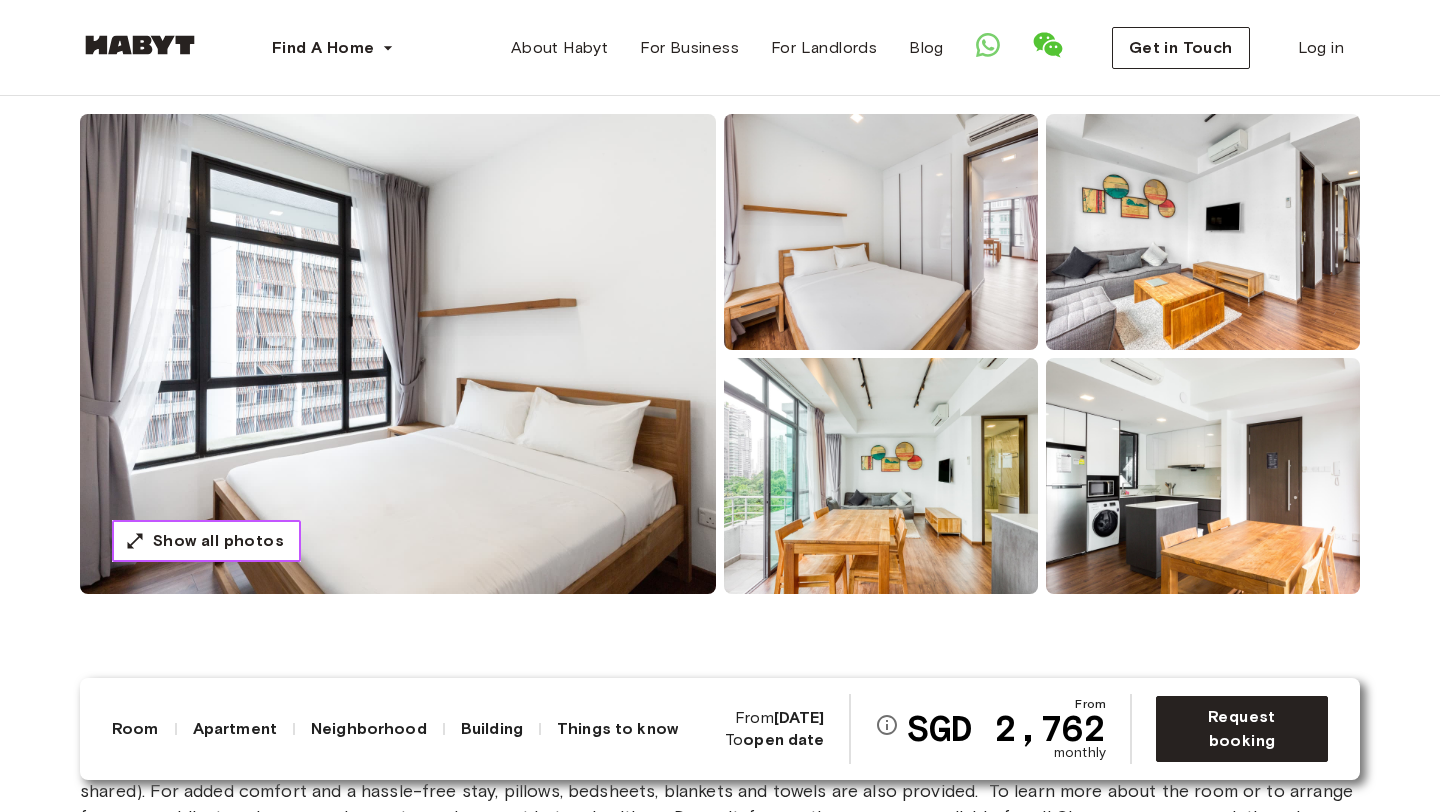 click on "Show all photos" at bounding box center [206, 541] 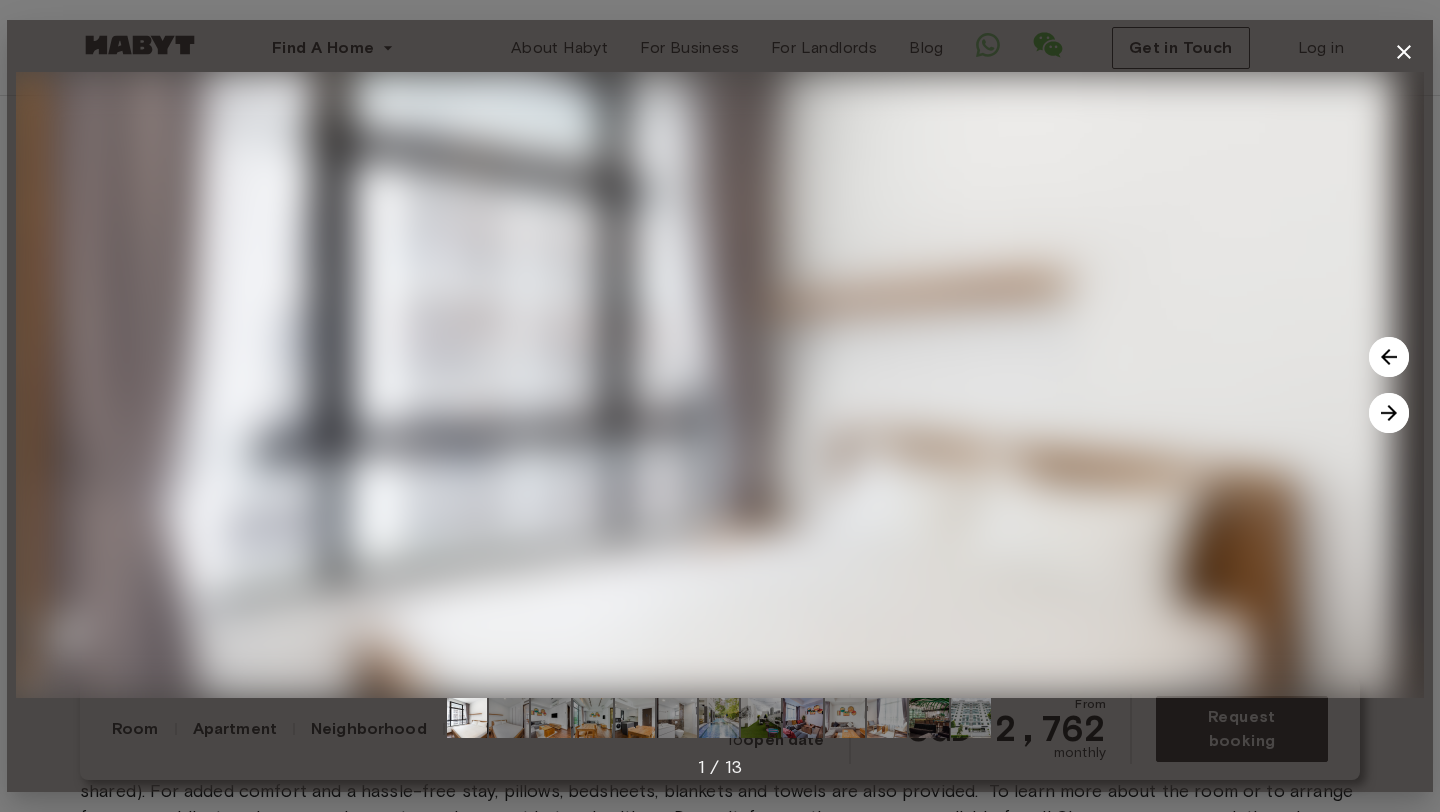 click at bounding box center (720, 385) 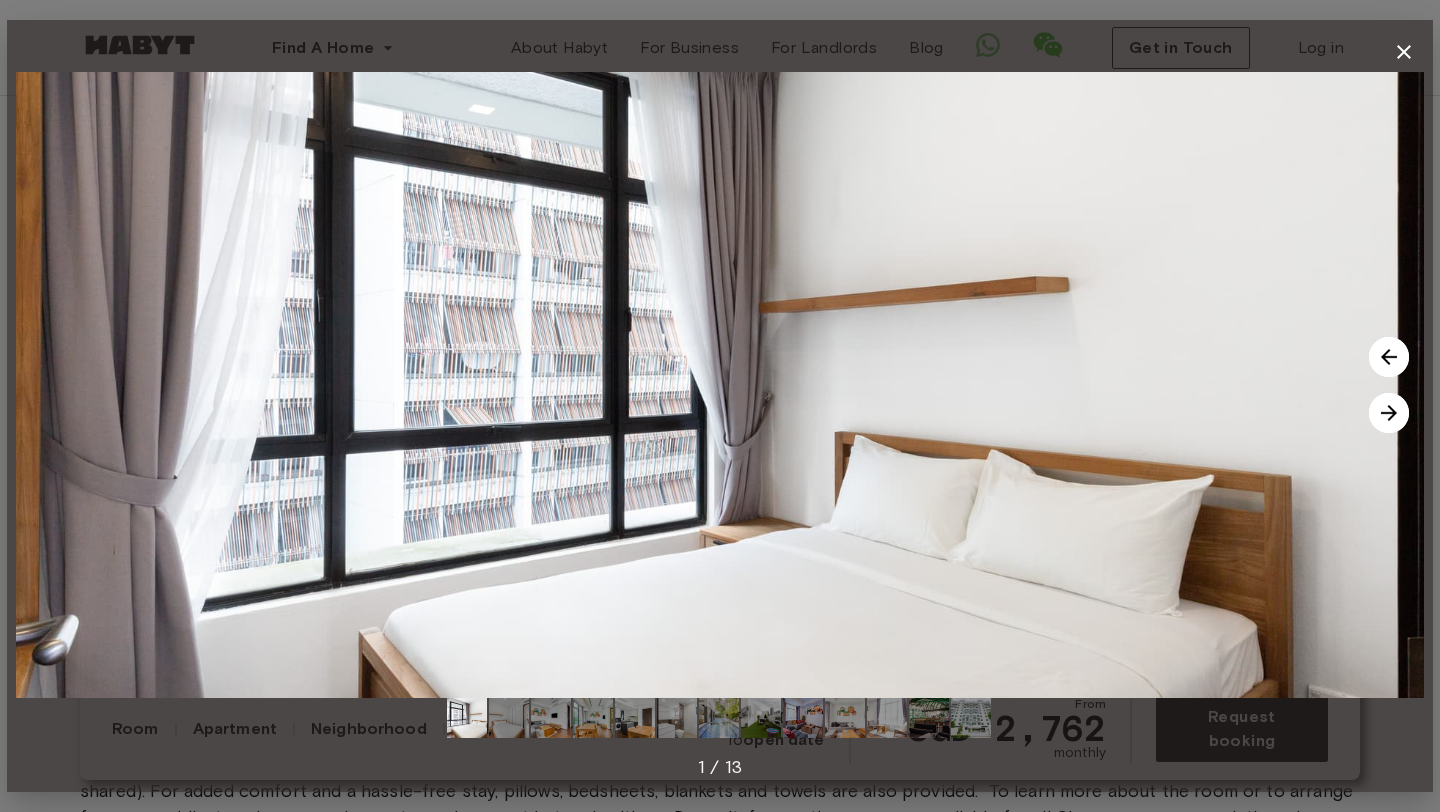 click at bounding box center (1389, 413) 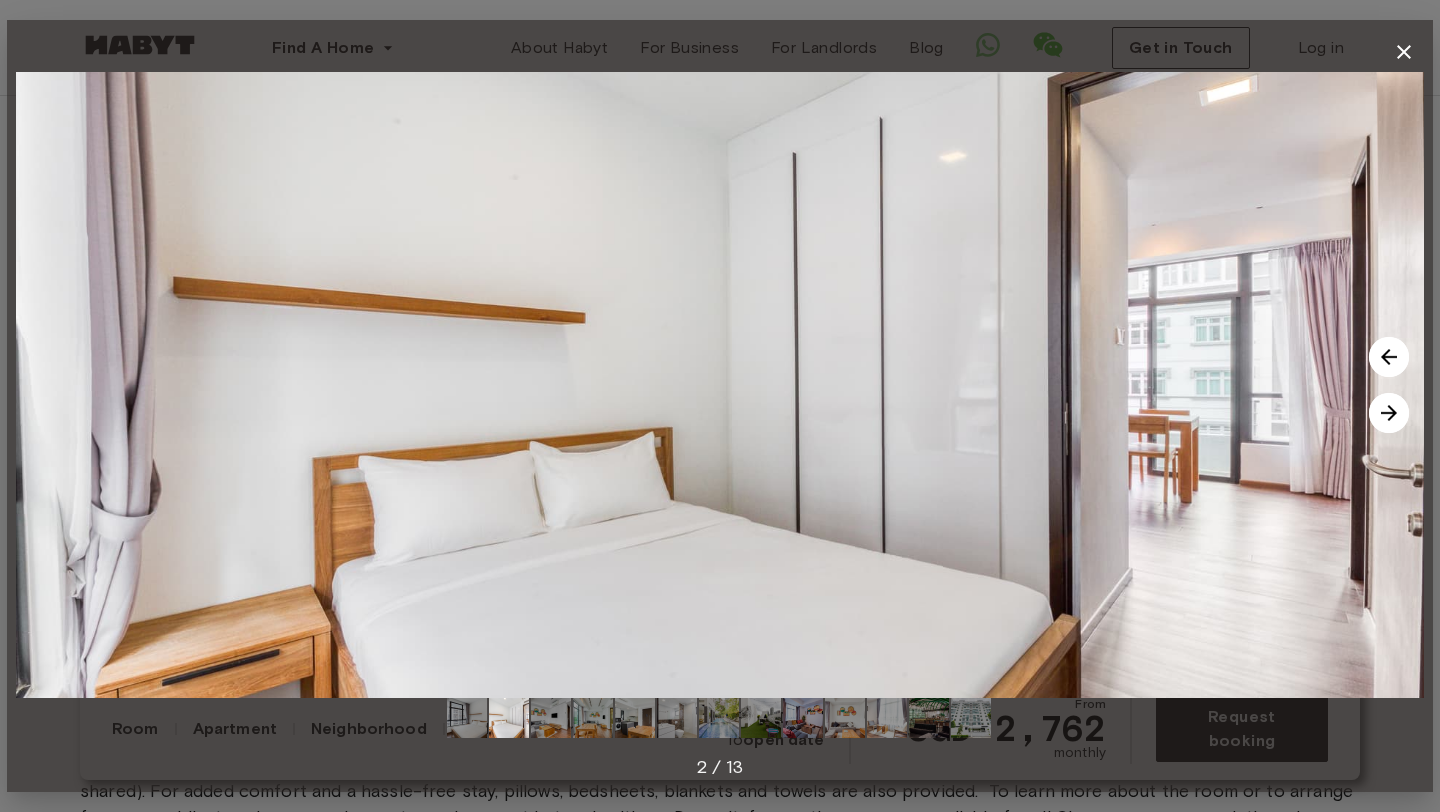 click at bounding box center (1389, 413) 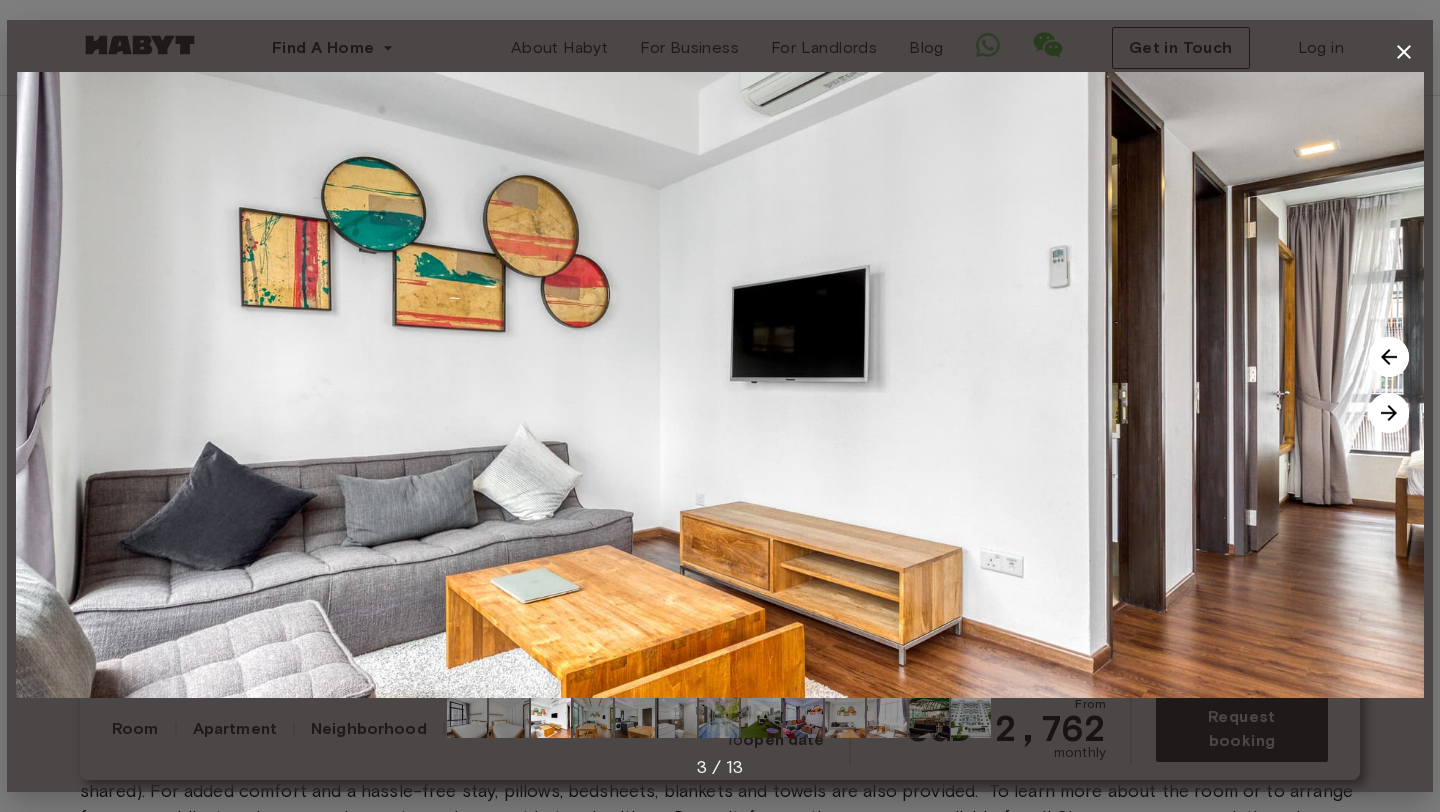 click at bounding box center (1389, 413) 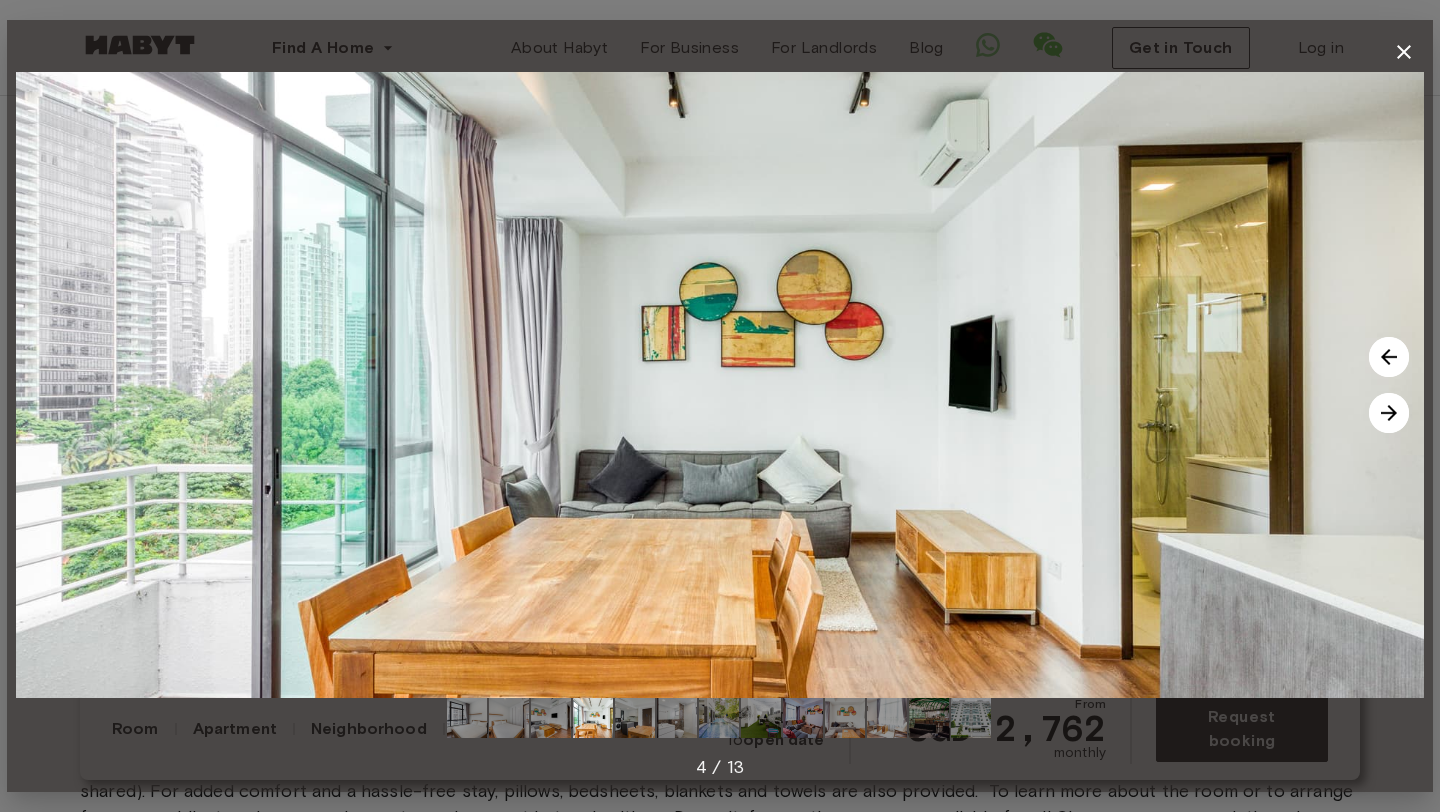 click at bounding box center [1389, 413] 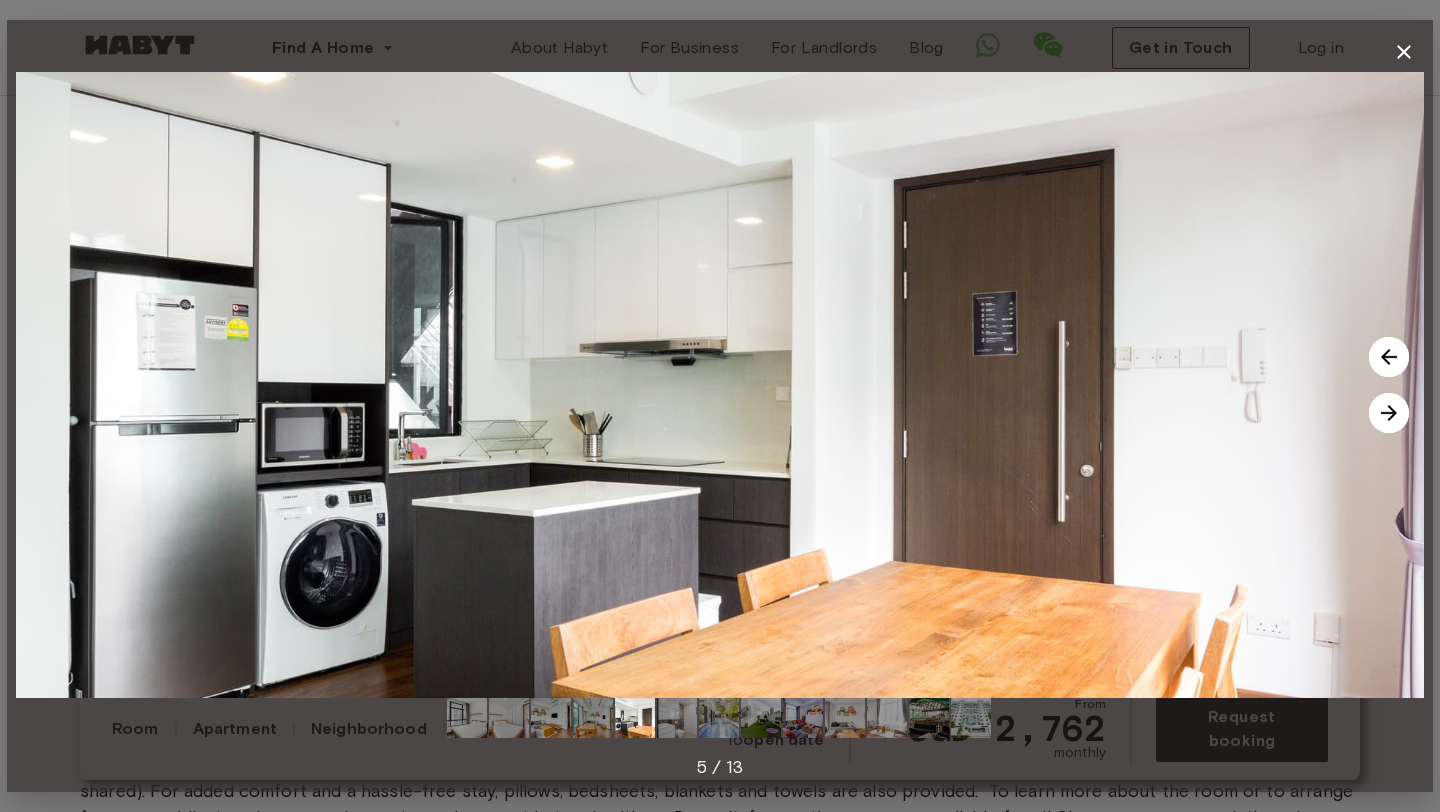 click at bounding box center [1389, 413] 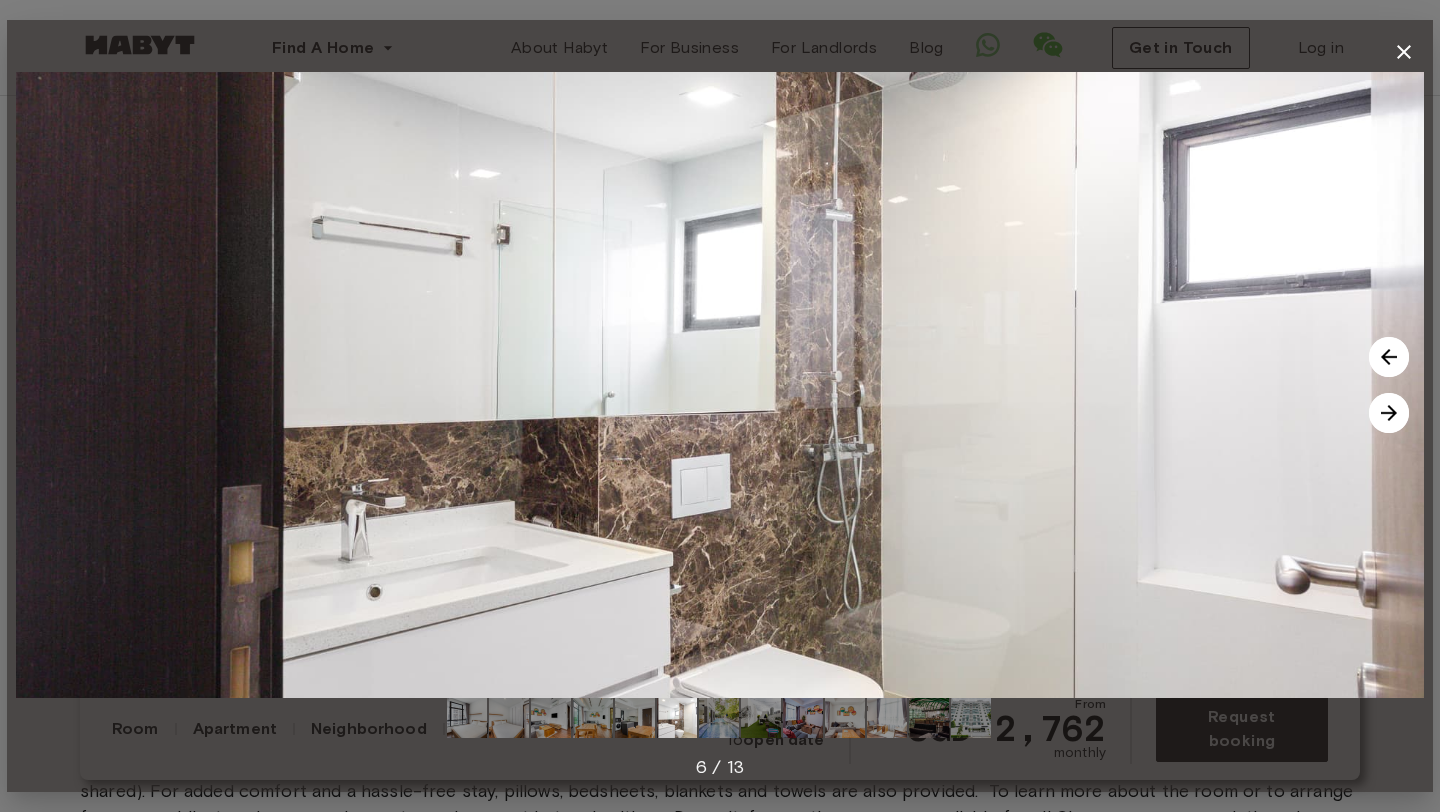 click at bounding box center [1389, 413] 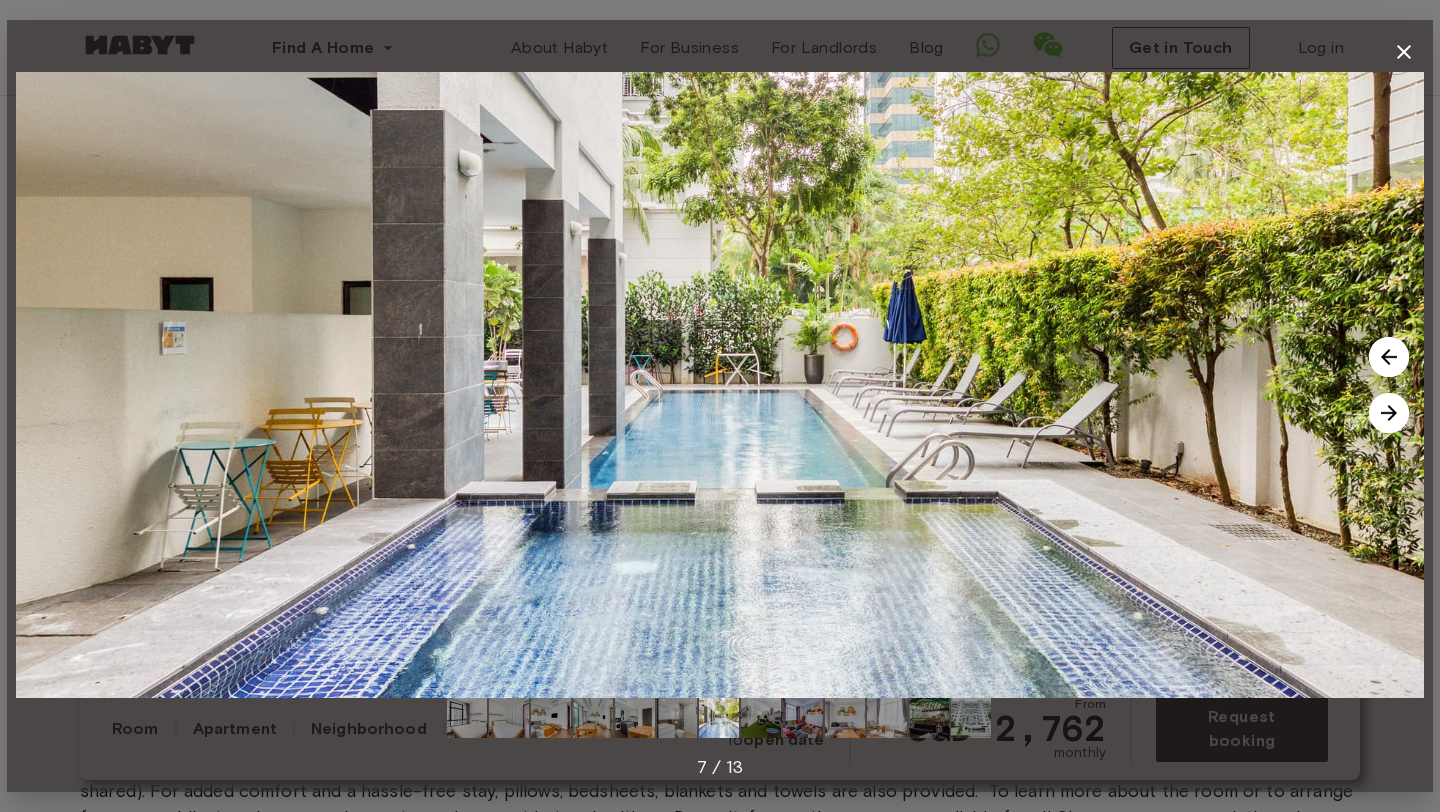 click at bounding box center [1389, 413] 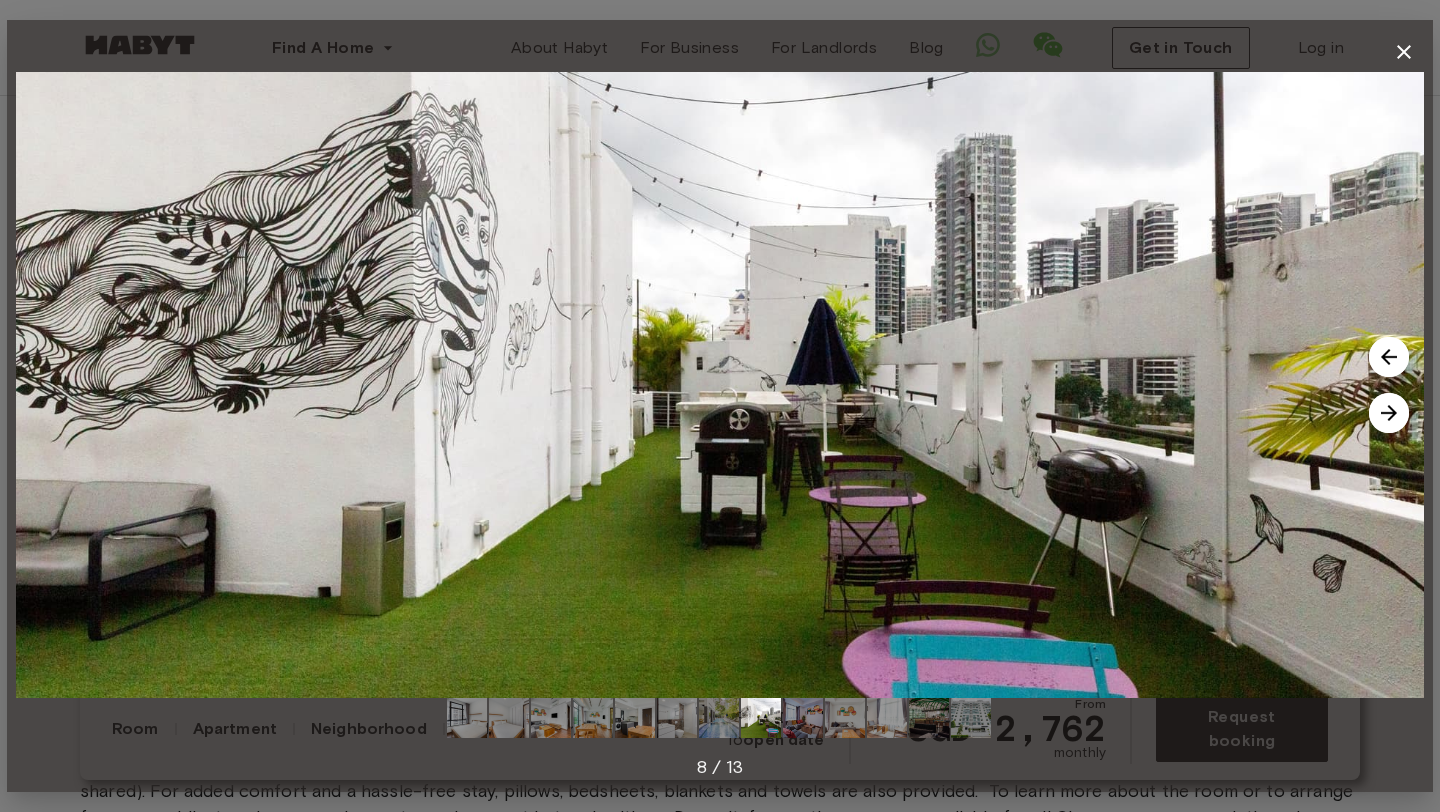 click at bounding box center (1389, 413) 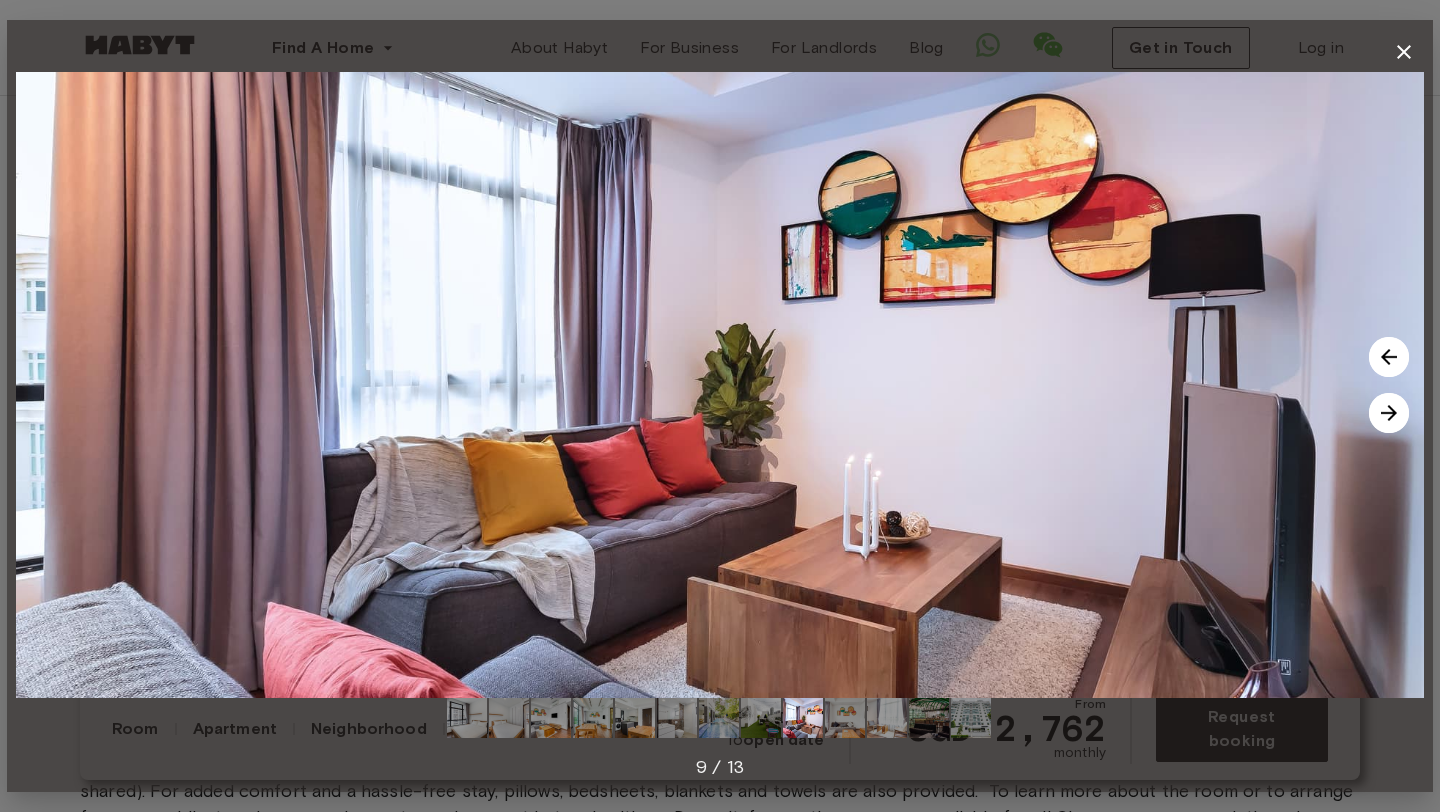 click at bounding box center (1389, 413) 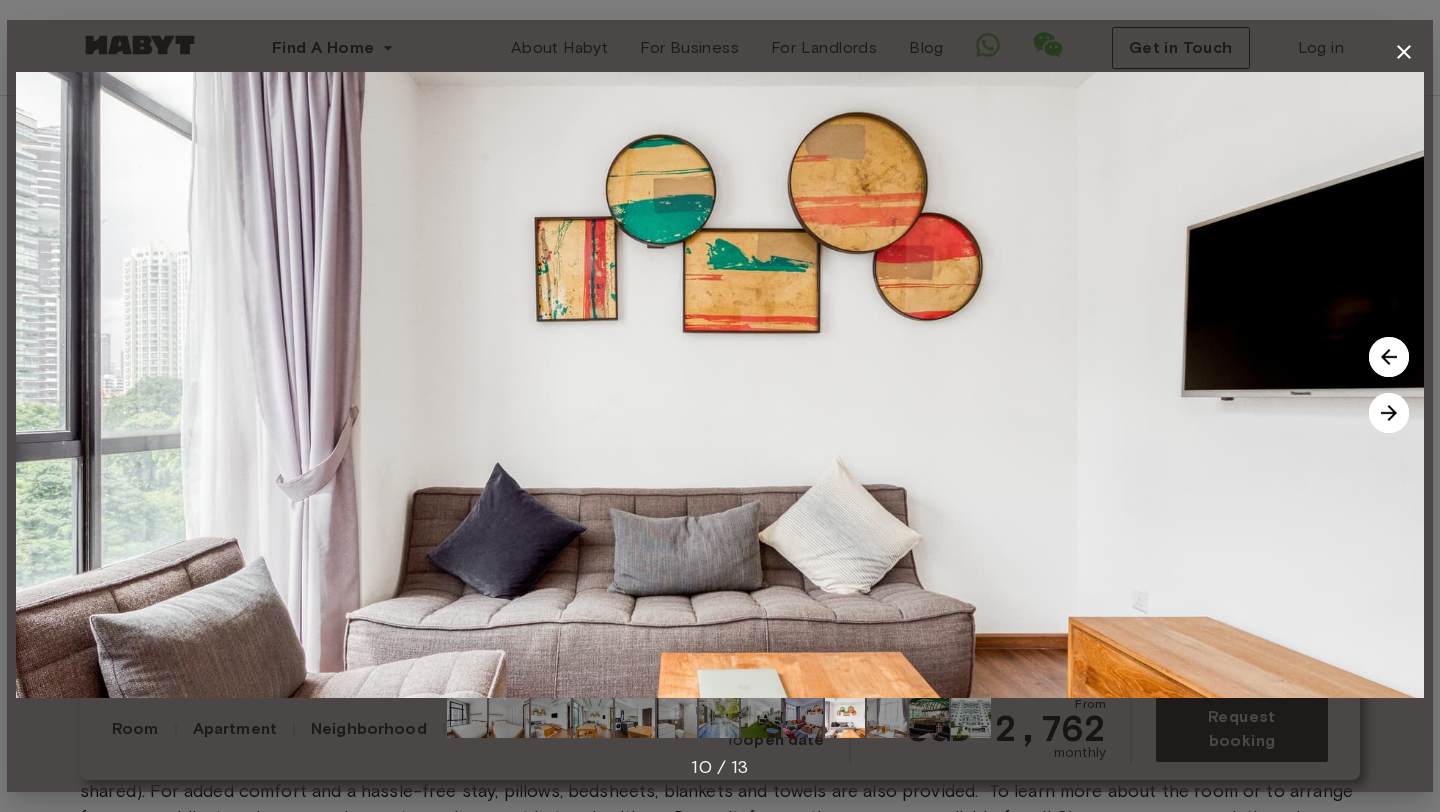 click at bounding box center [1389, 413] 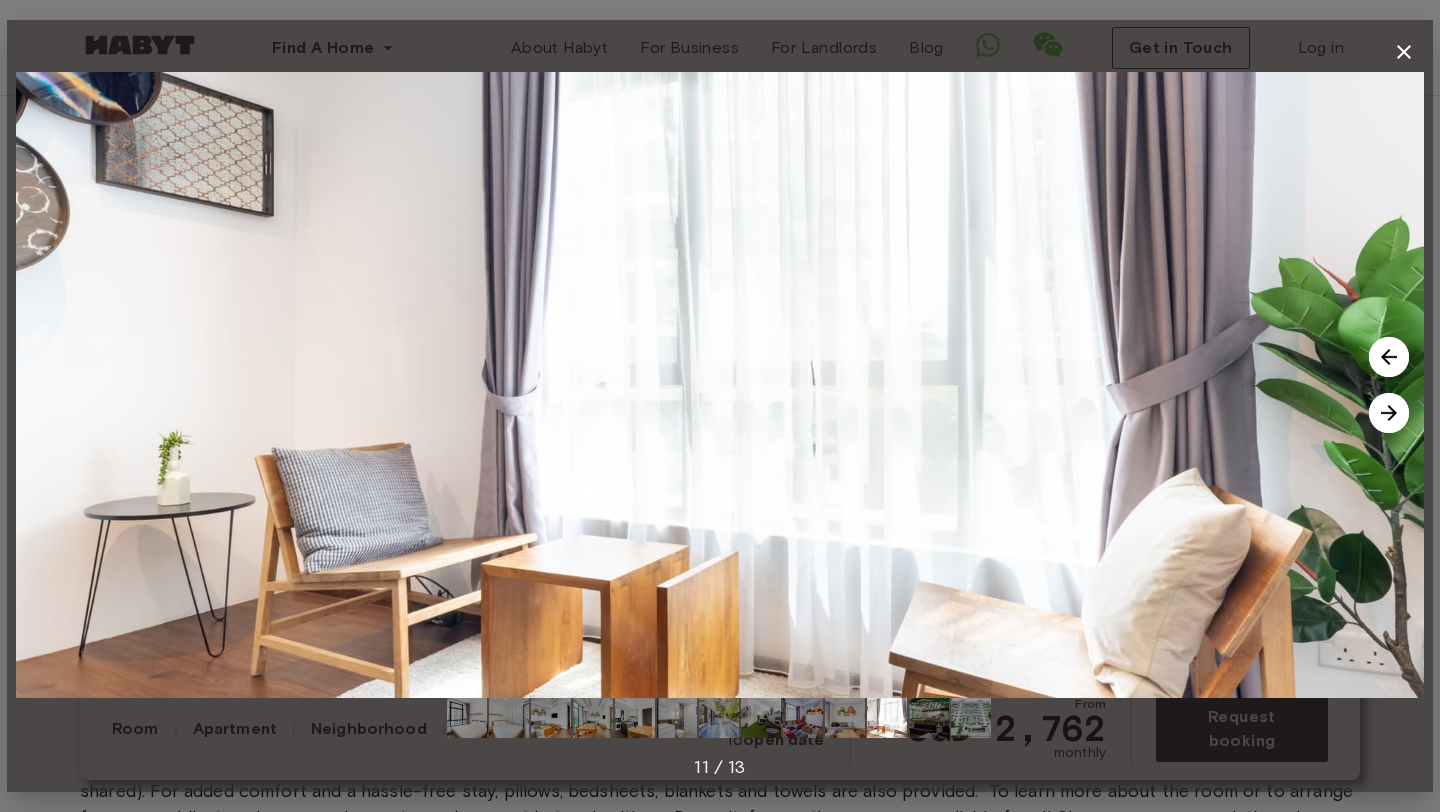 click at bounding box center [1389, 413] 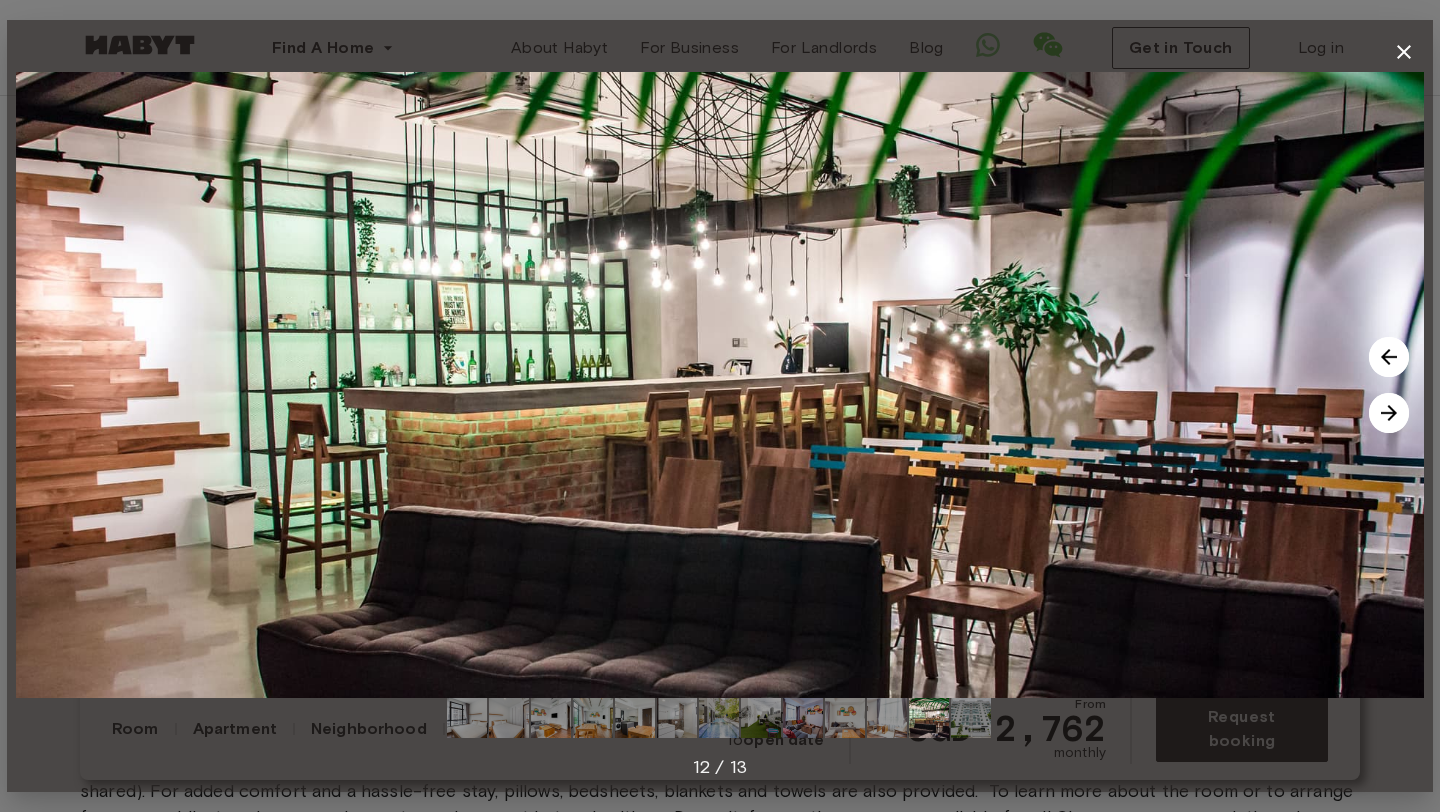click at bounding box center [1389, 413] 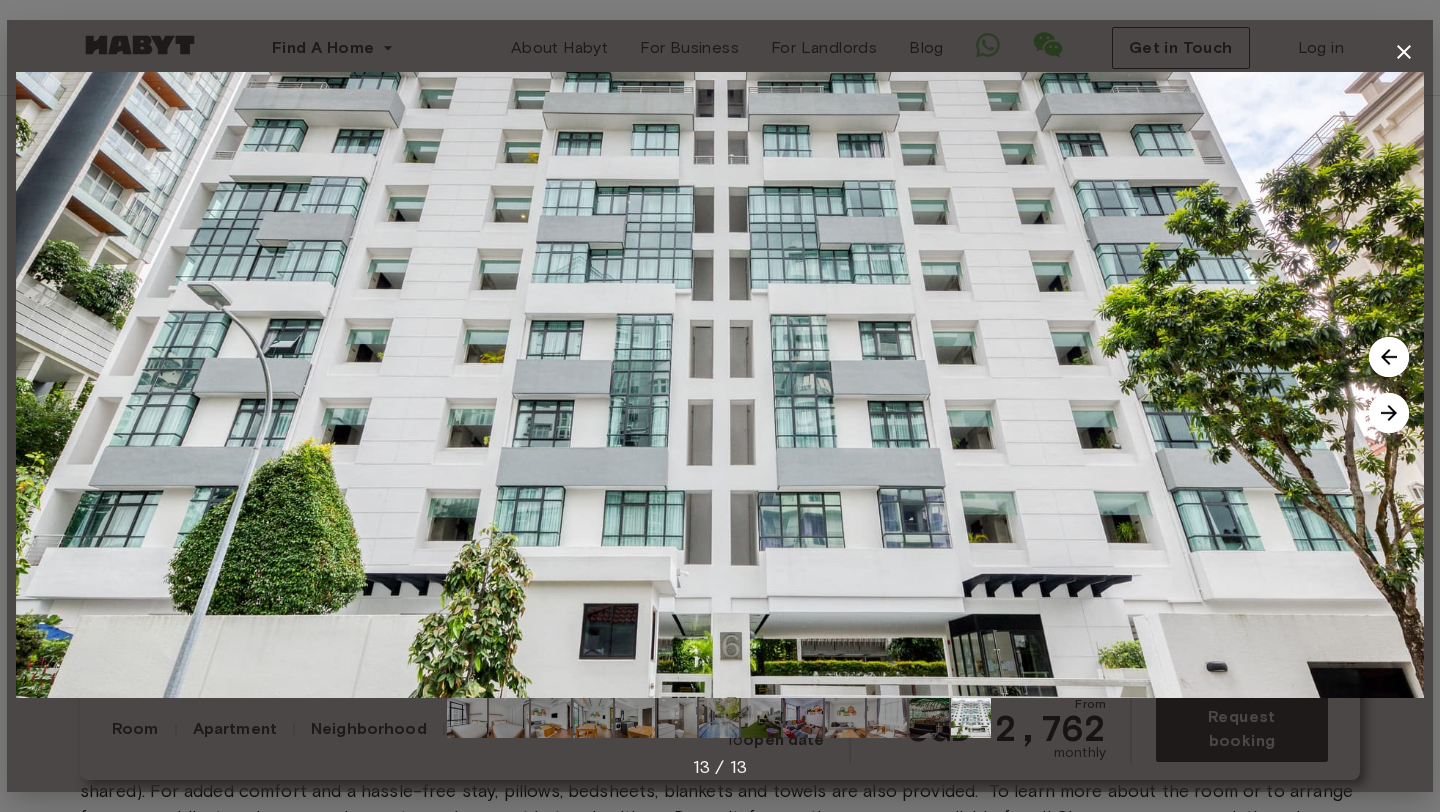click at bounding box center [1389, 413] 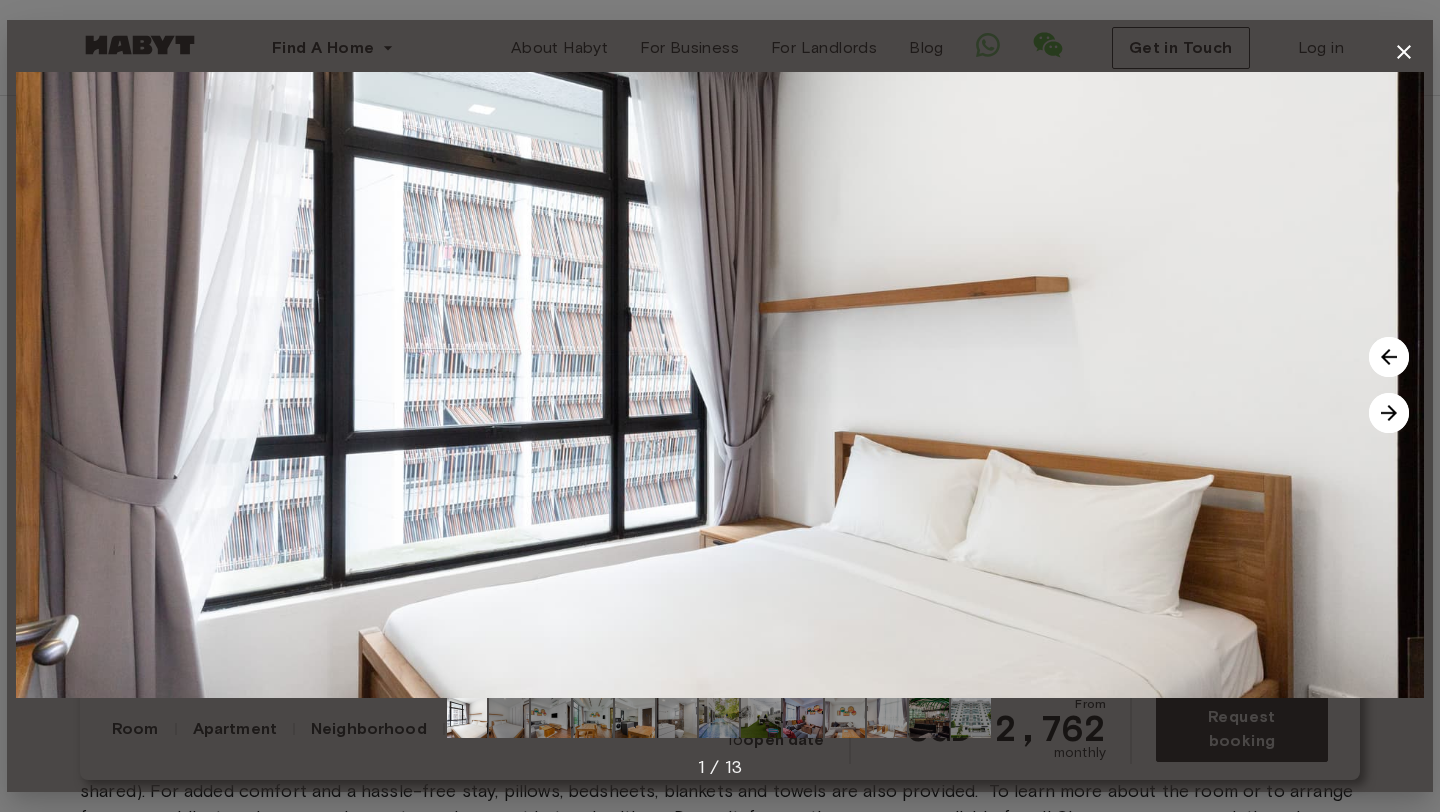 click at bounding box center [1389, 413] 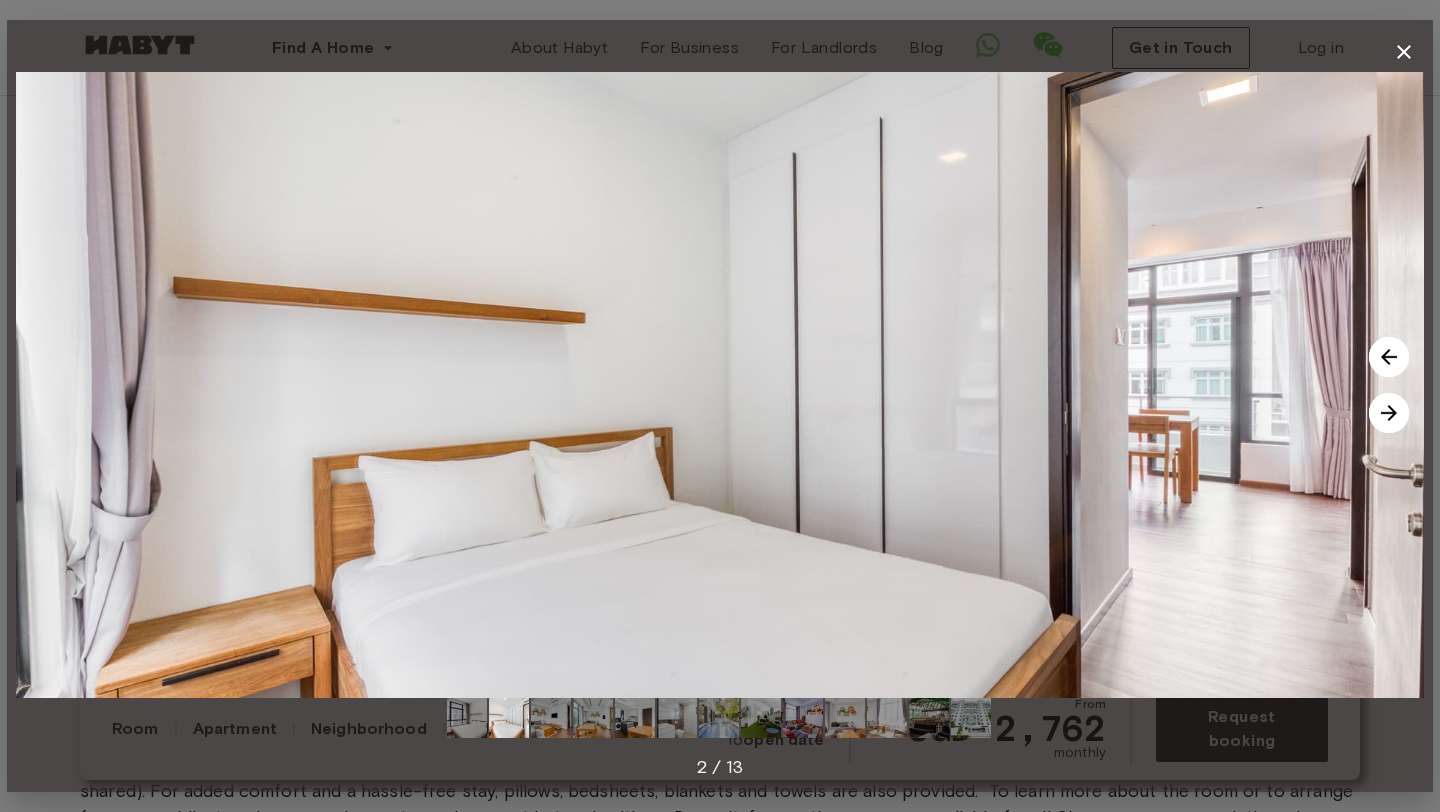 click at bounding box center (1389, 413) 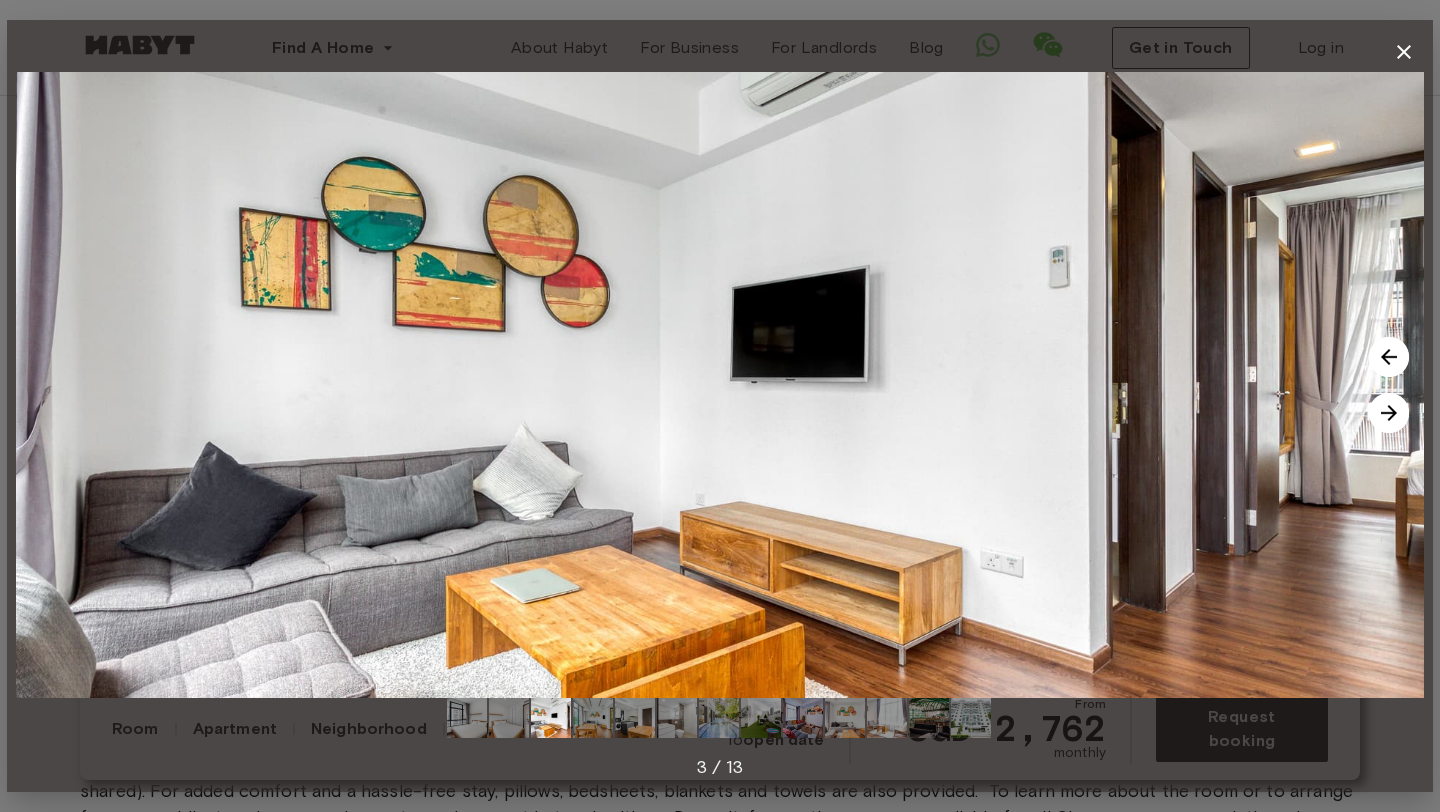 click at bounding box center (1389, 413) 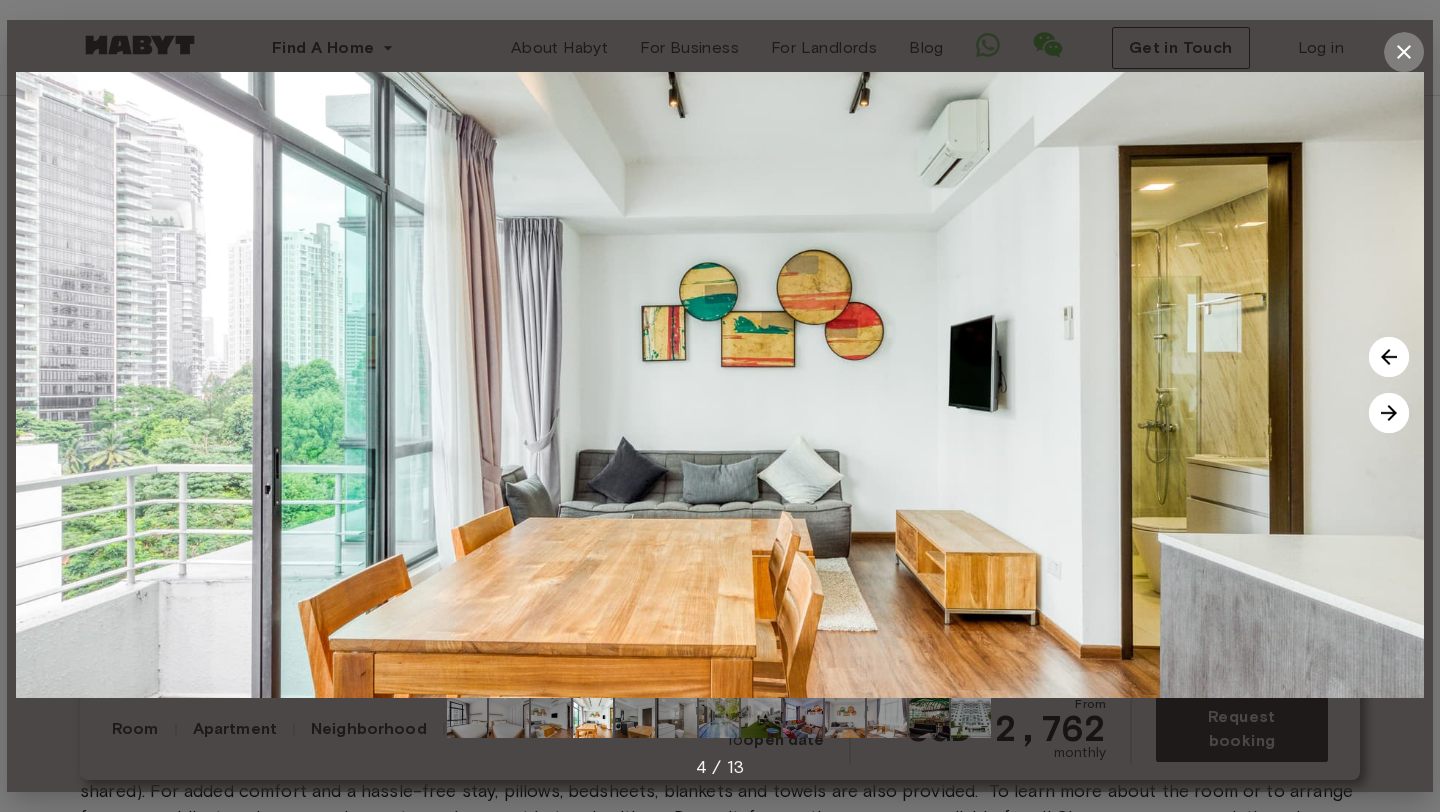 click 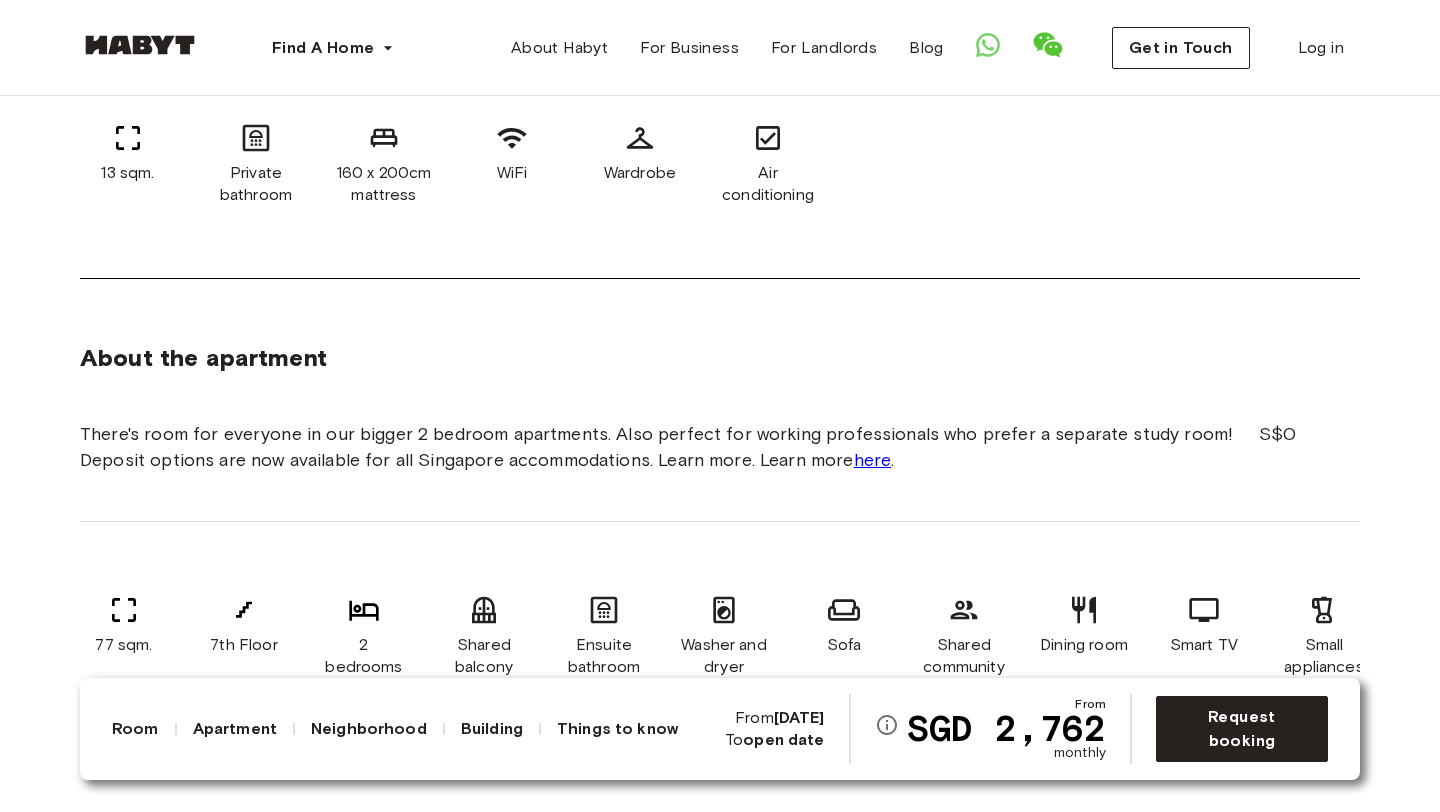 scroll, scrollTop: 137, scrollLeft: 0, axis: vertical 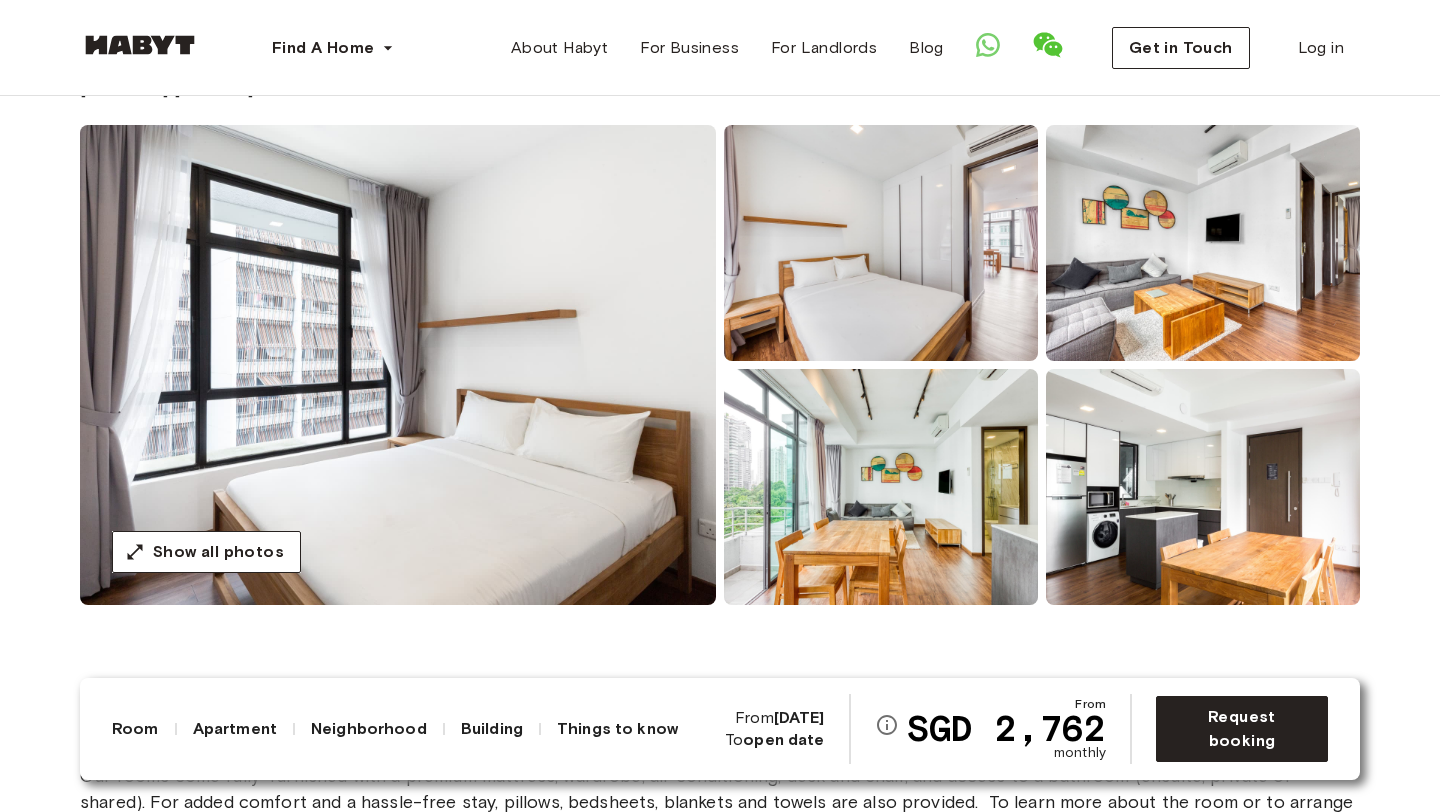 click at bounding box center (398, 365) 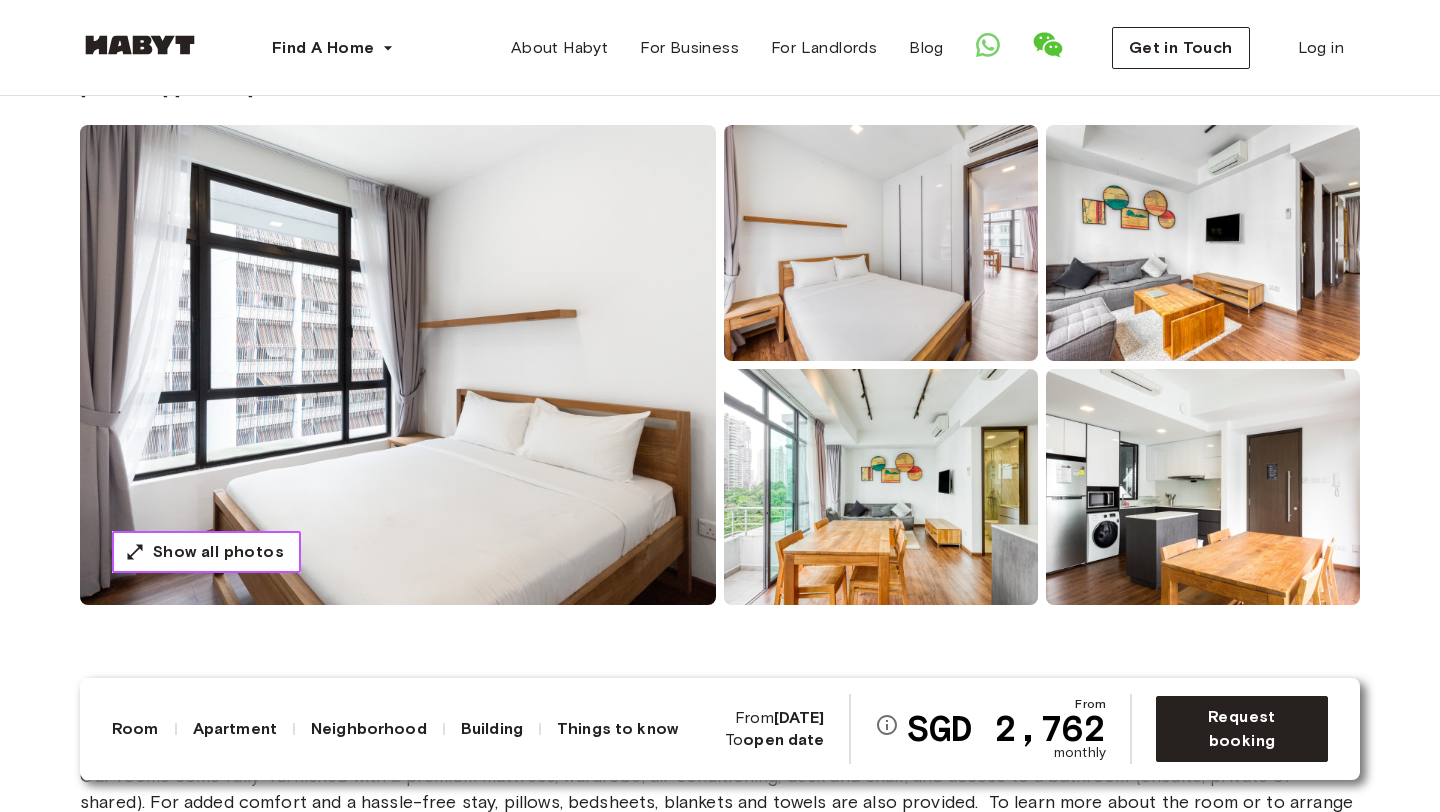 click on "Show all photos" at bounding box center [206, 552] 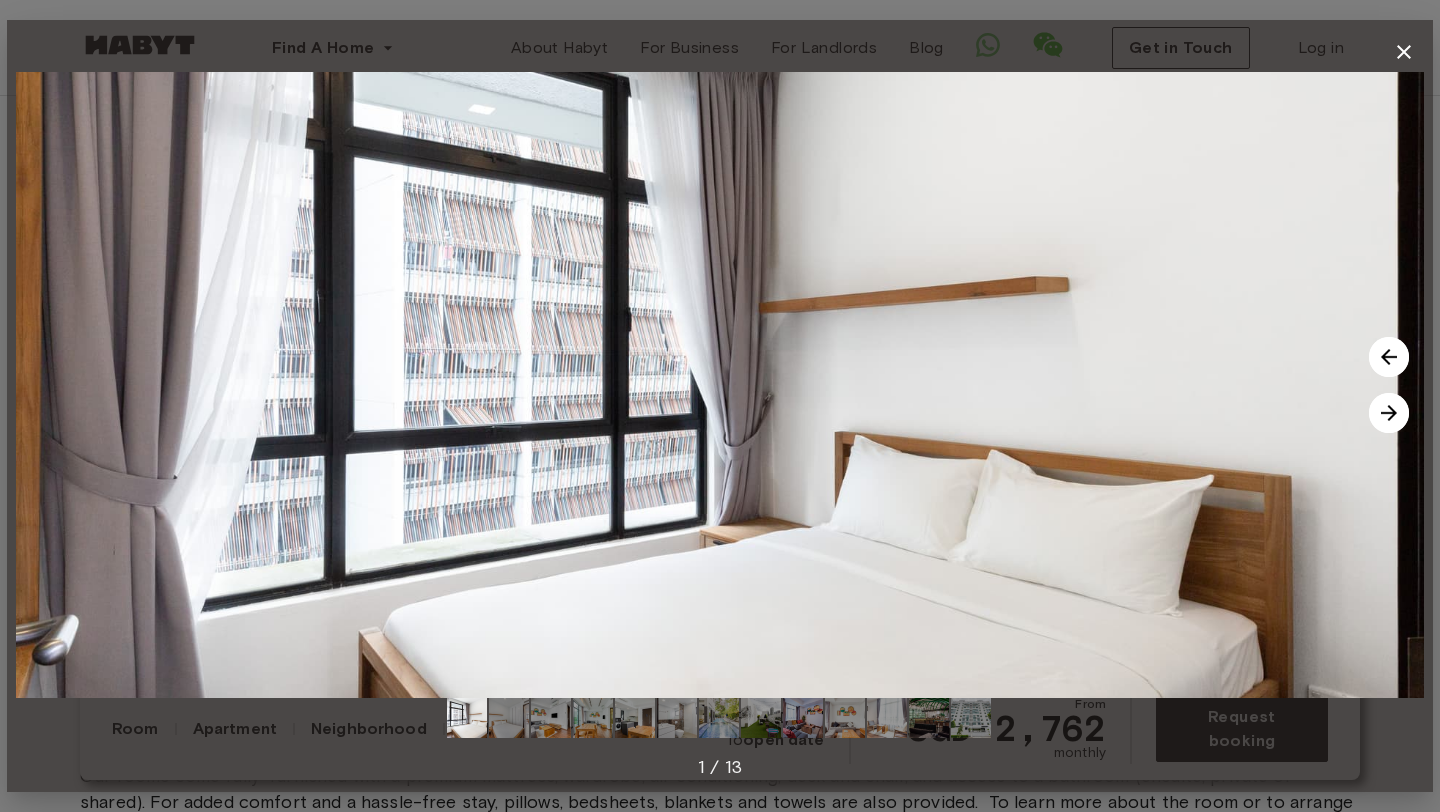 click at bounding box center [1389, 413] 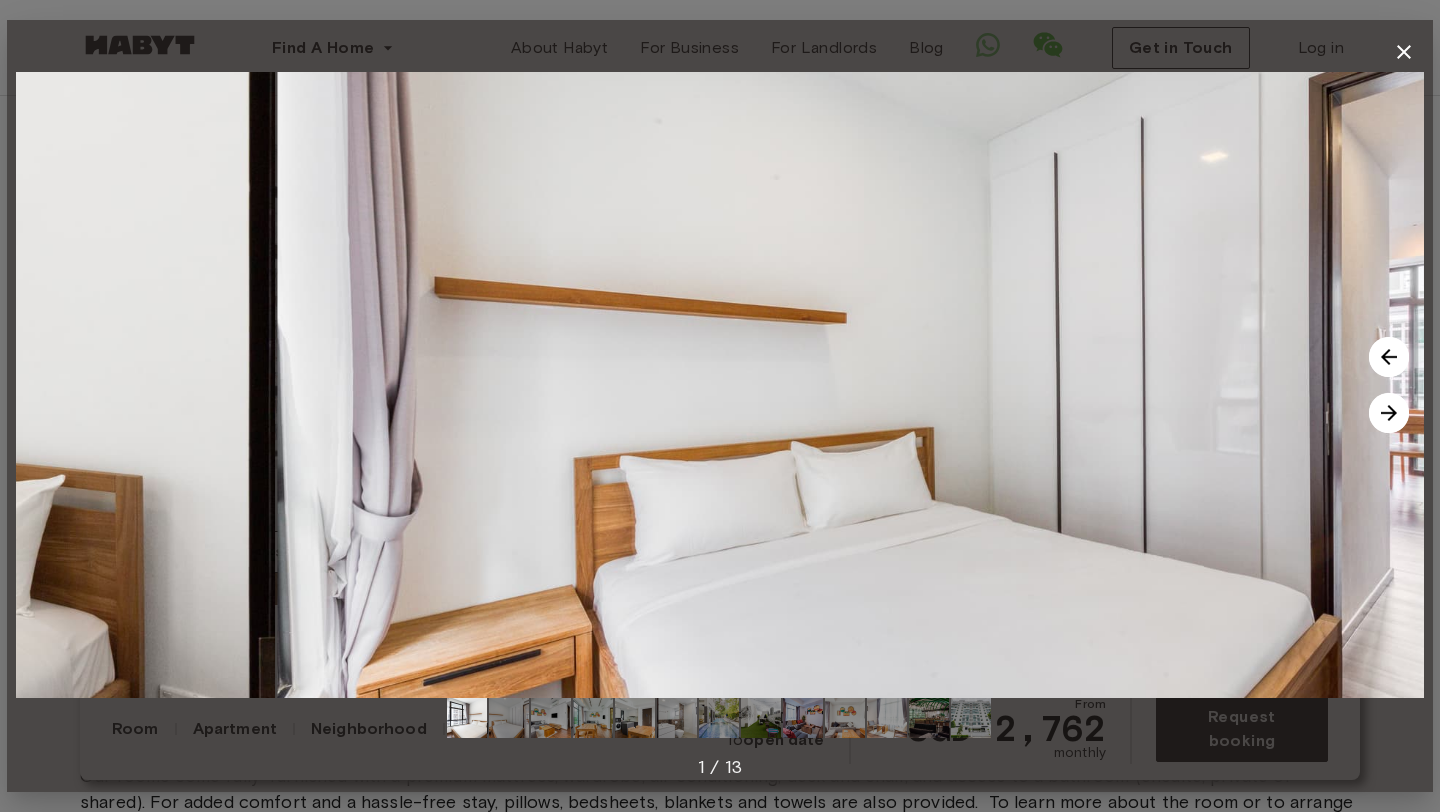 click at bounding box center [1389, 413] 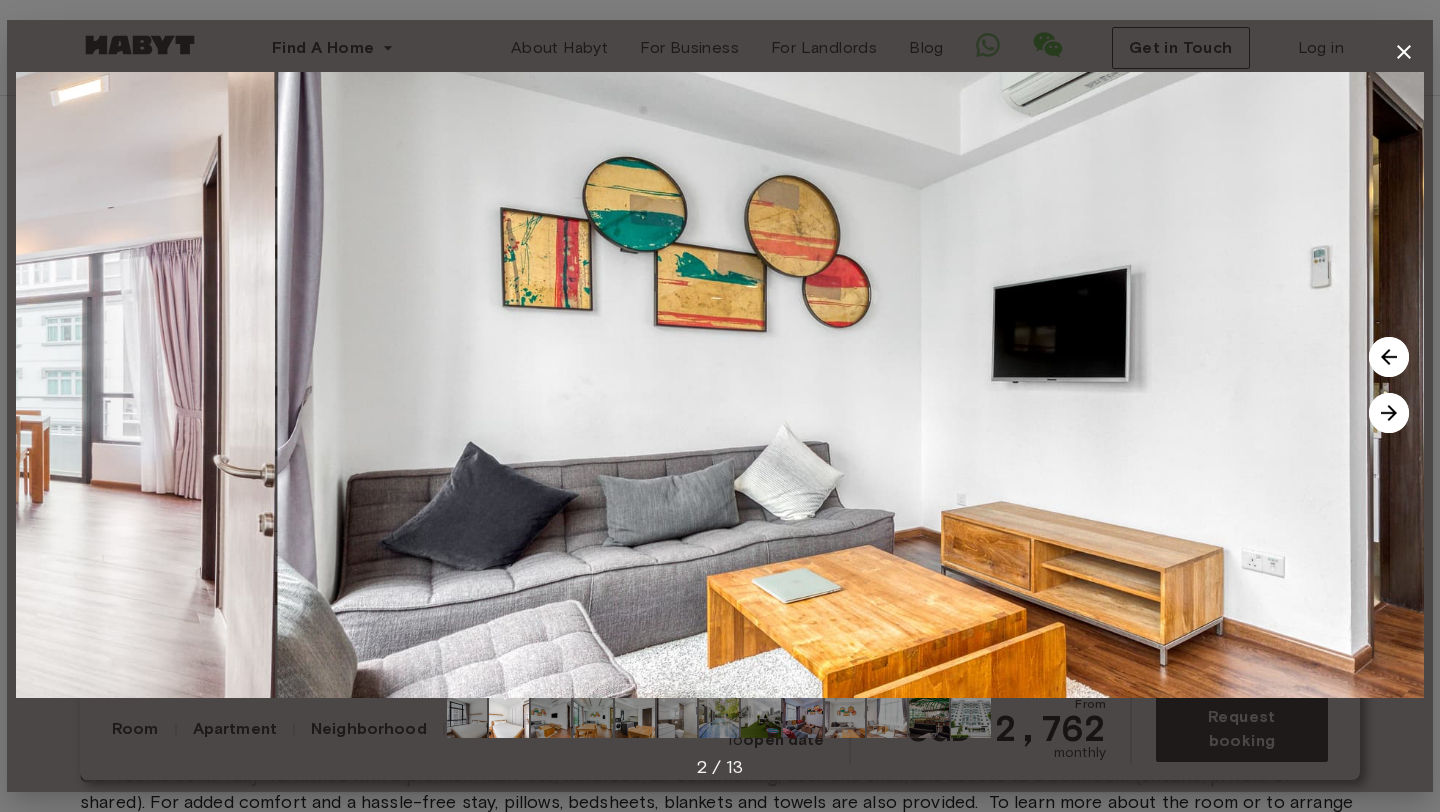 click at bounding box center (1389, 413) 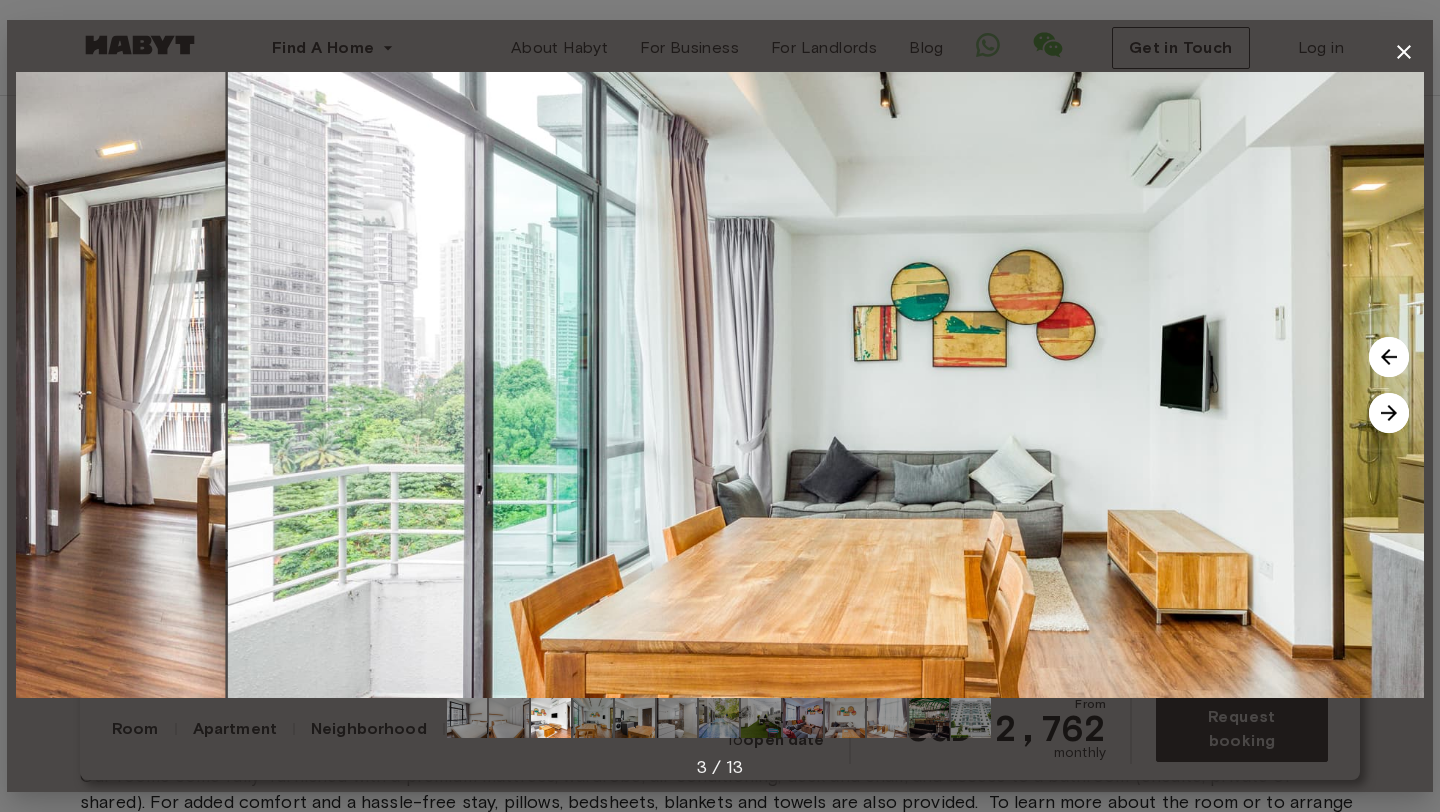 click at bounding box center (1389, 413) 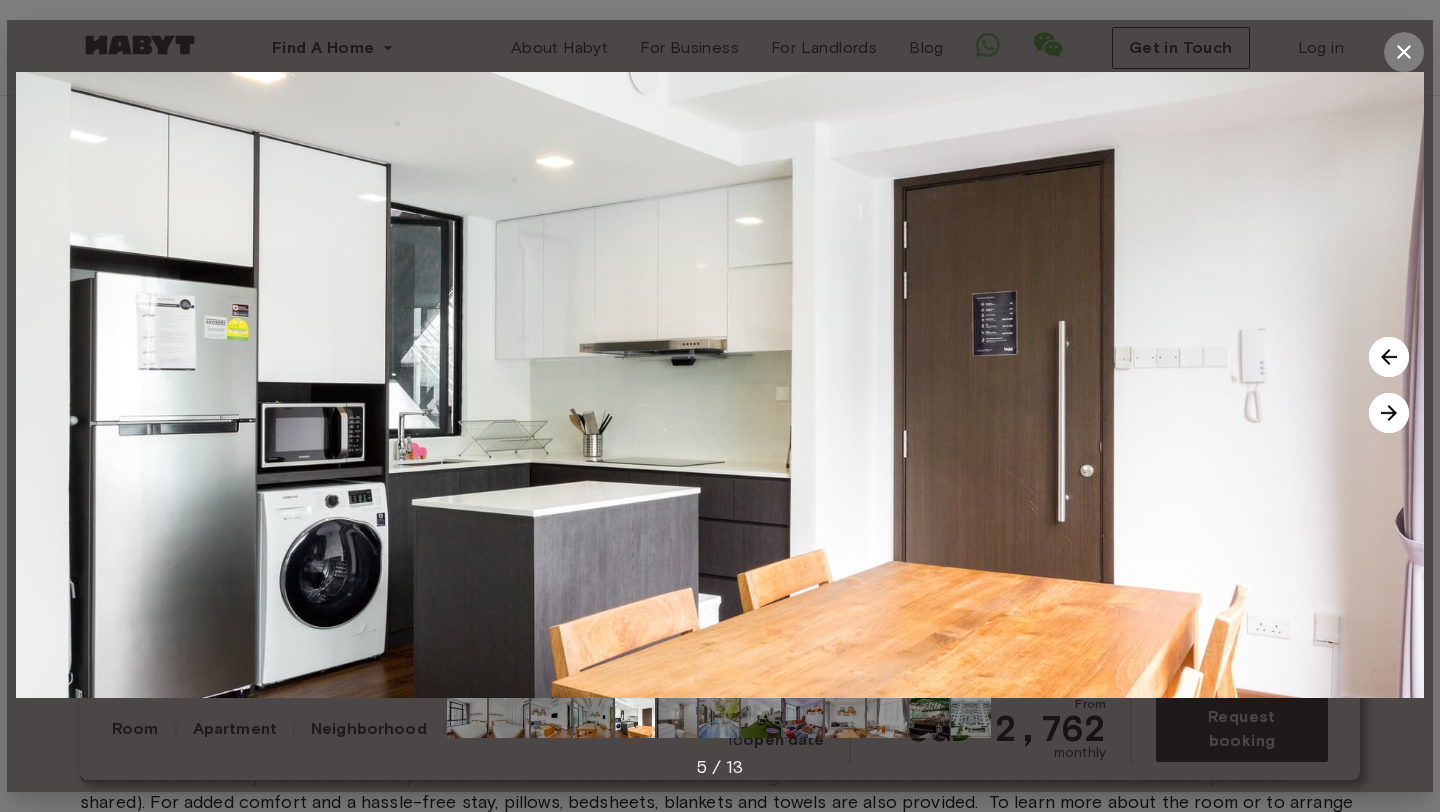 click 